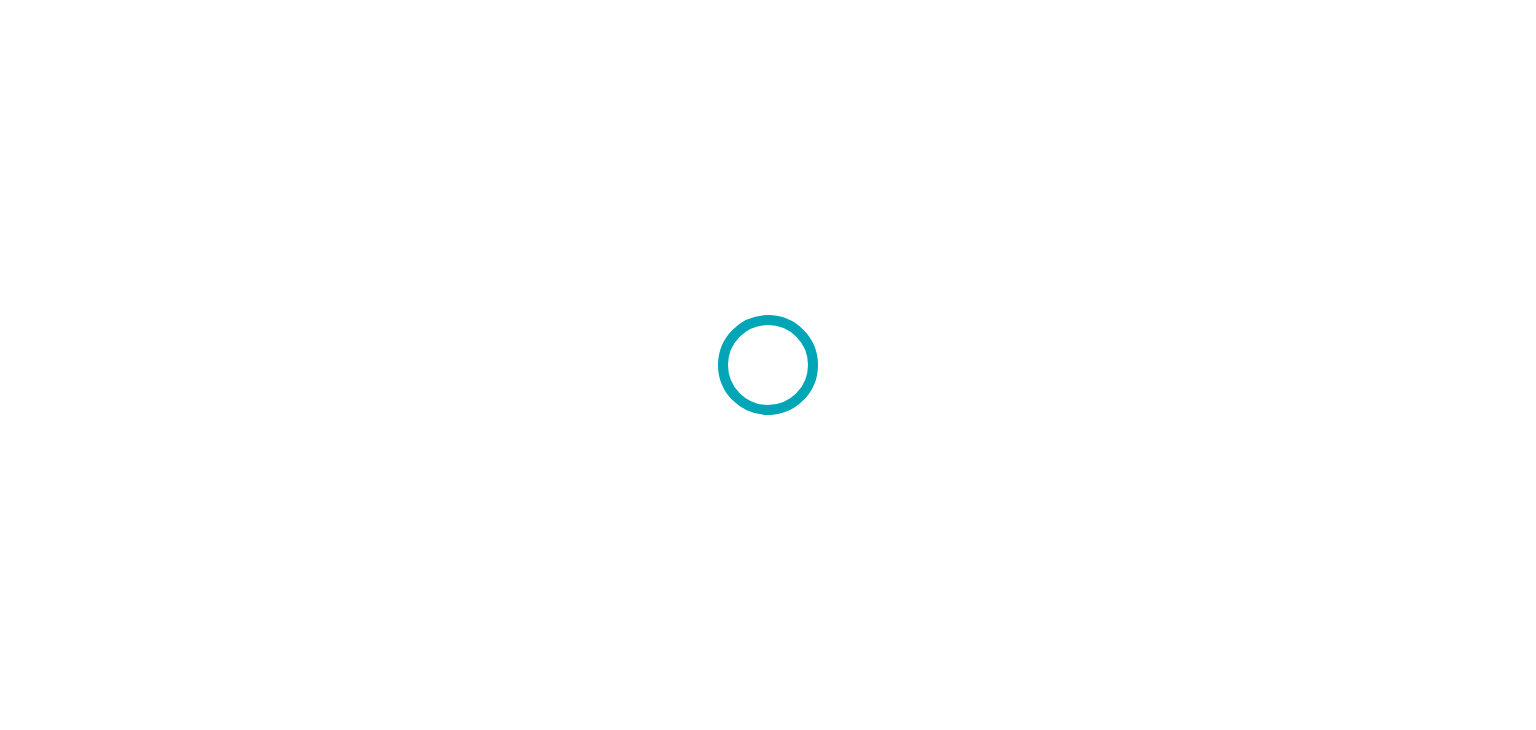 scroll, scrollTop: 0, scrollLeft: 0, axis: both 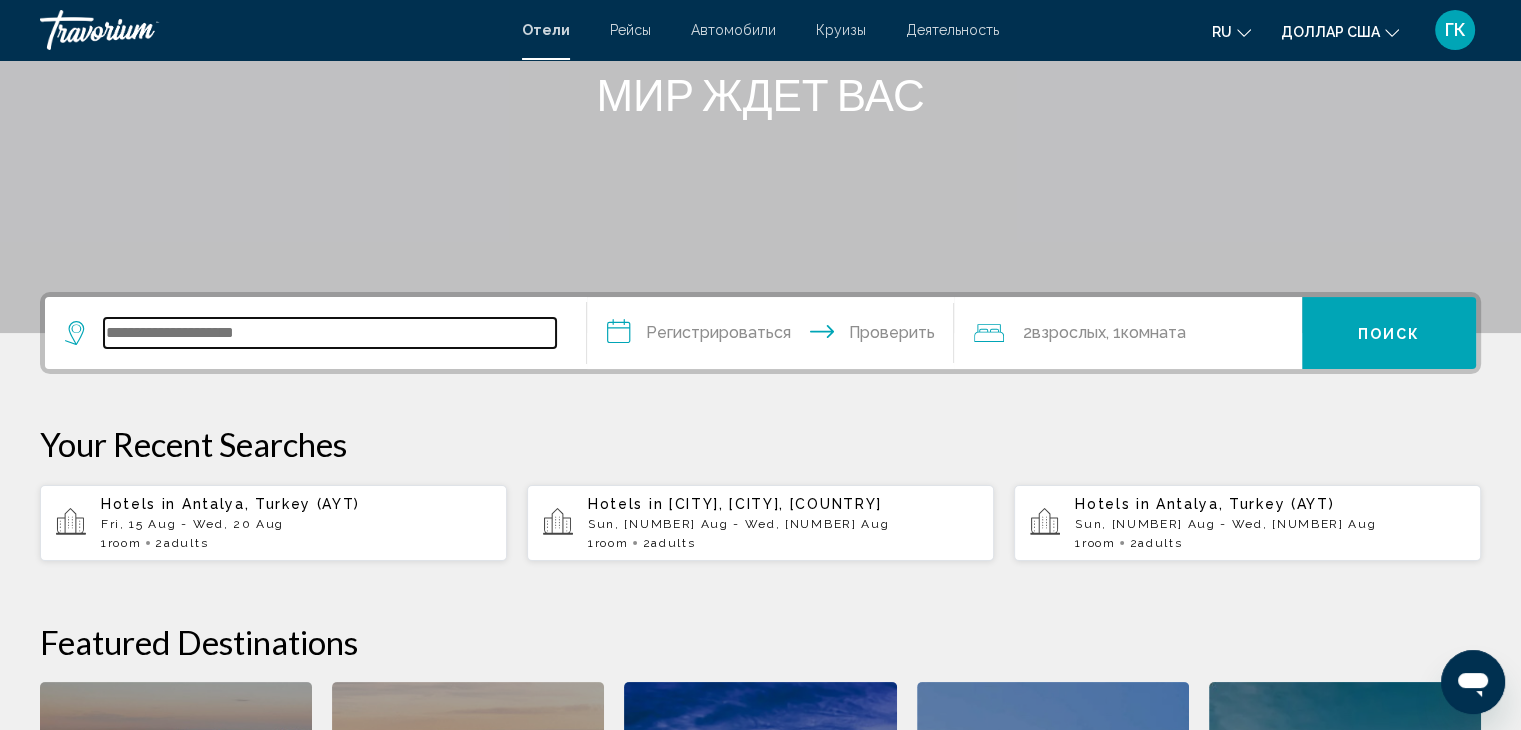 click at bounding box center (330, 333) 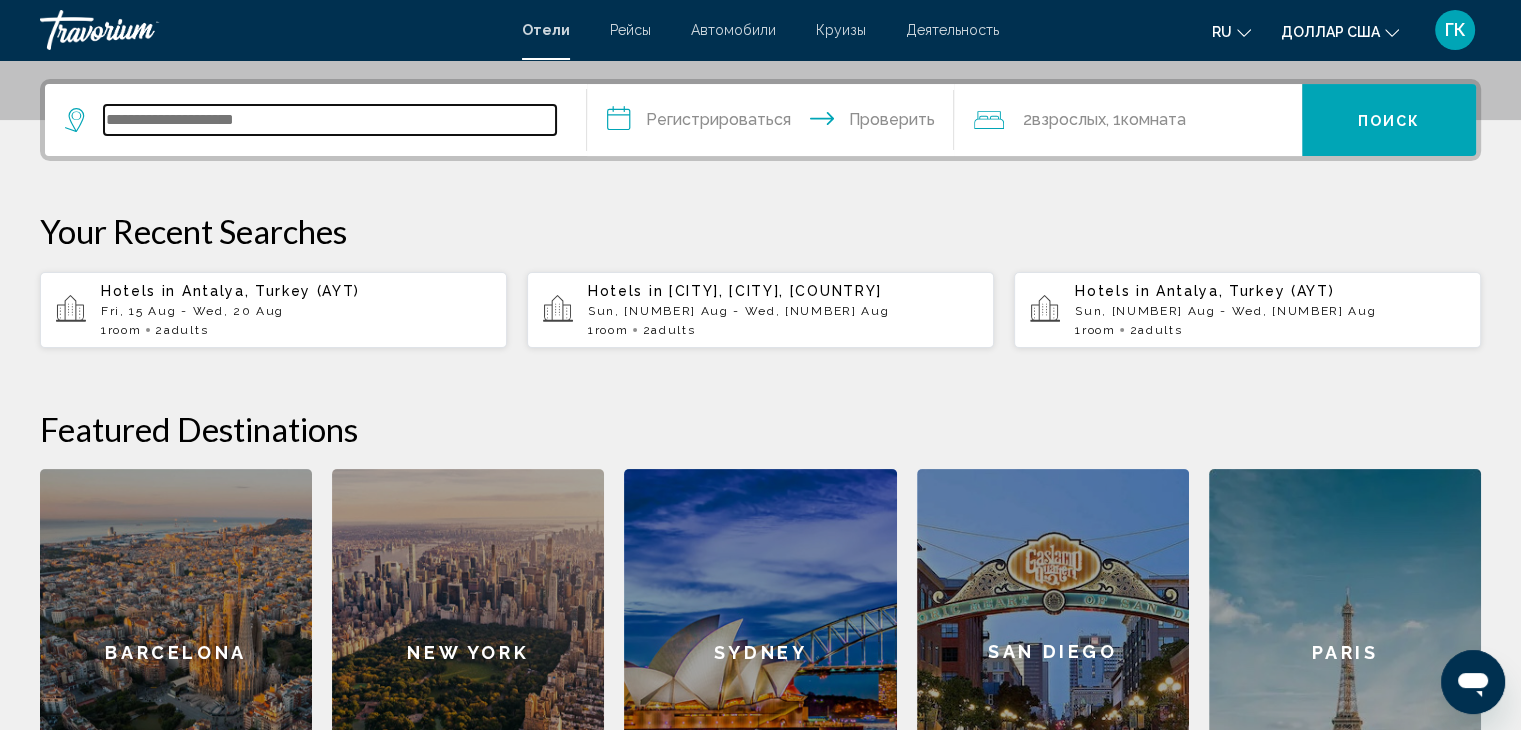 scroll, scrollTop: 493, scrollLeft: 0, axis: vertical 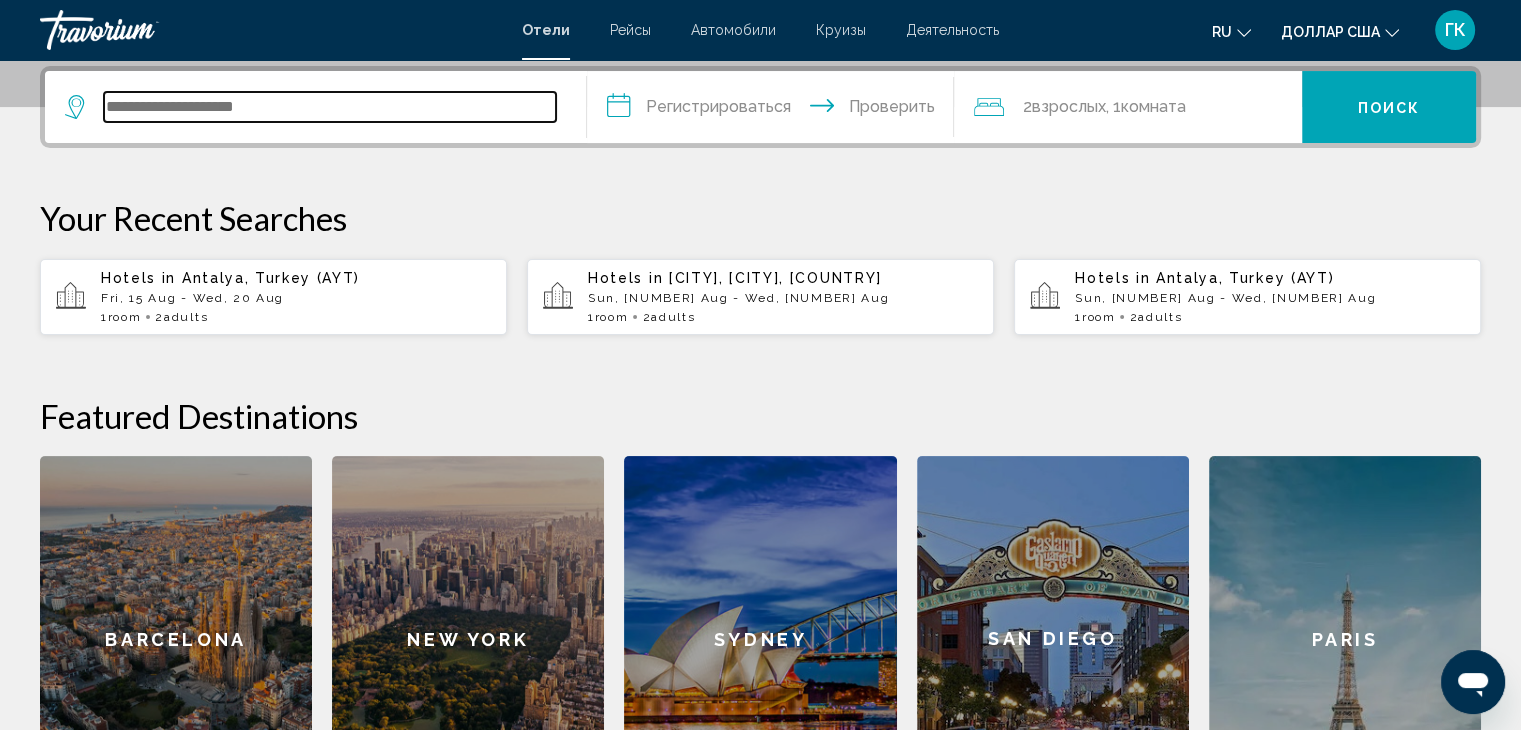 click at bounding box center [330, 107] 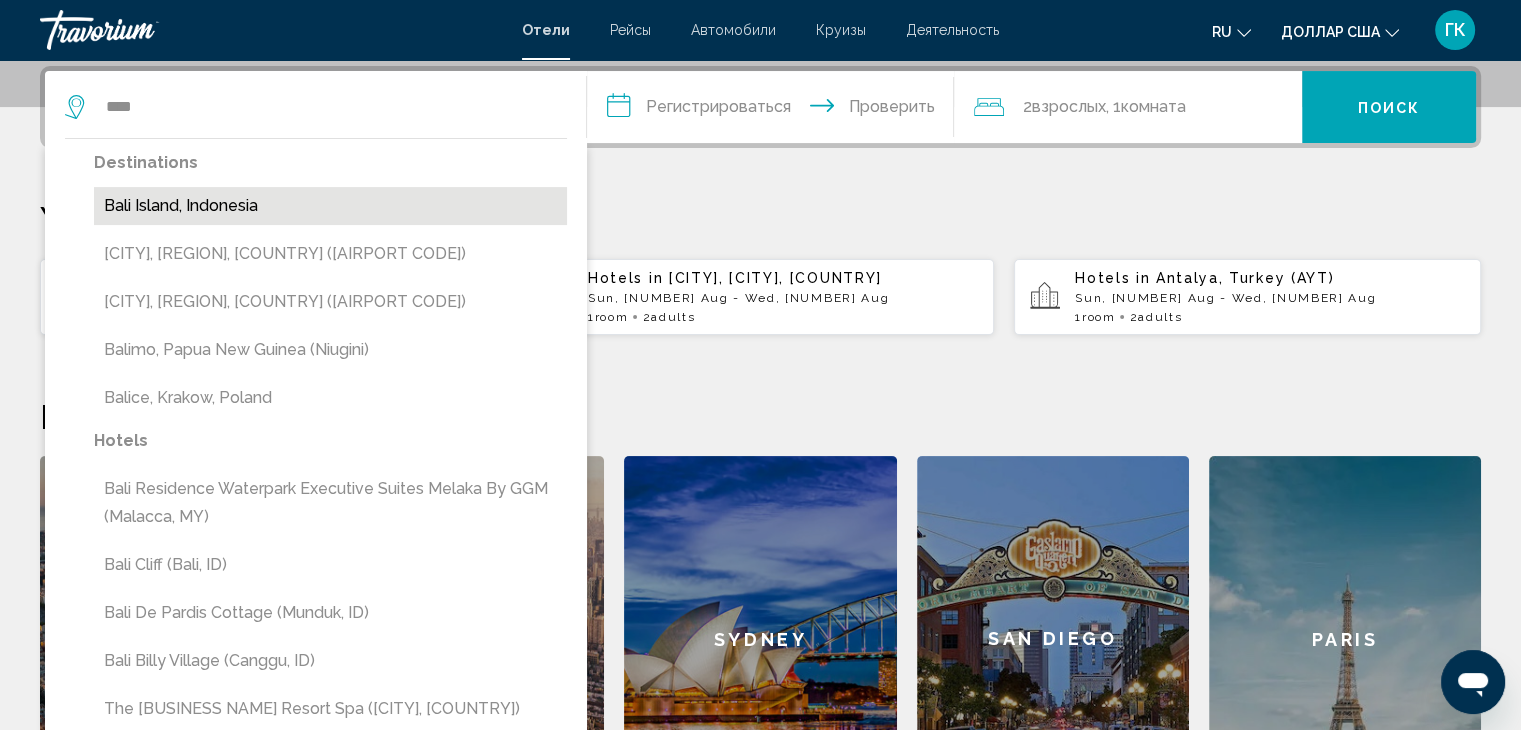 click on "Bali Island, Indonesia" at bounding box center [330, 206] 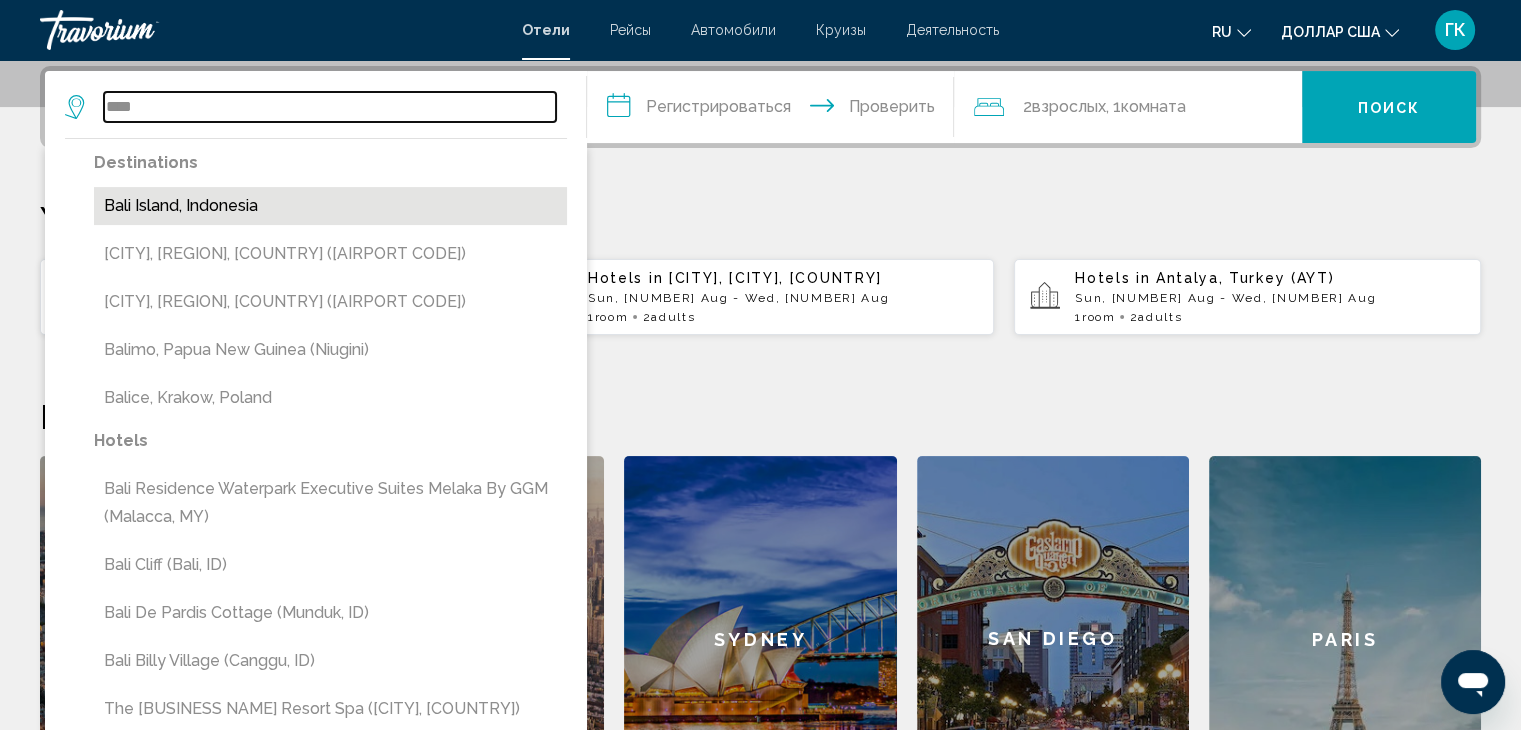 type on "**********" 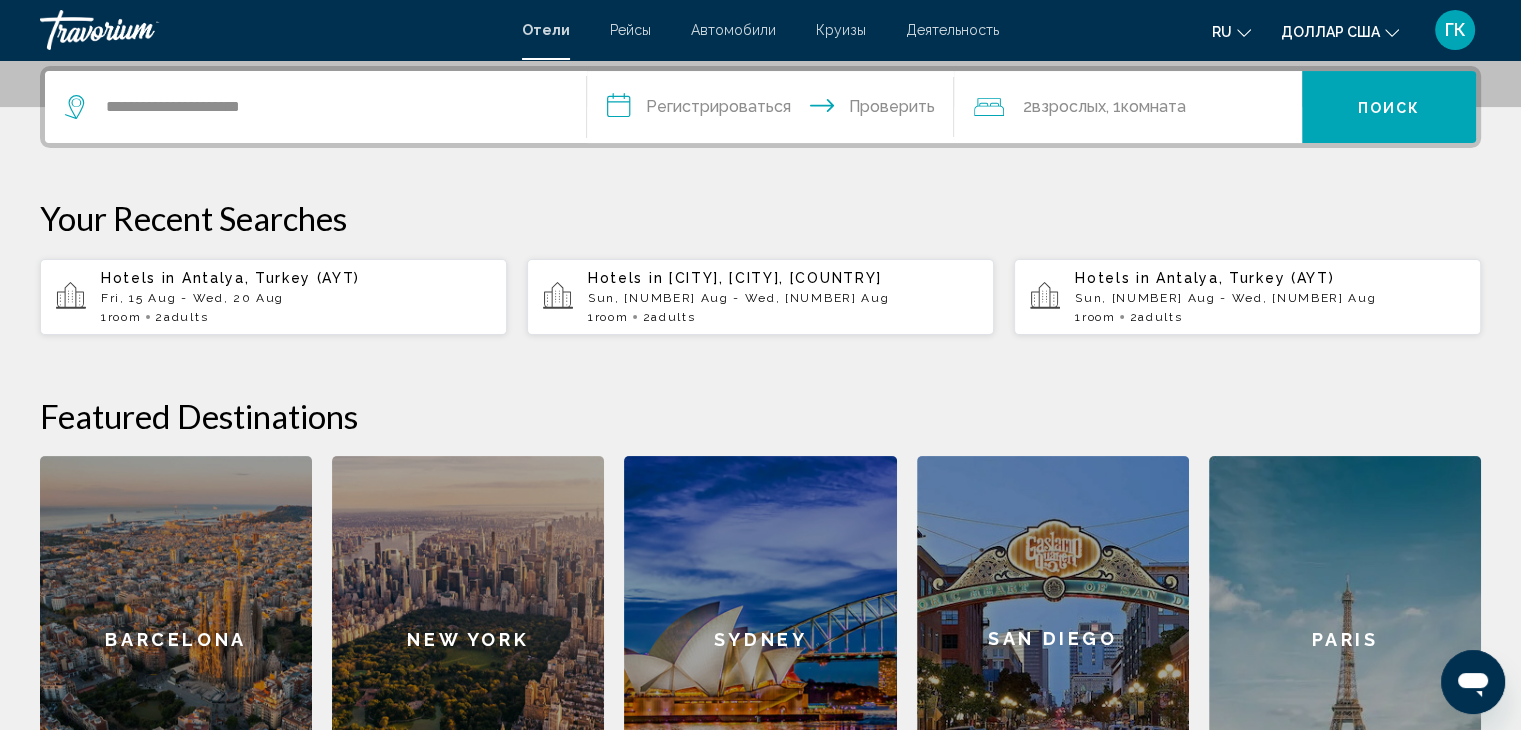 click on "**********" at bounding box center [775, 110] 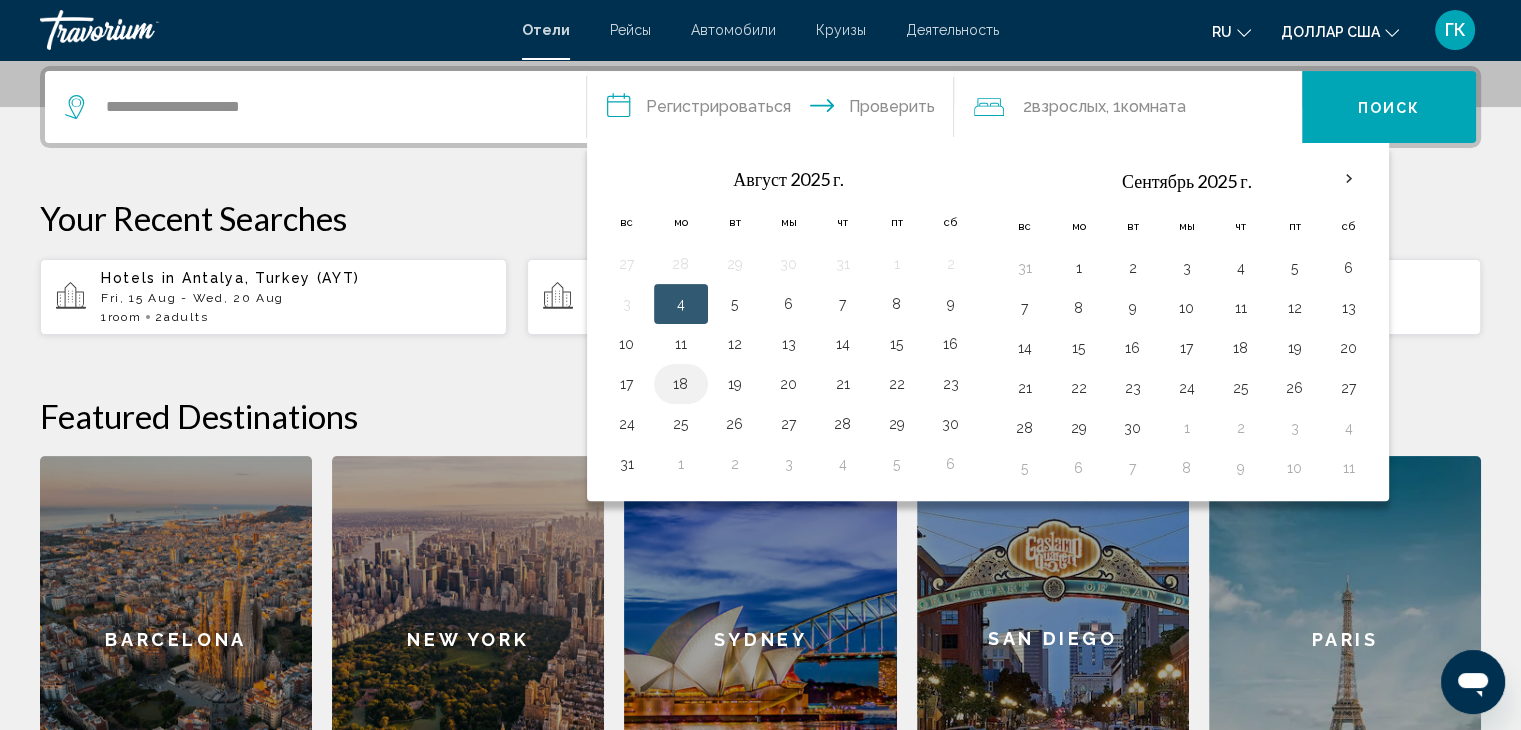click on "18" at bounding box center (681, 384) 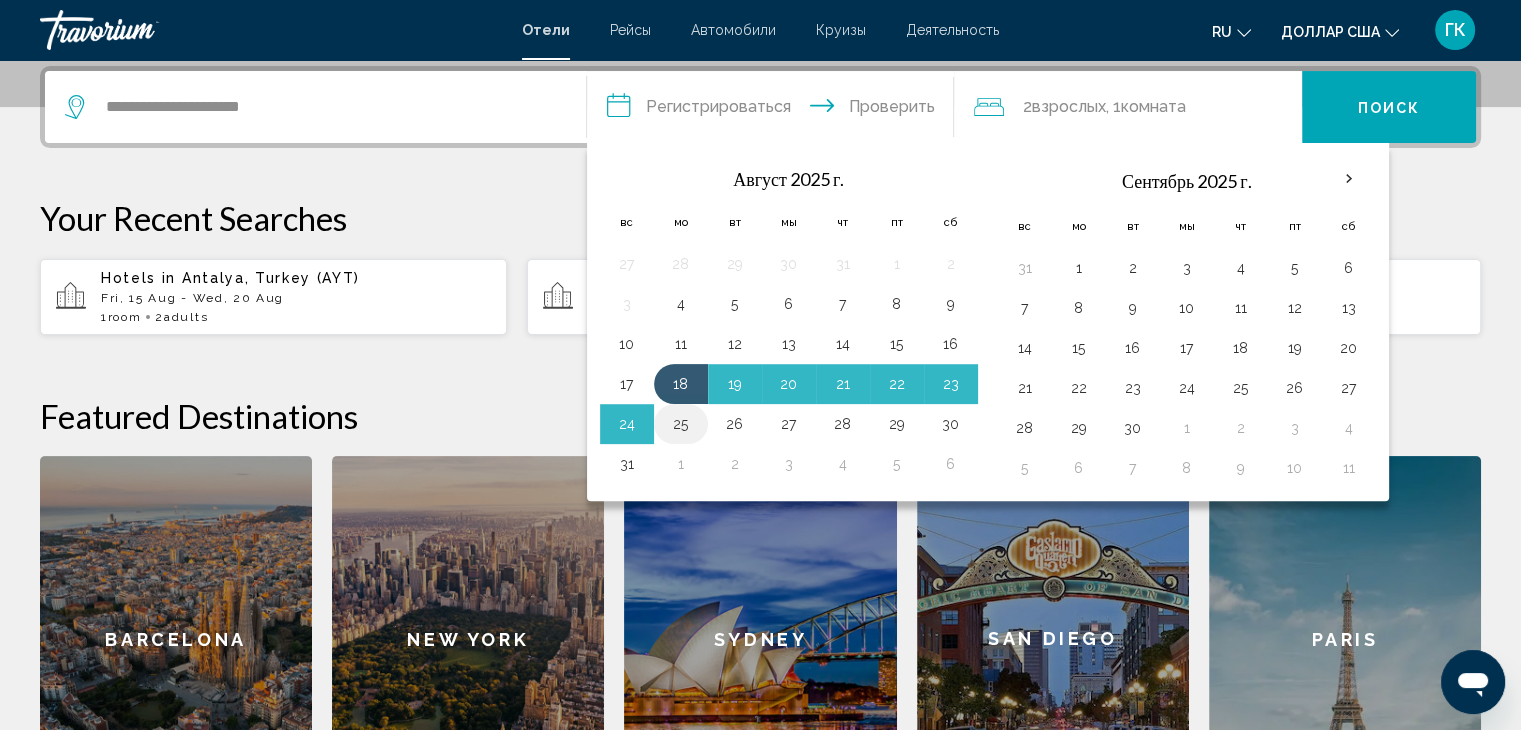 click on "25" at bounding box center (681, 424) 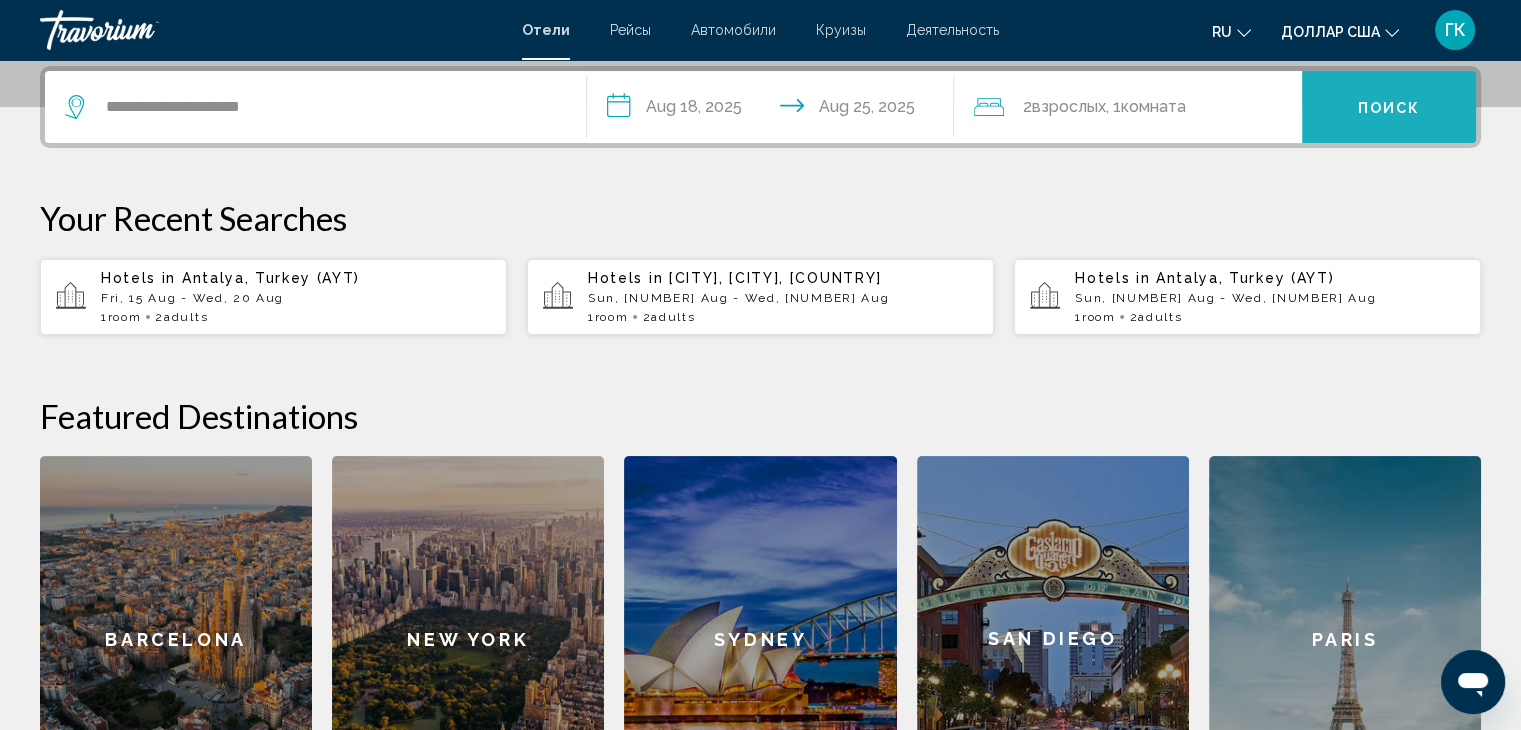 click on "Поиск" at bounding box center [1389, 108] 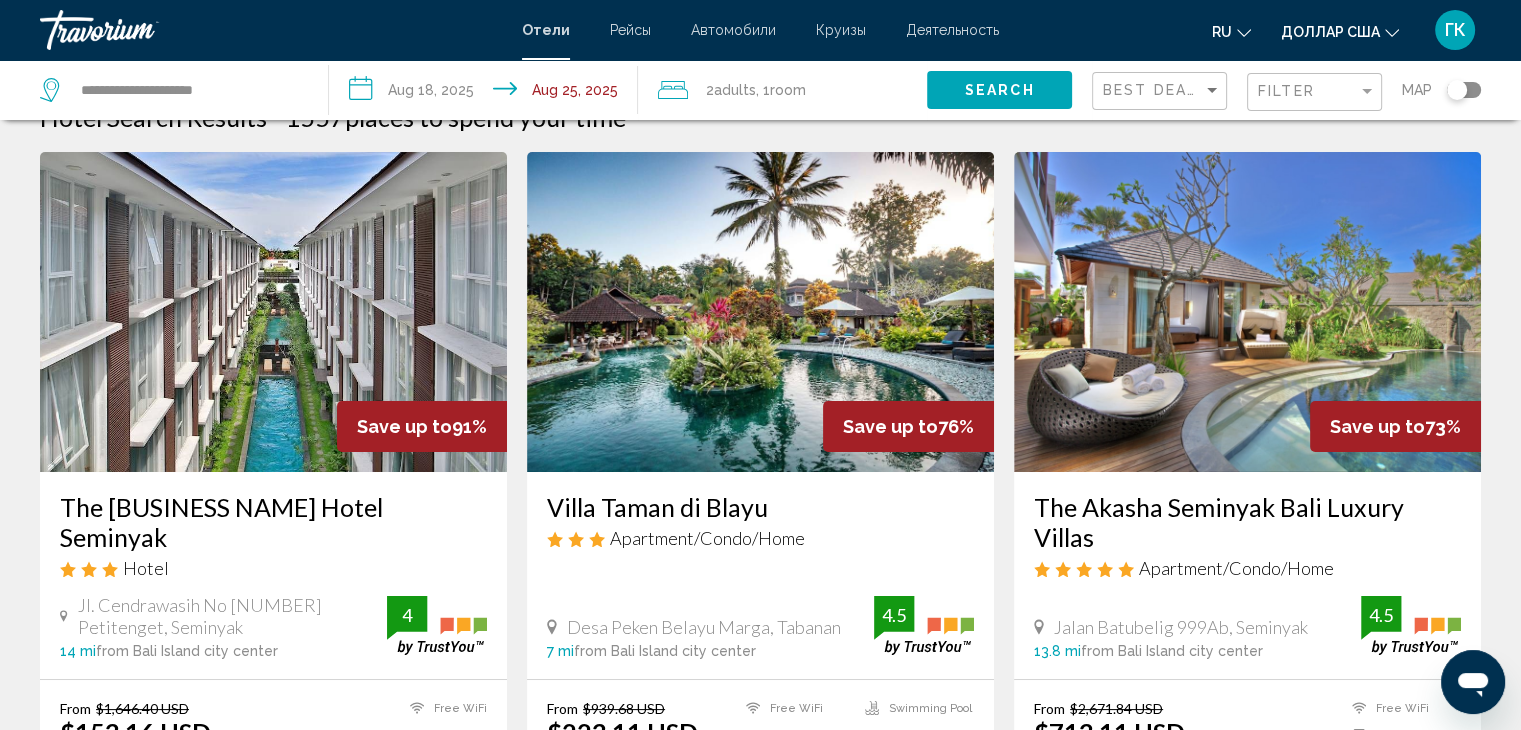 scroll, scrollTop: 39, scrollLeft: 0, axis: vertical 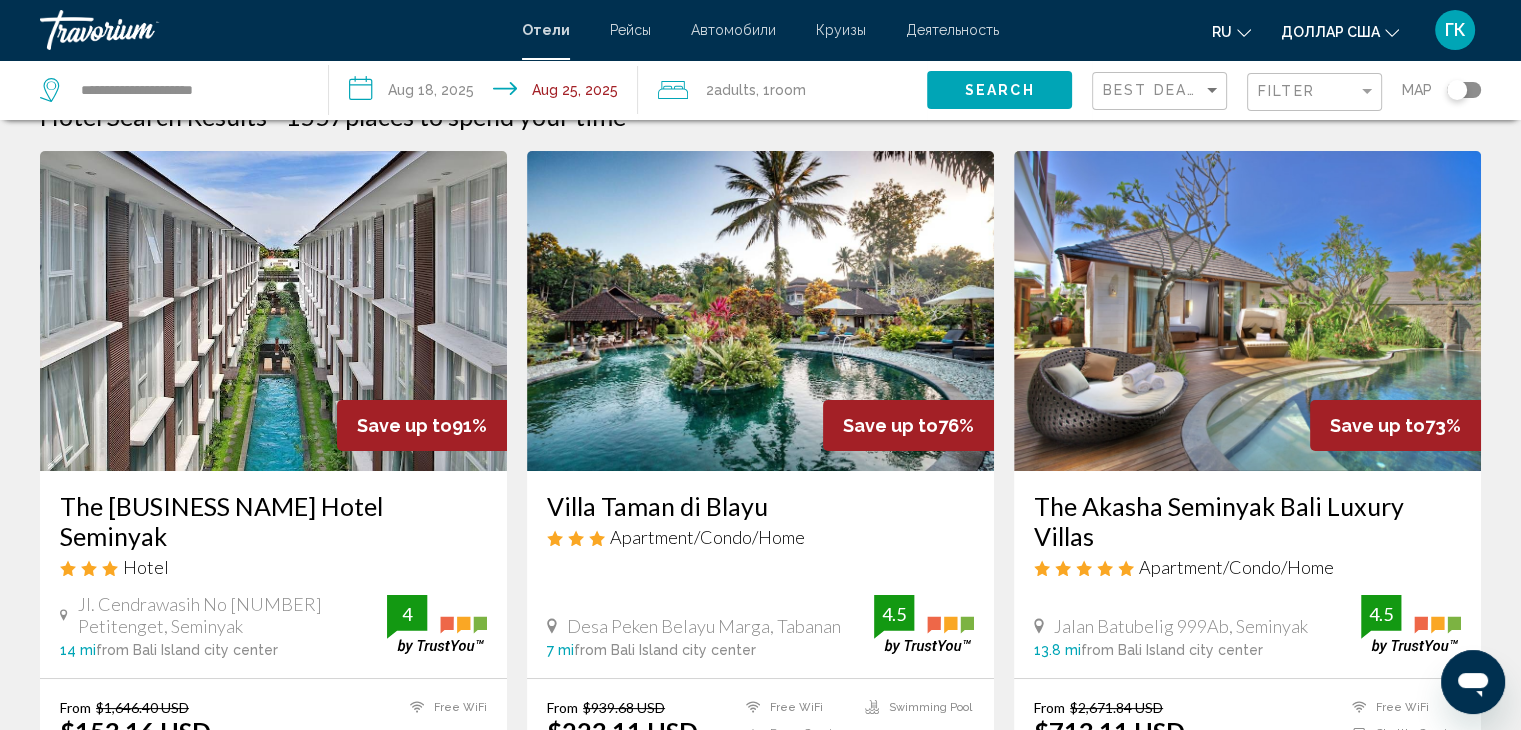 click at bounding box center [273, 311] 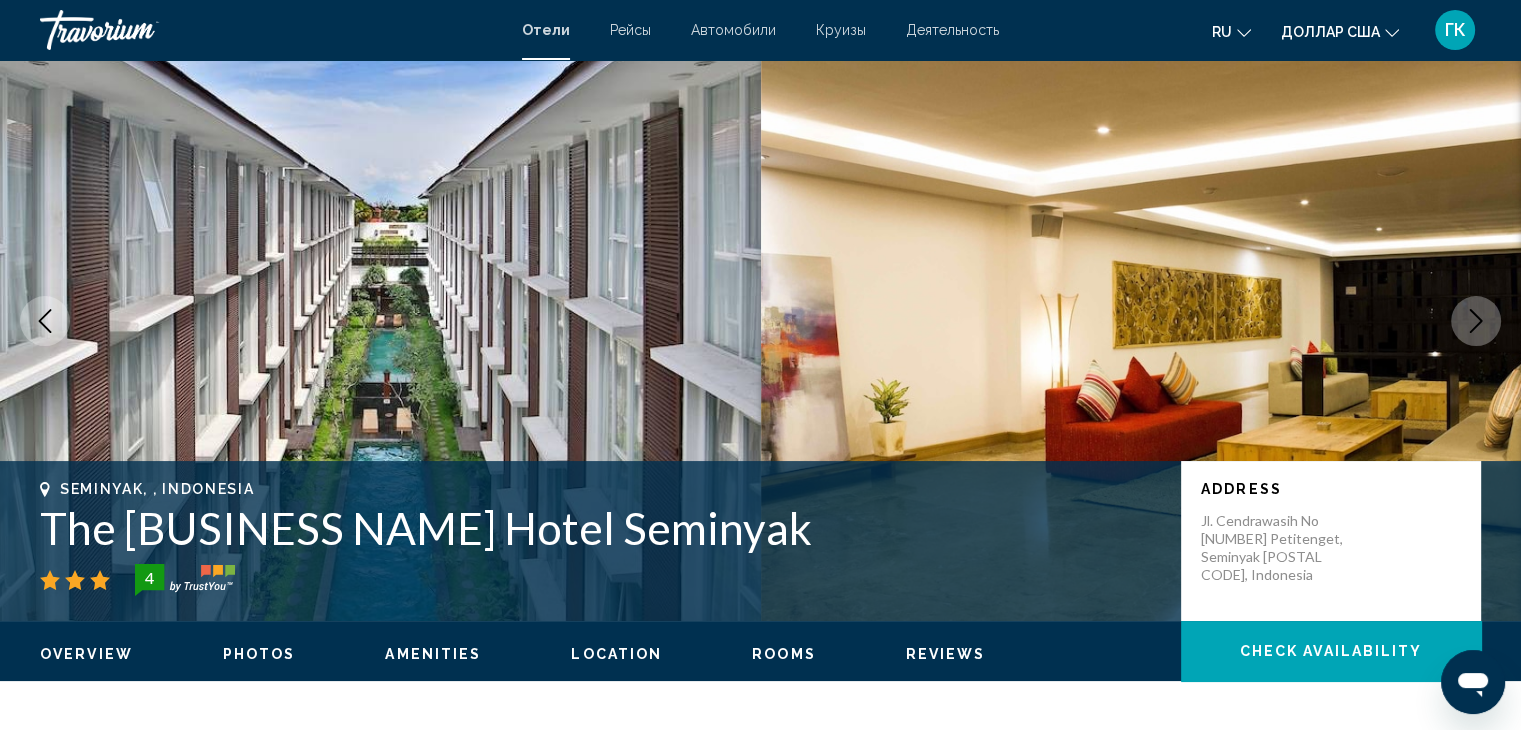 scroll, scrollTop: 0, scrollLeft: 0, axis: both 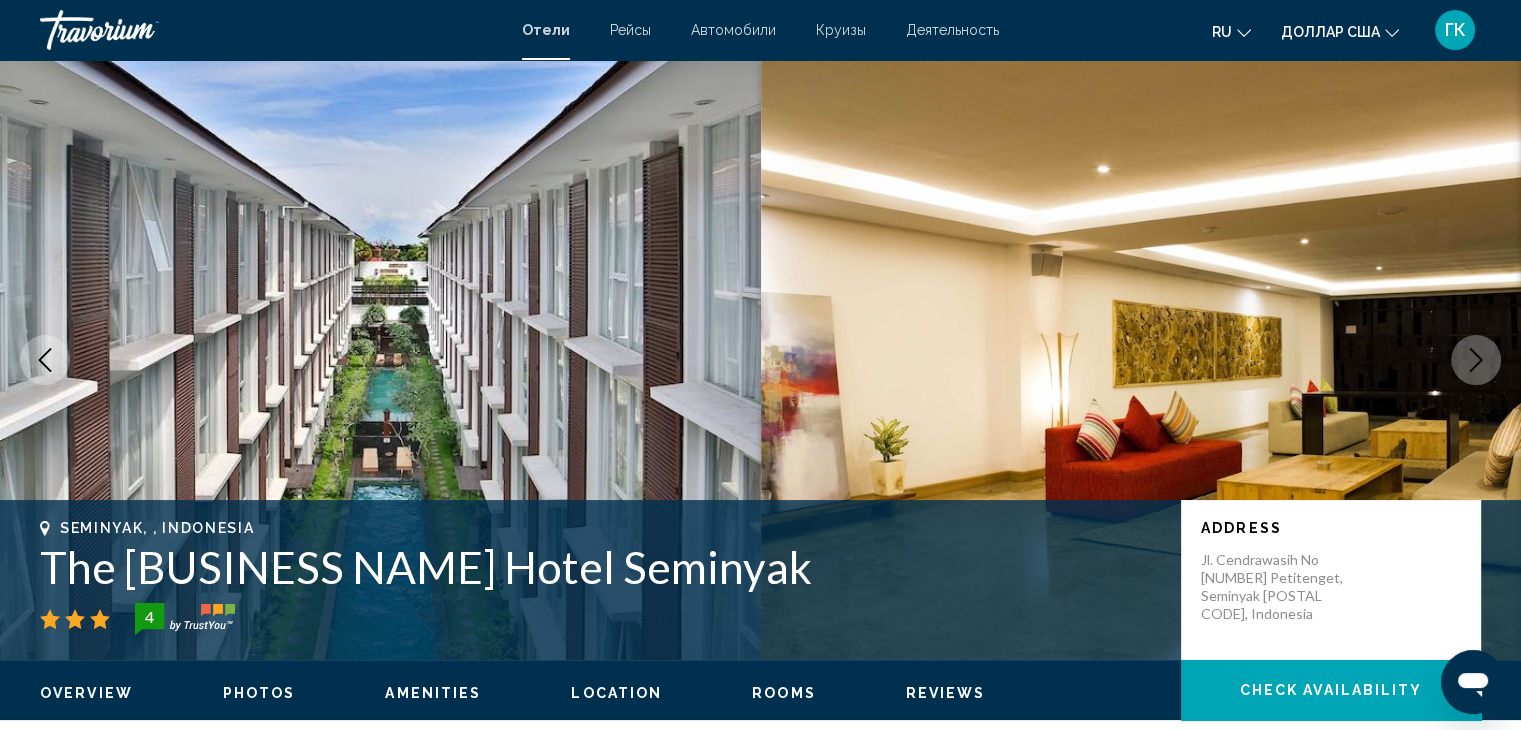 click 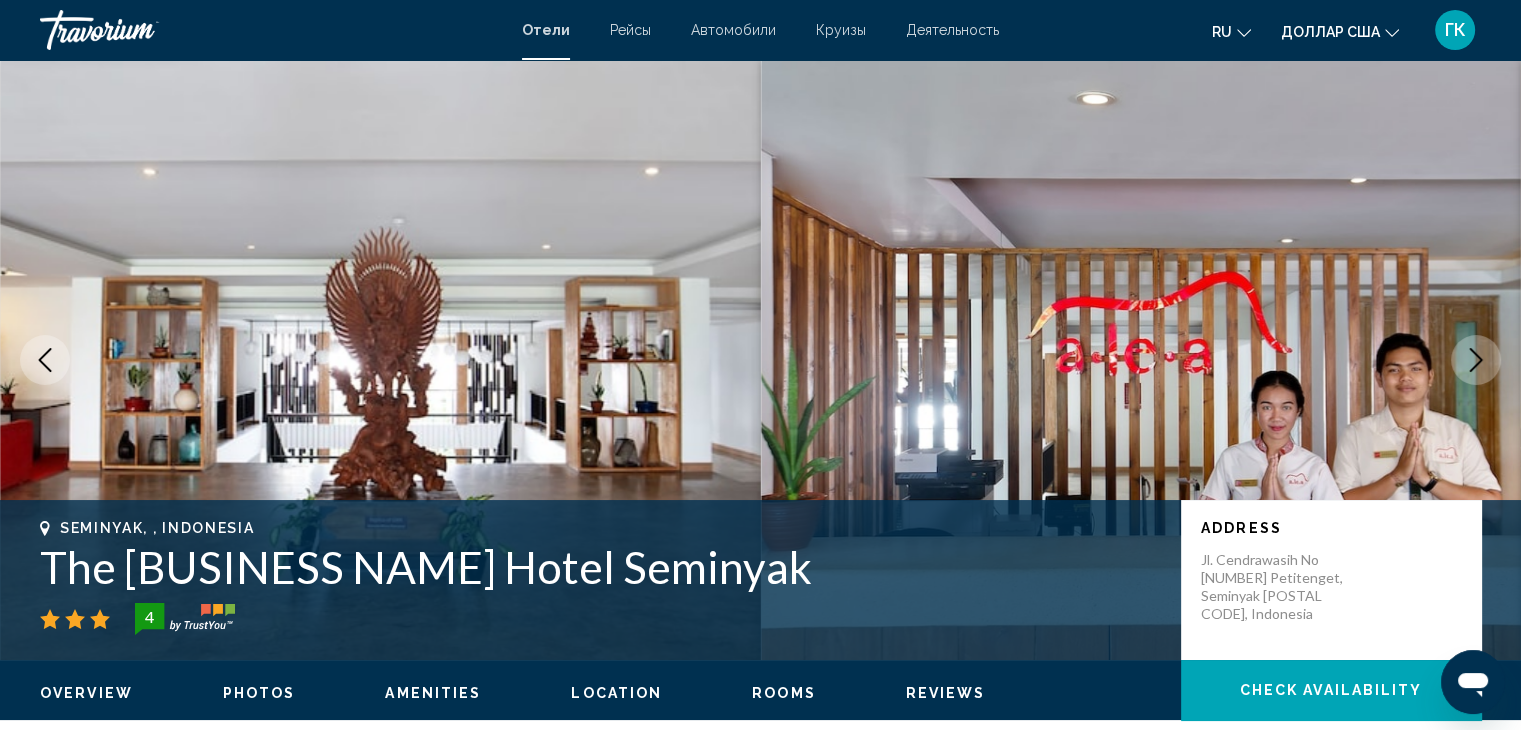 click 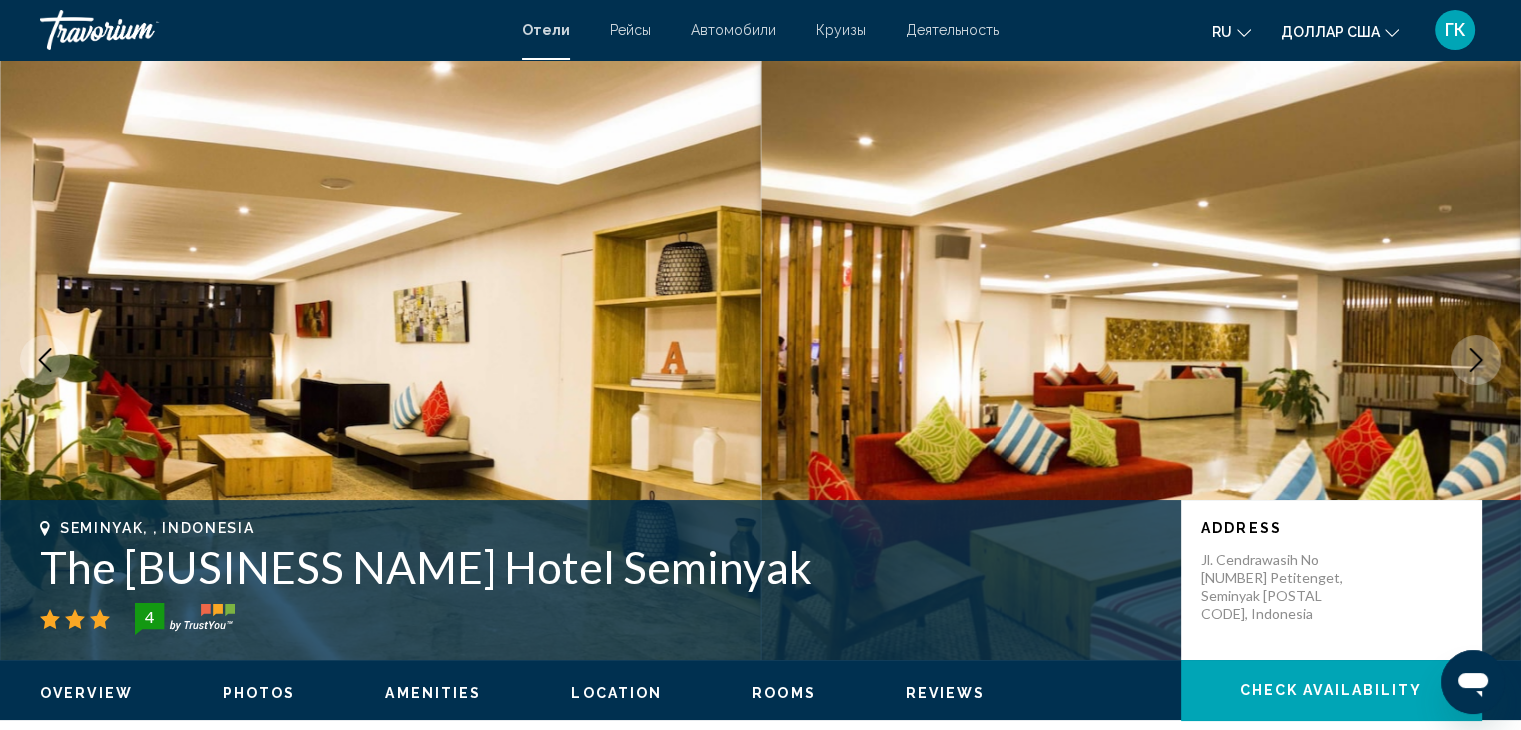 click 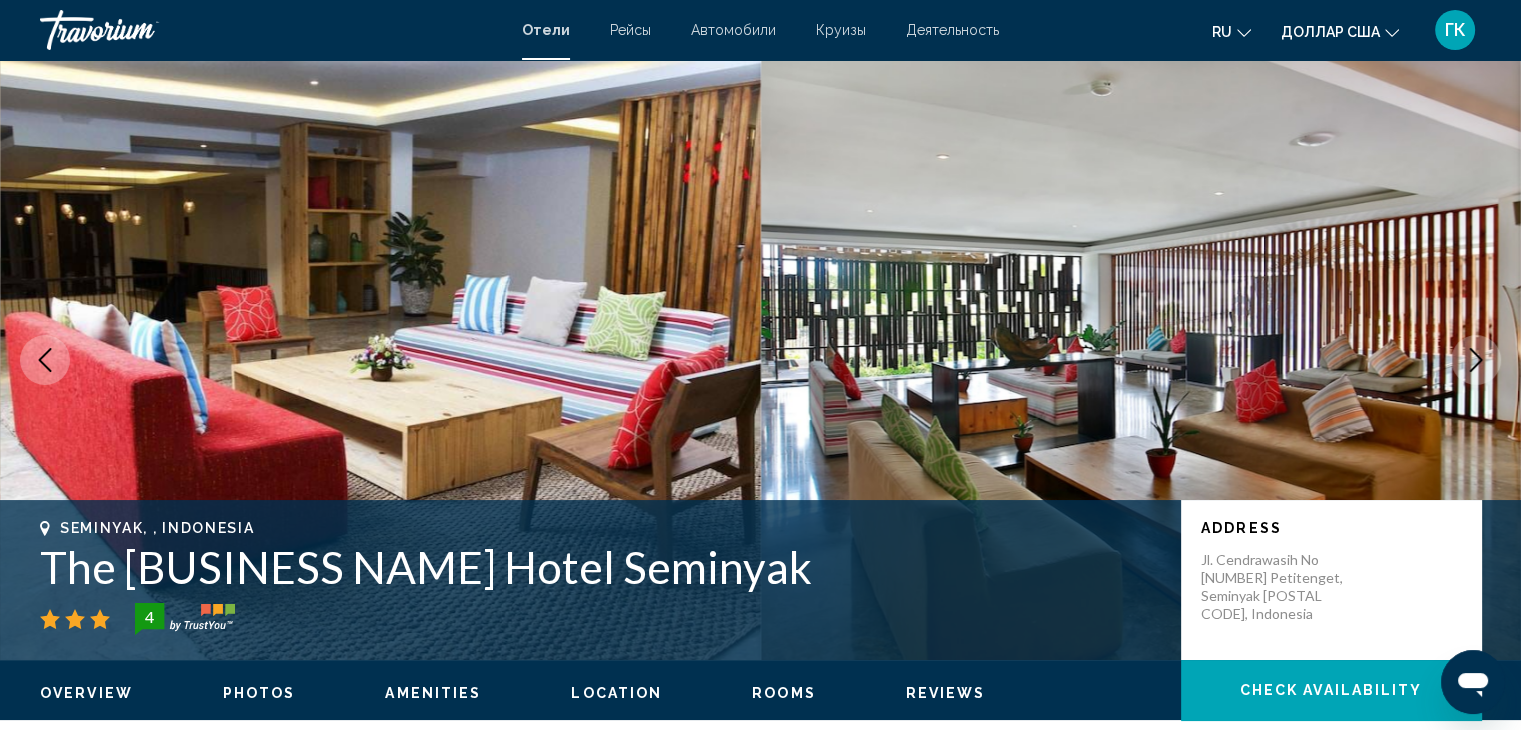 click 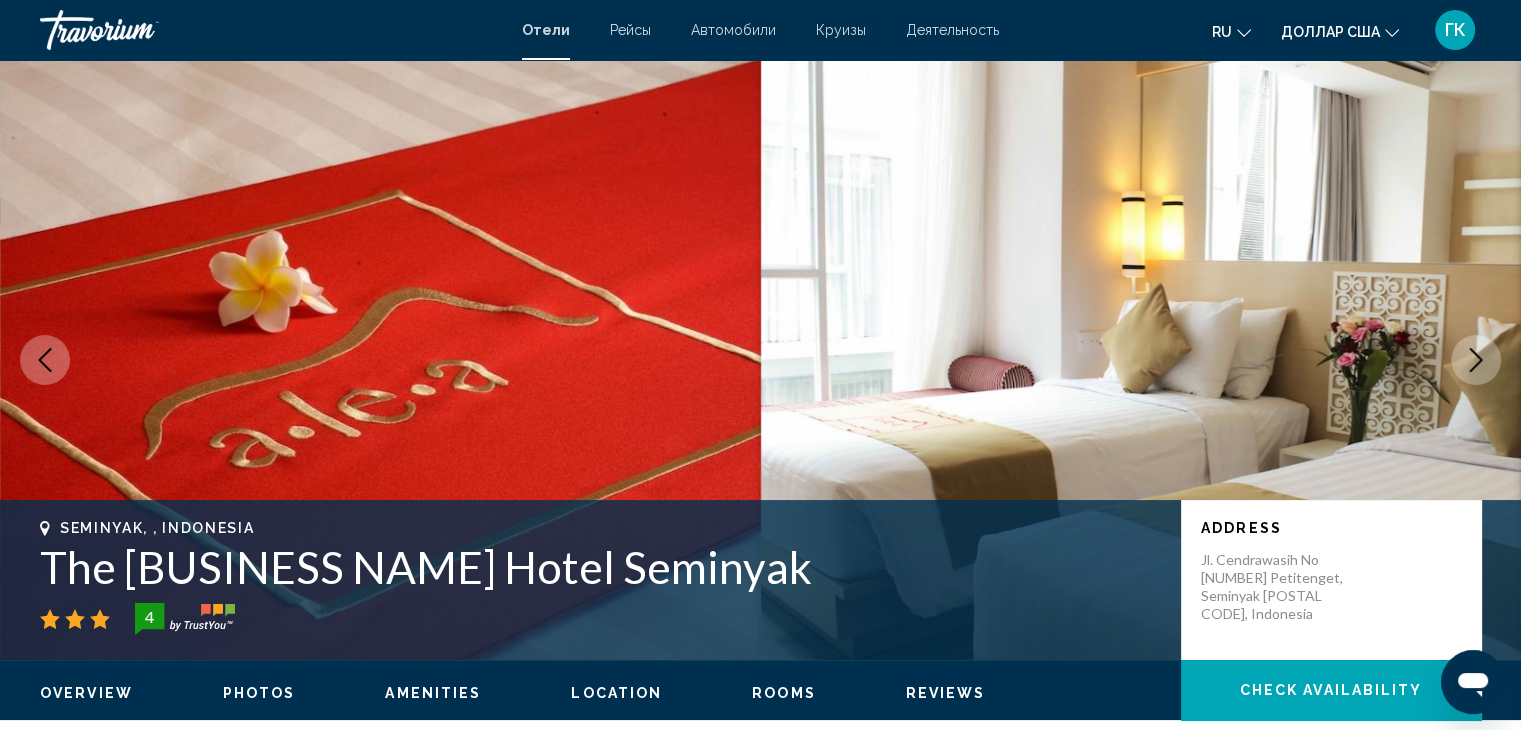 click 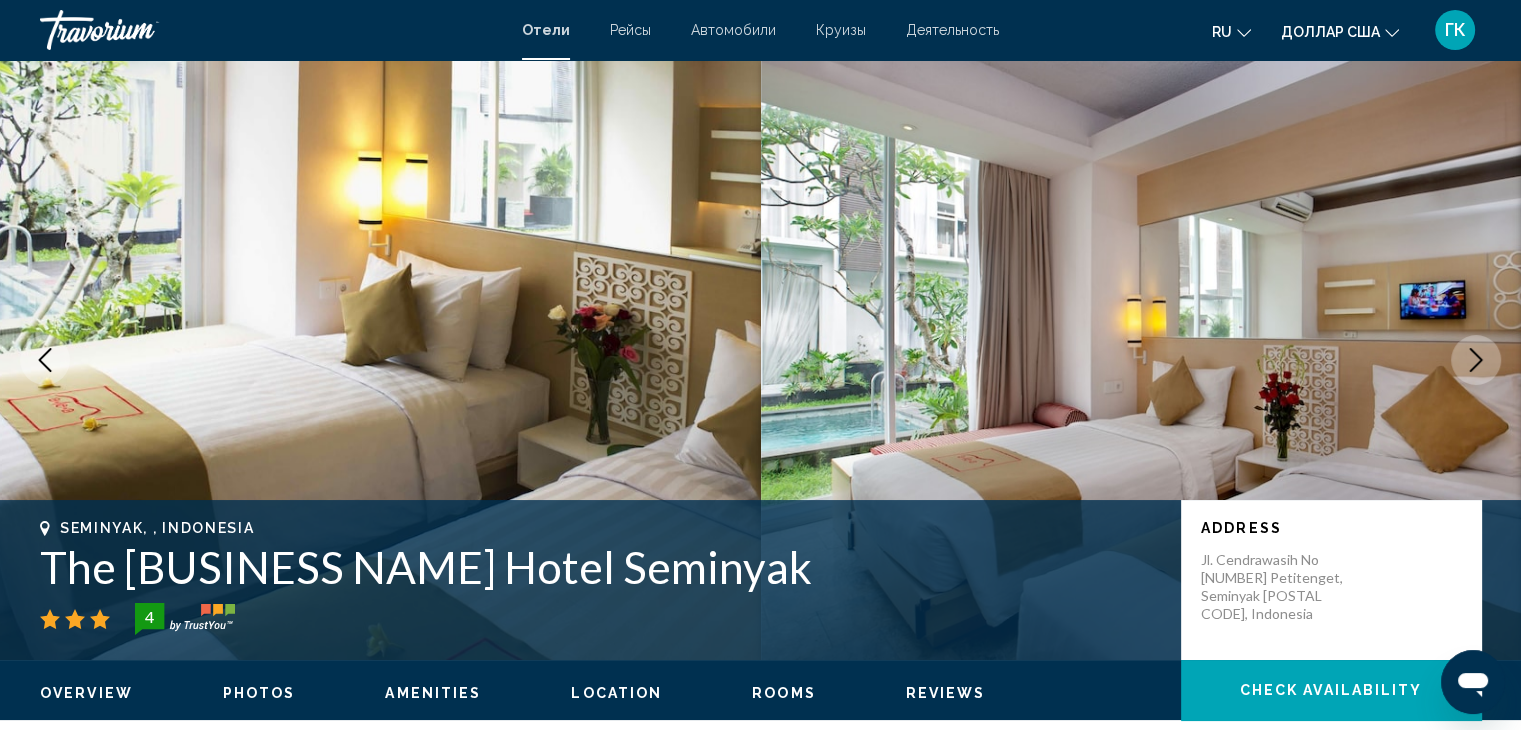 click 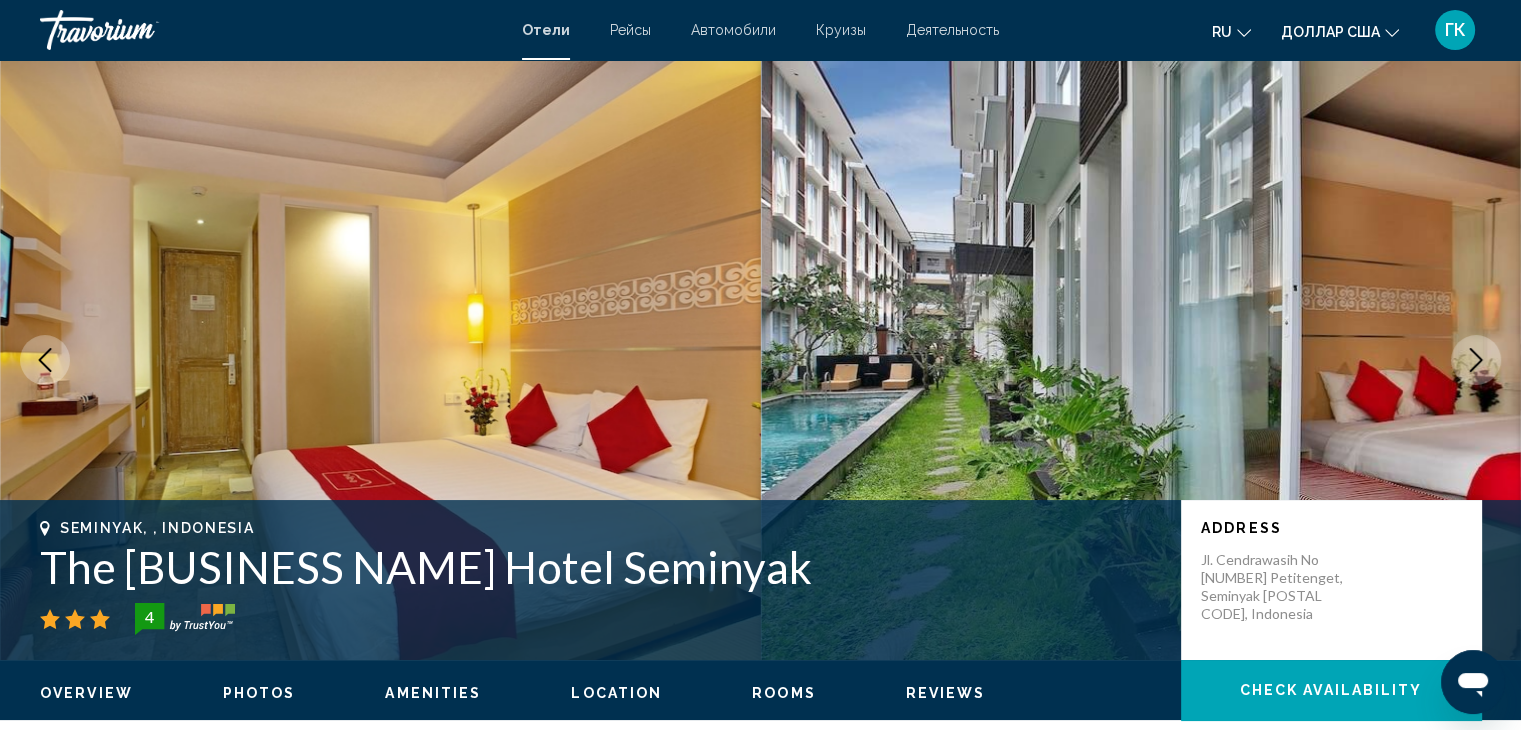 click 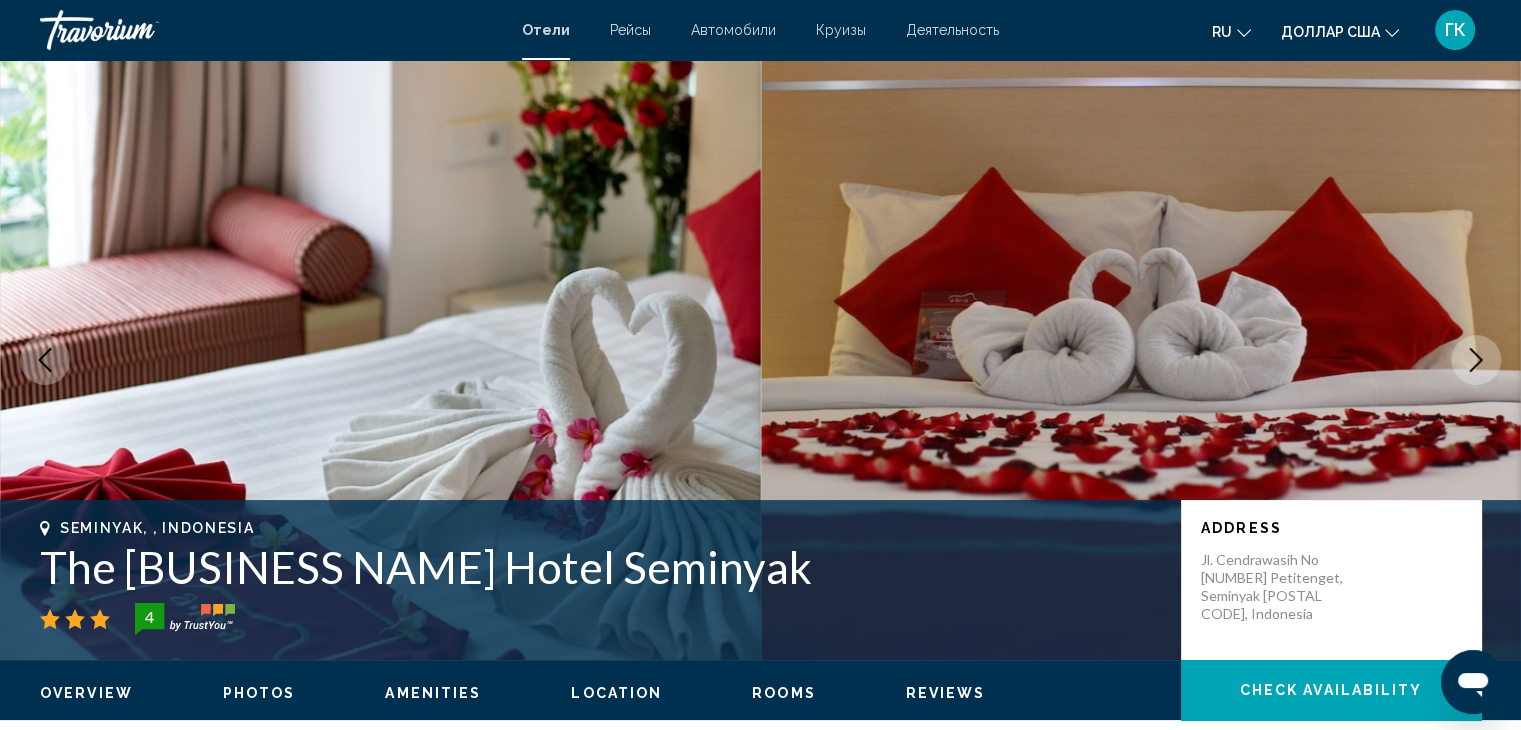 click 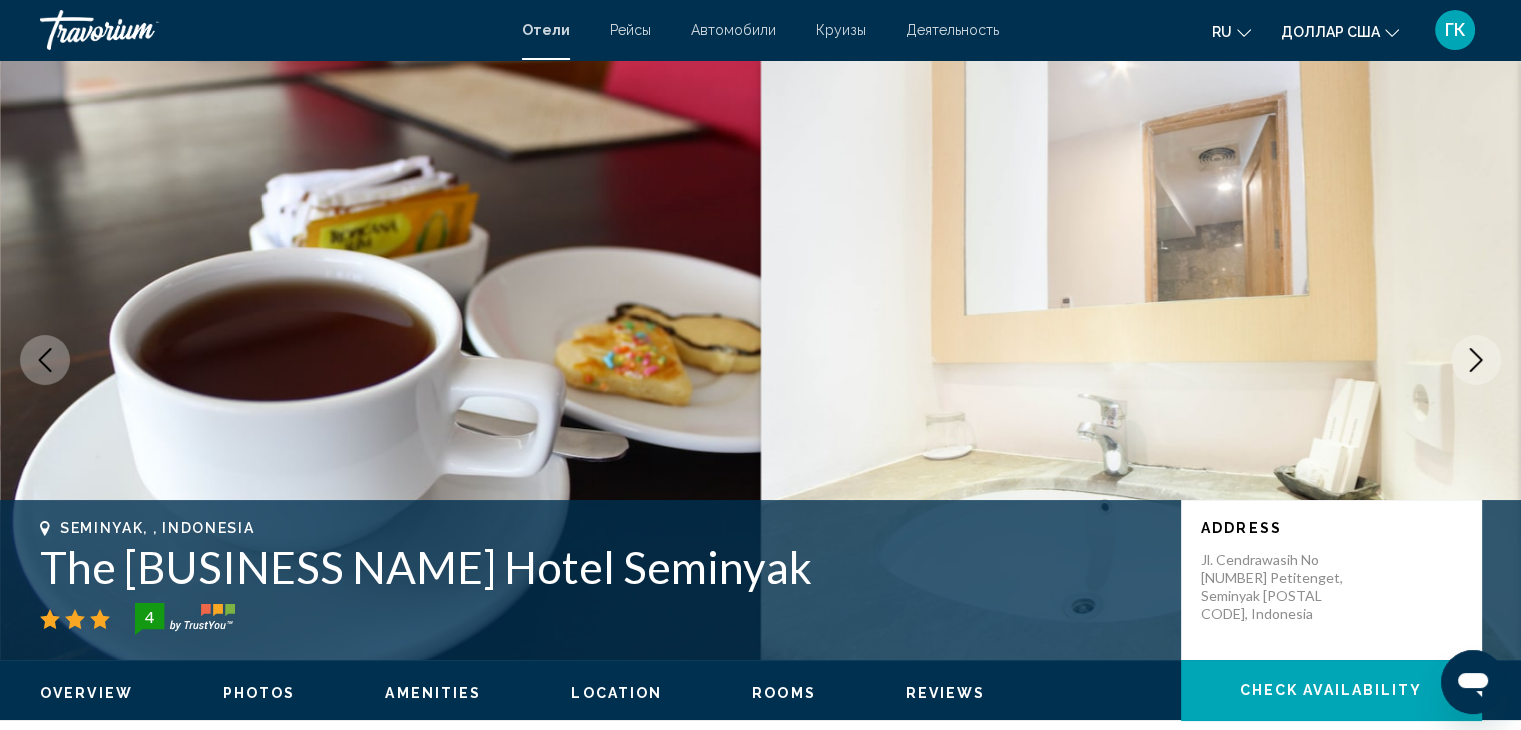 click 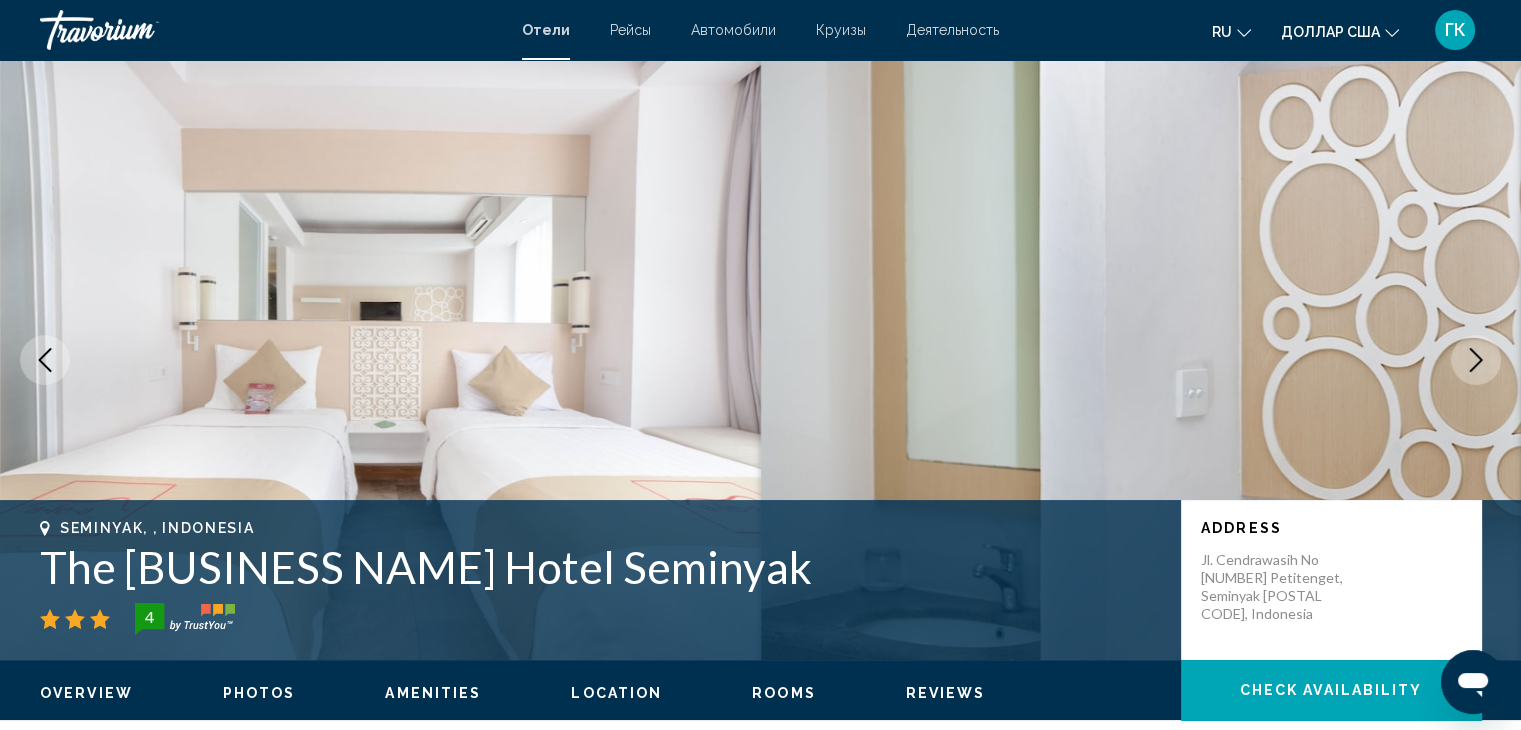 click 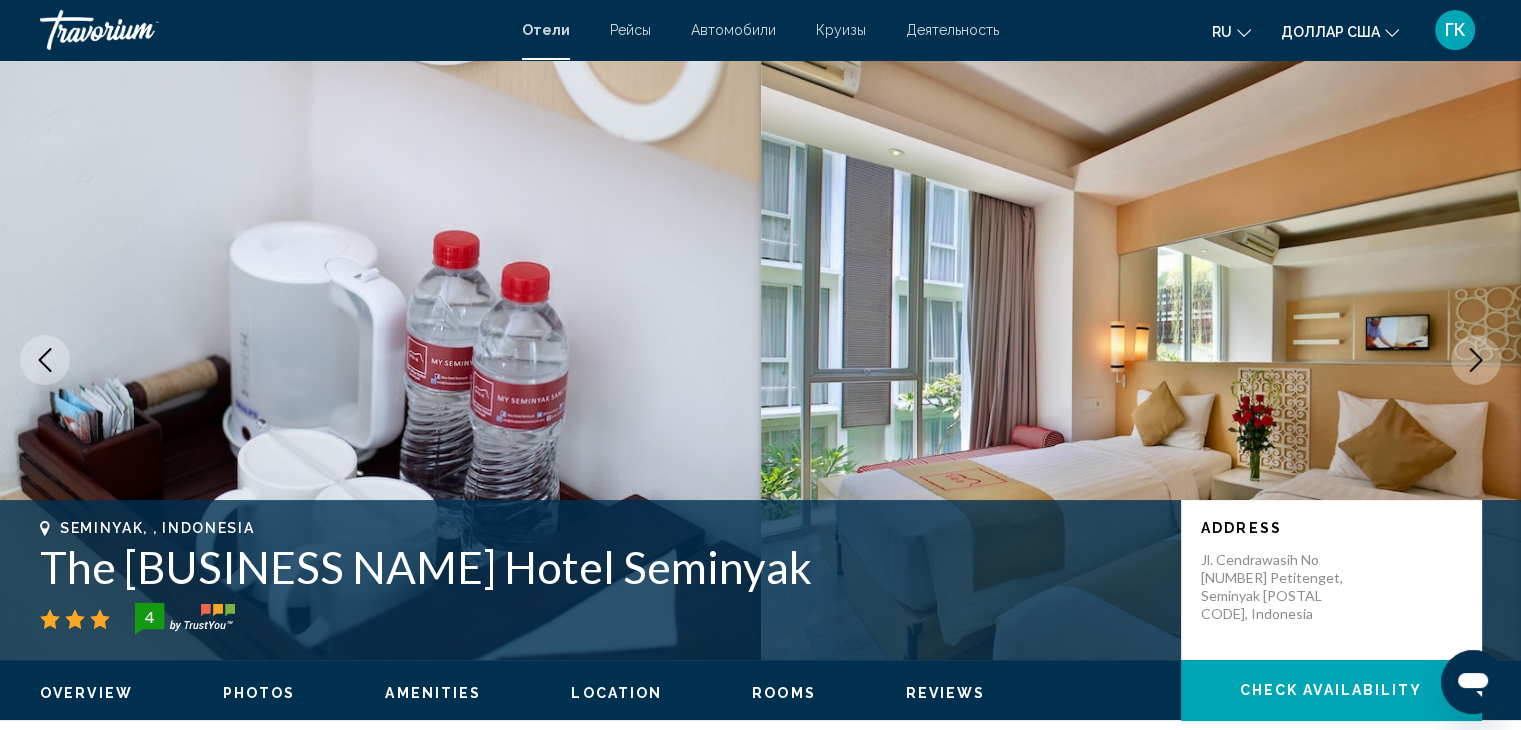 click 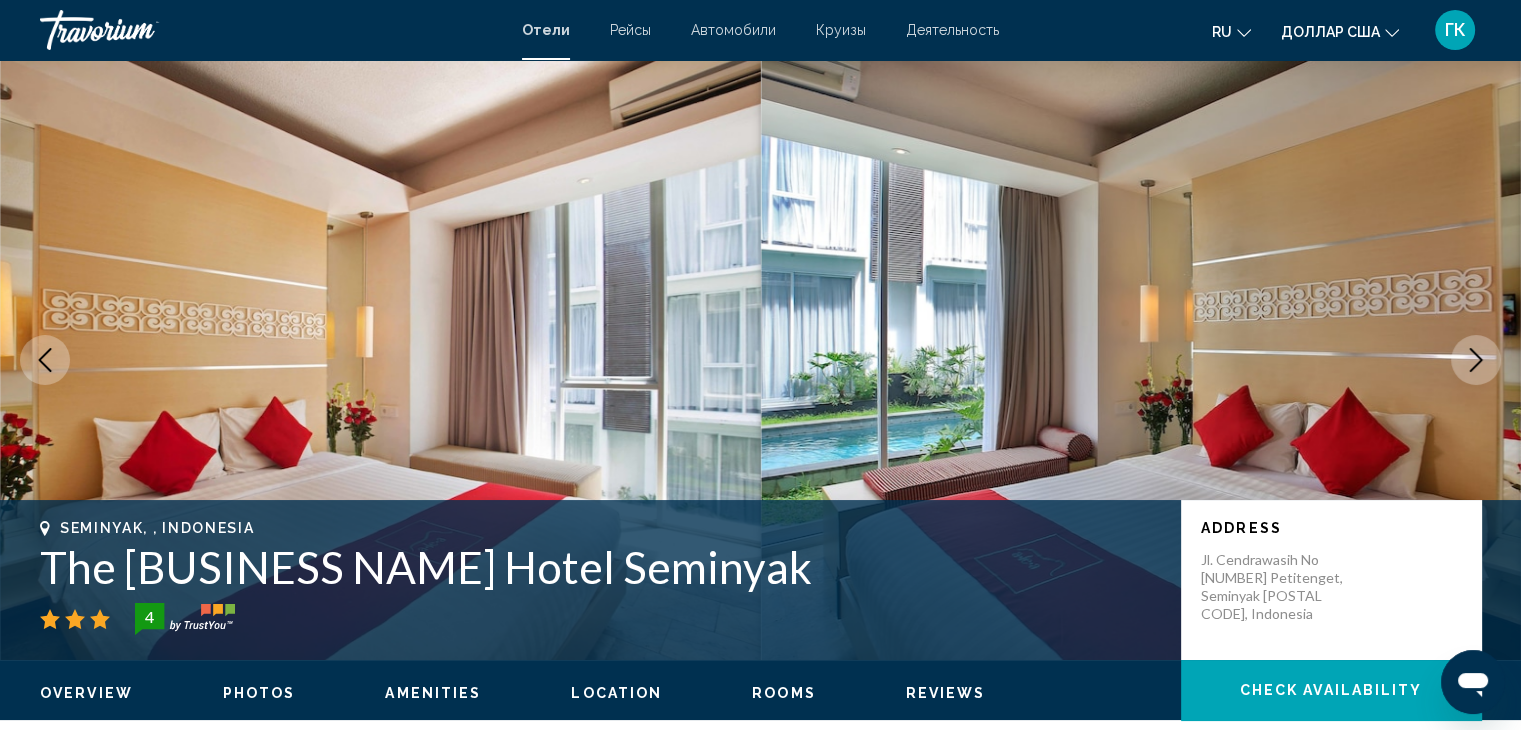click 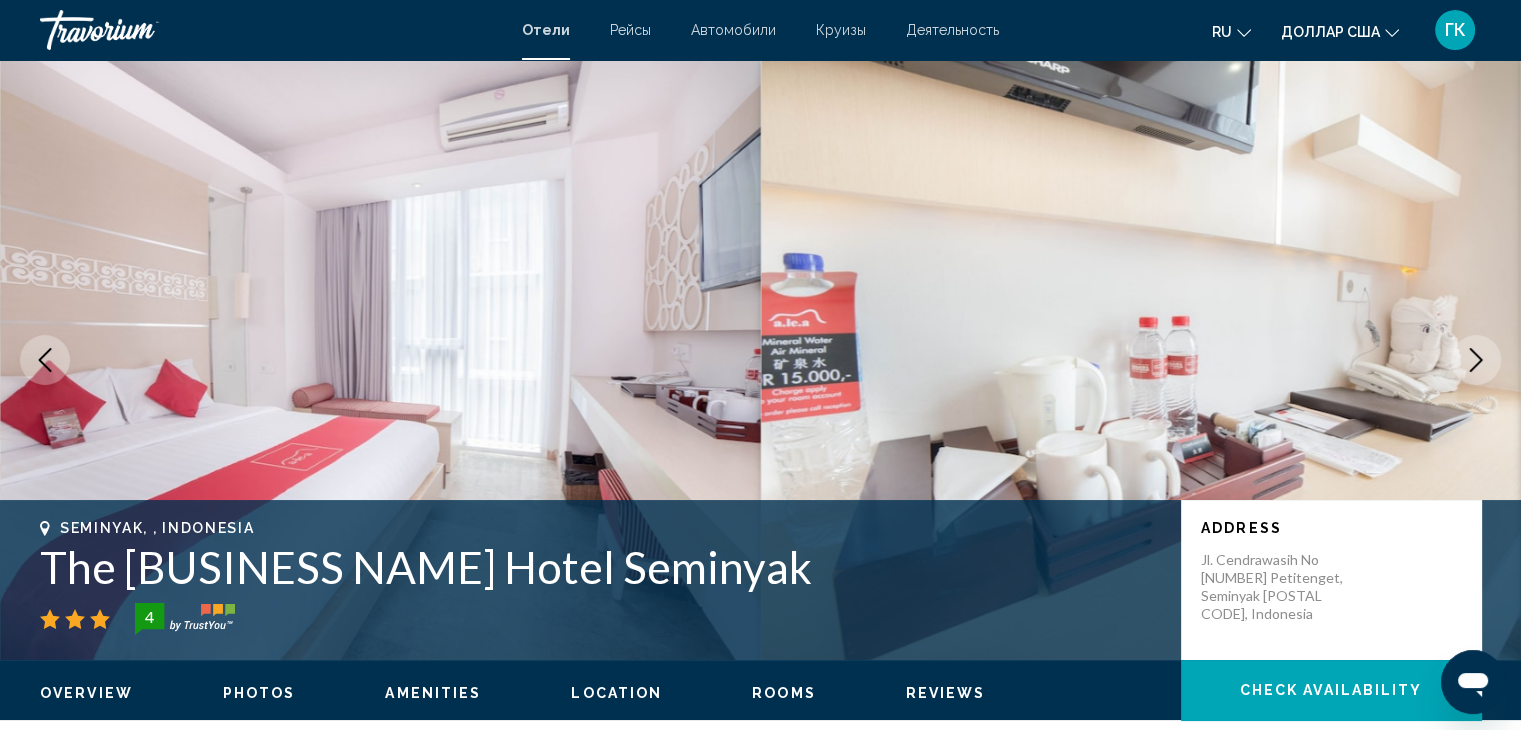 click 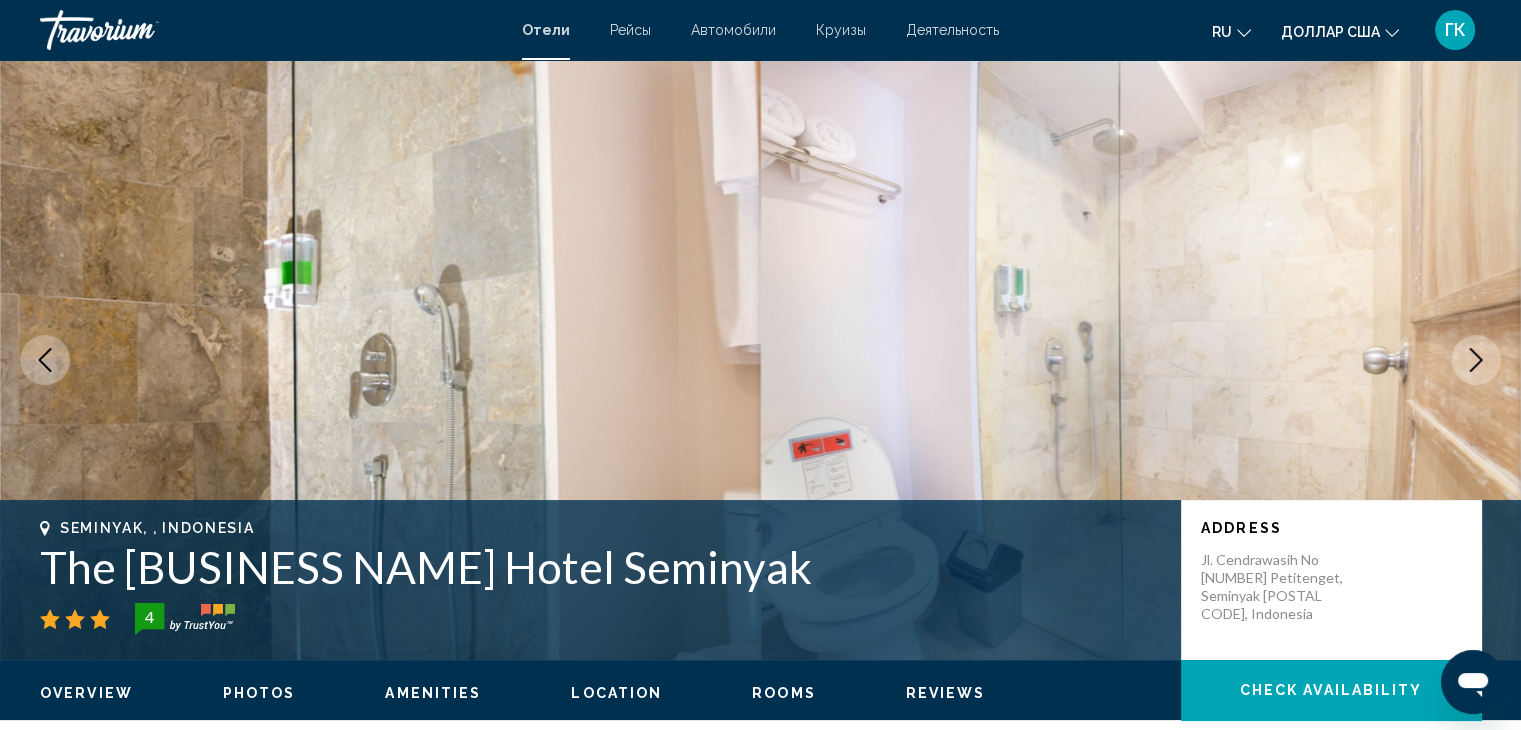 click 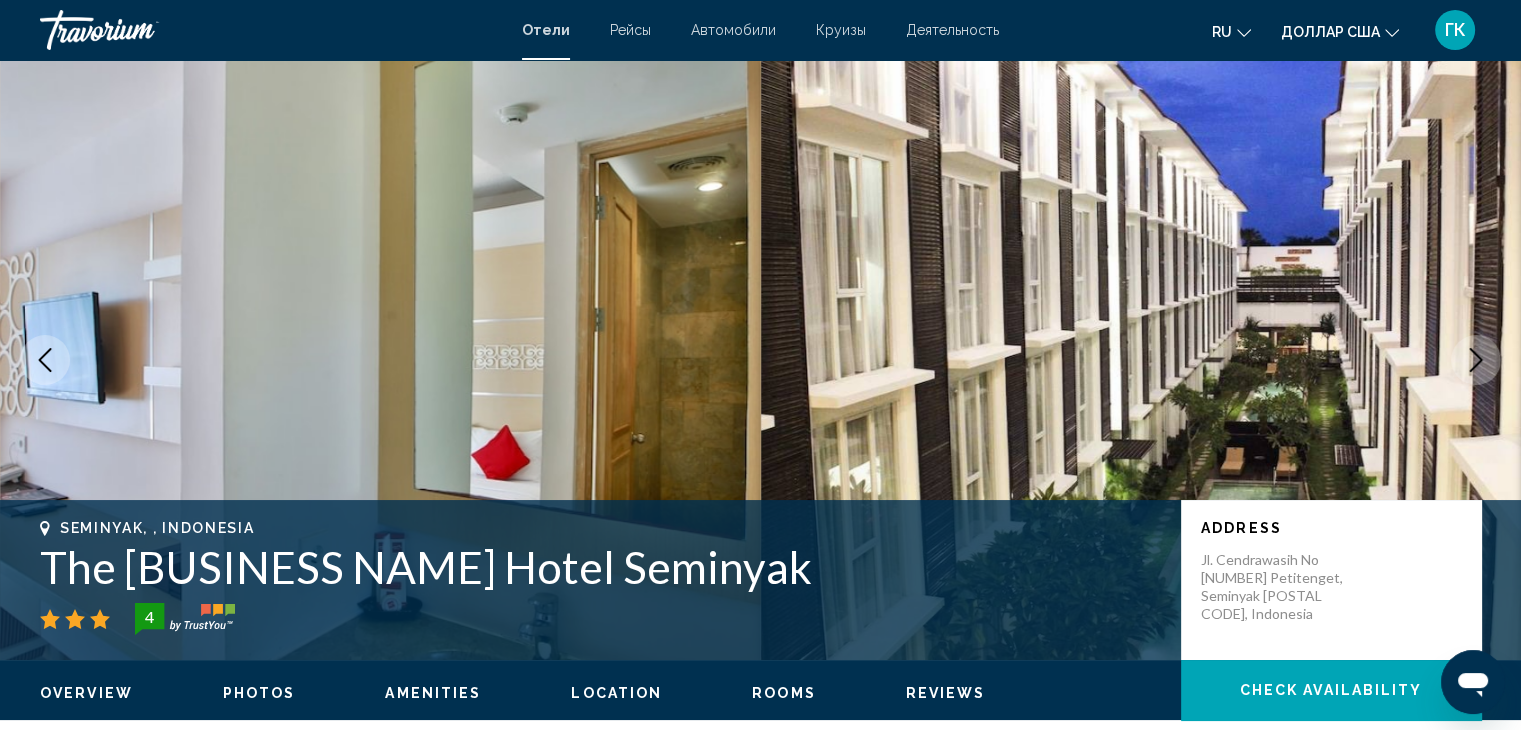 click 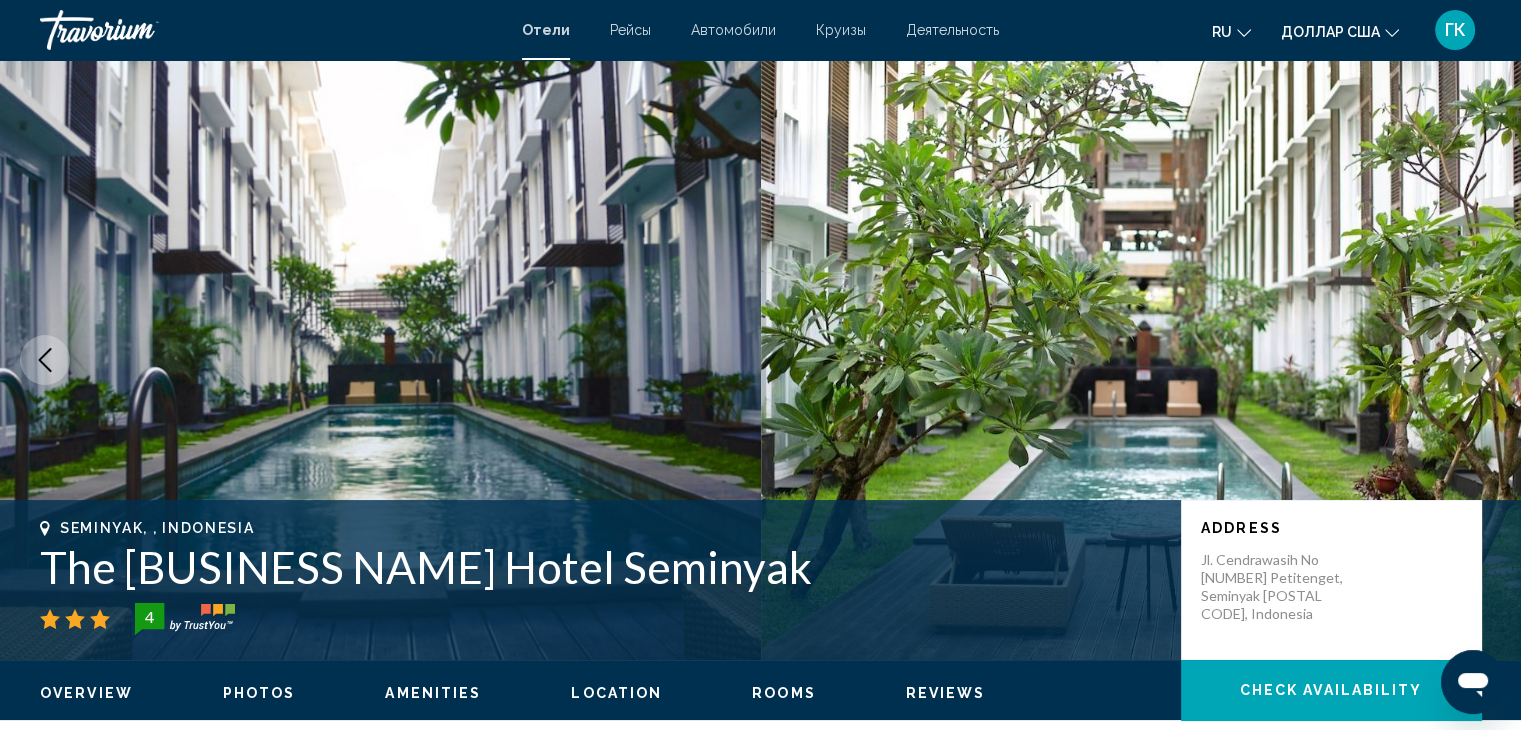 click 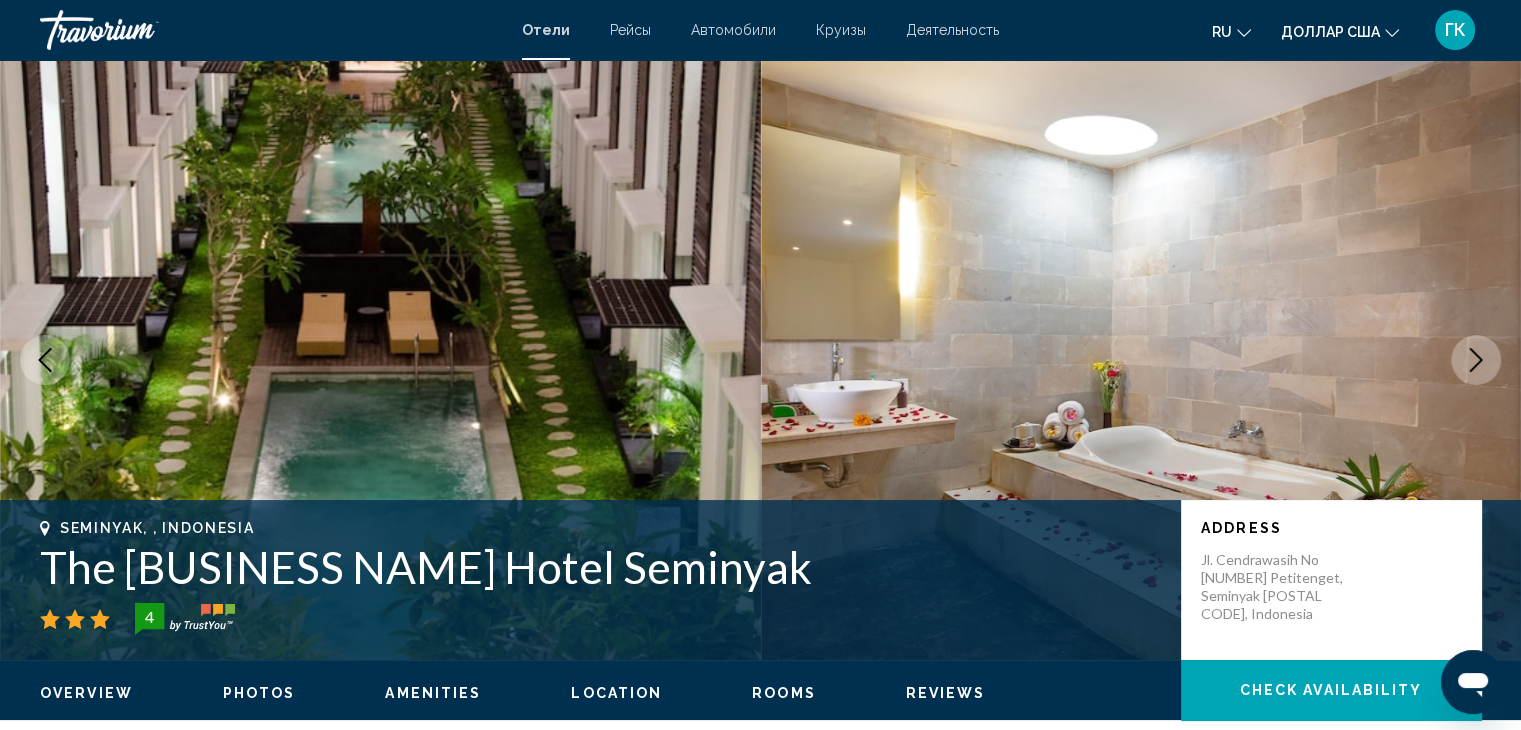 click 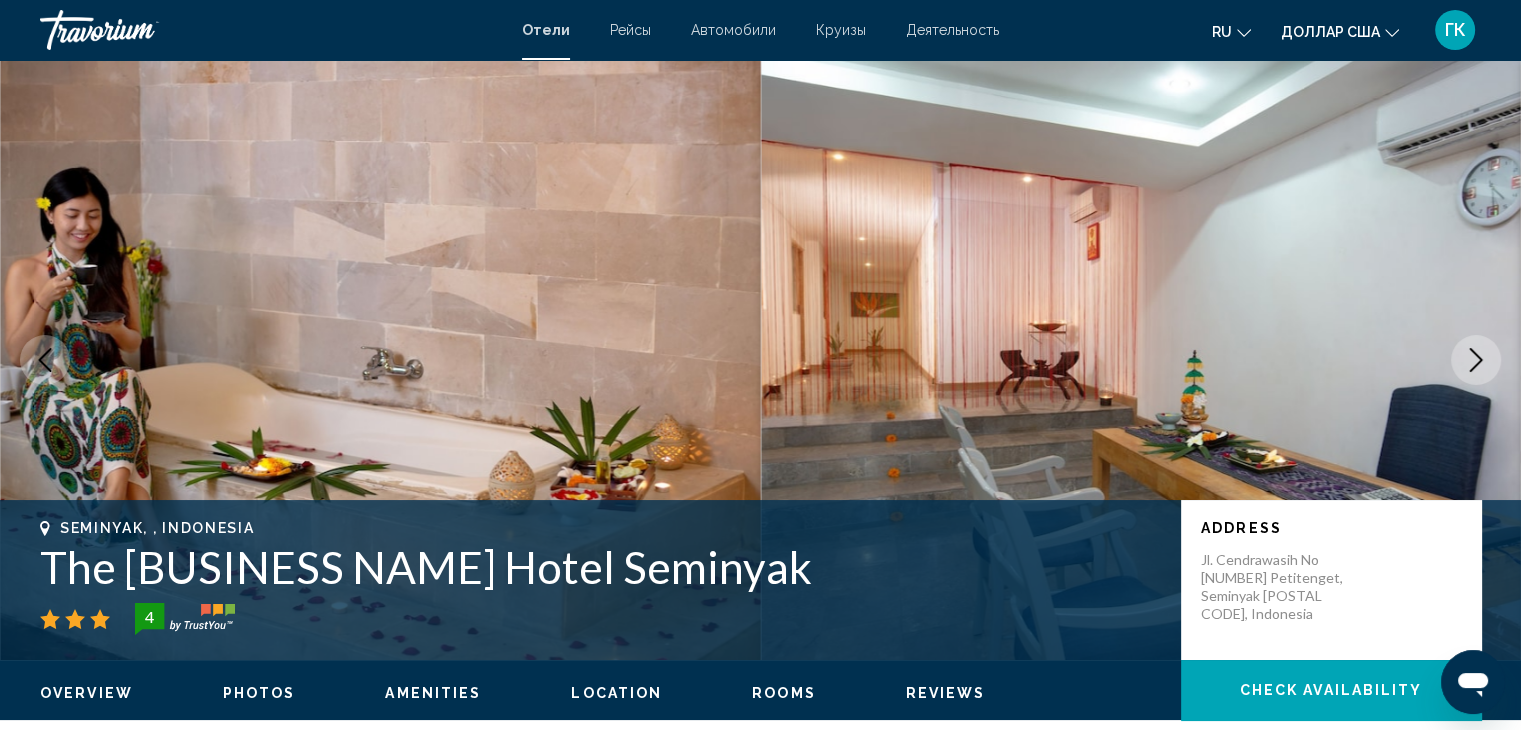 click 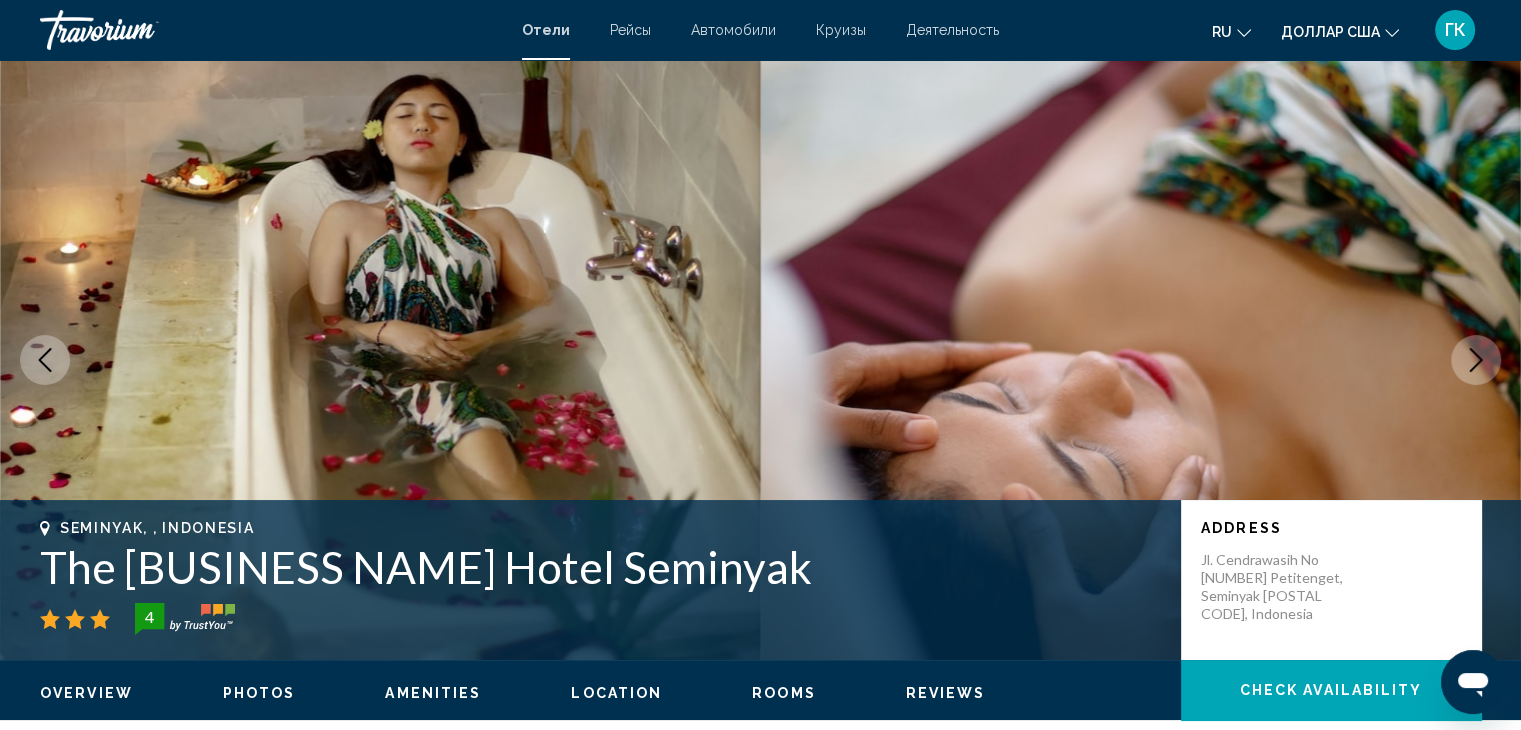 click 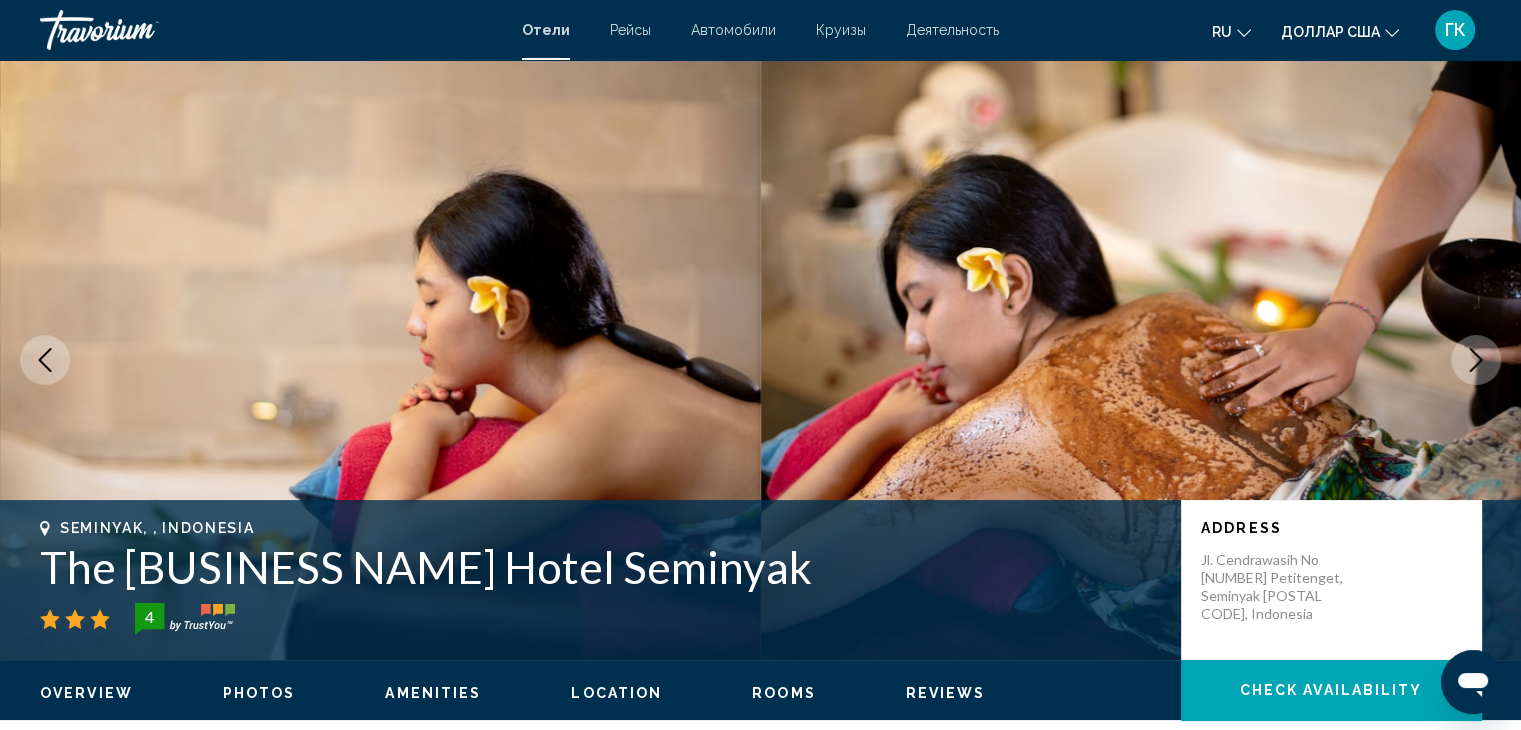 click 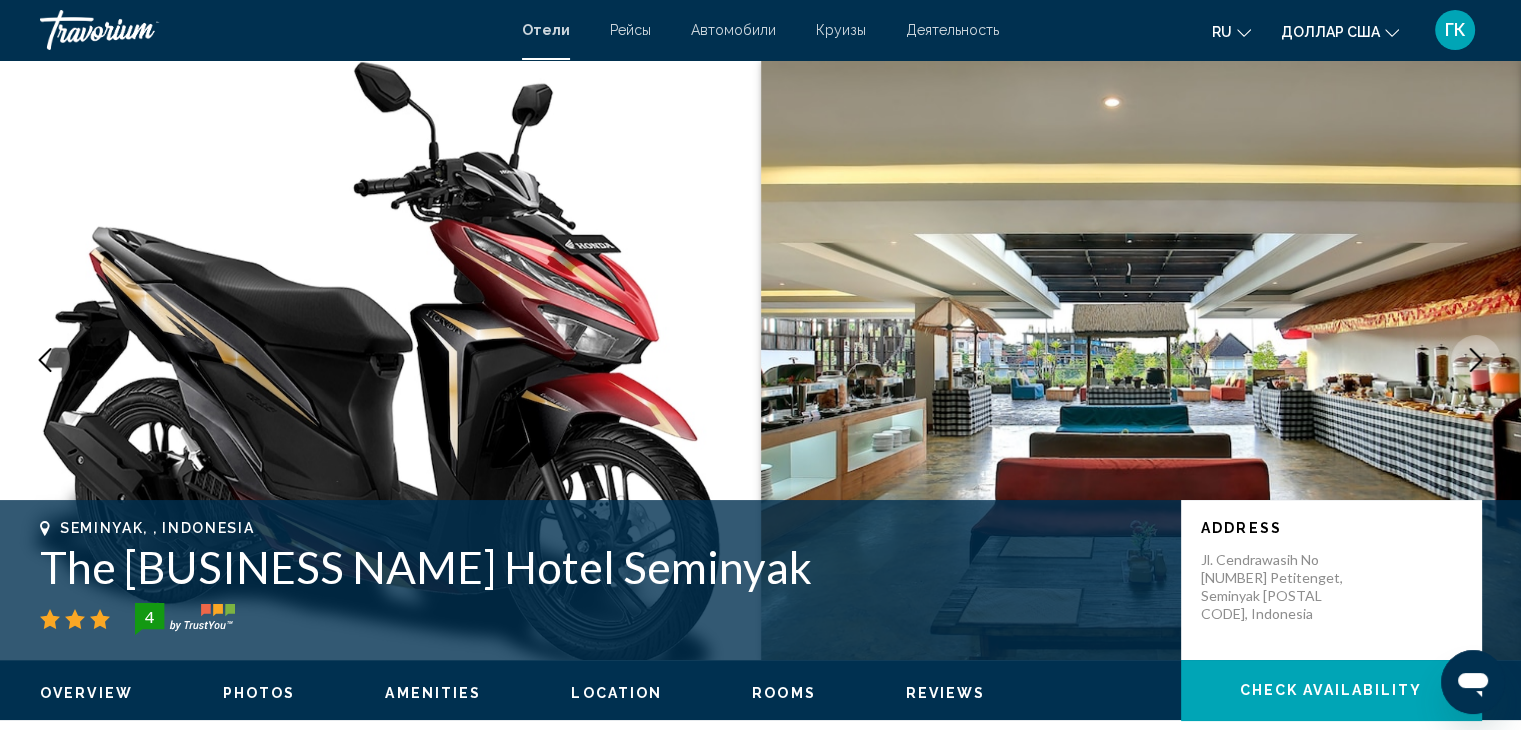 click 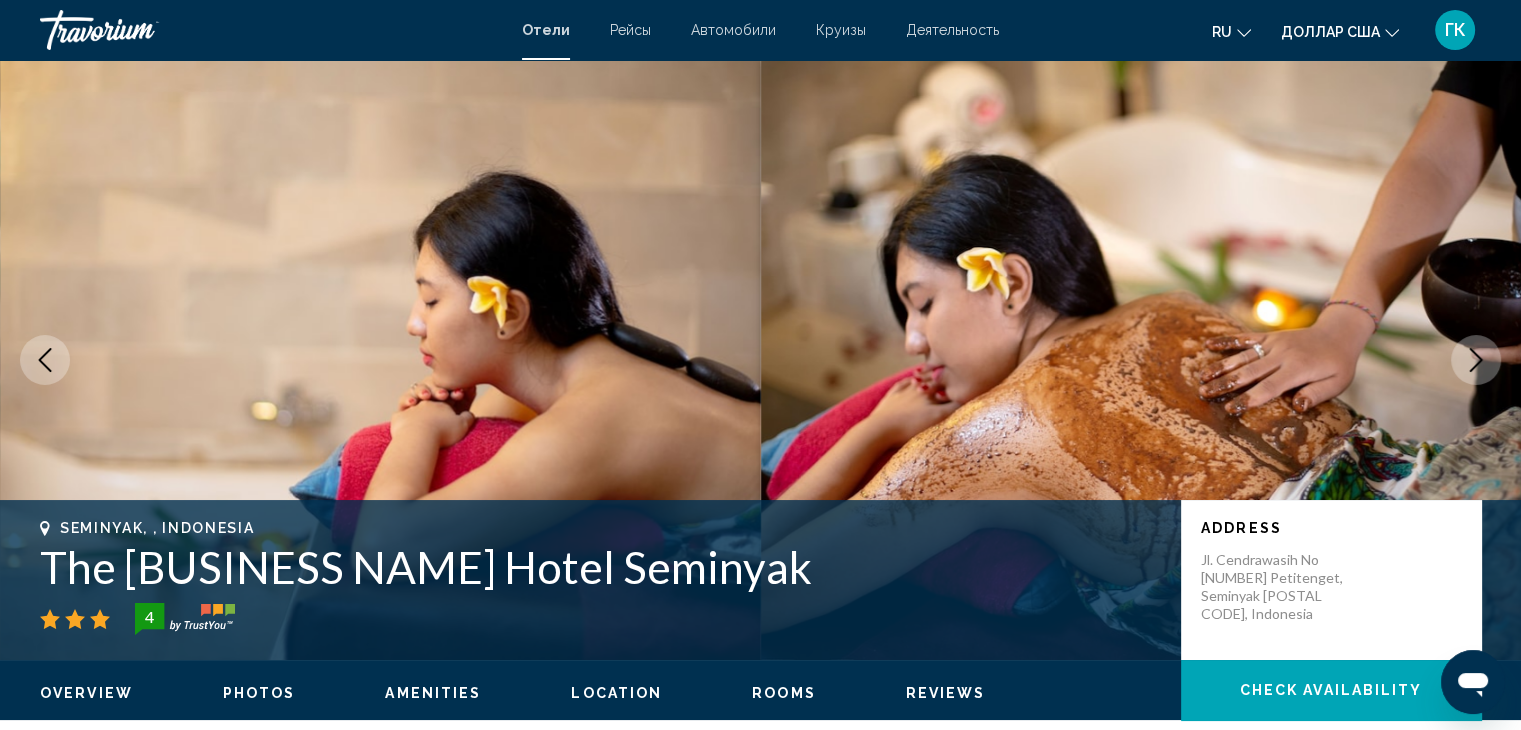 click 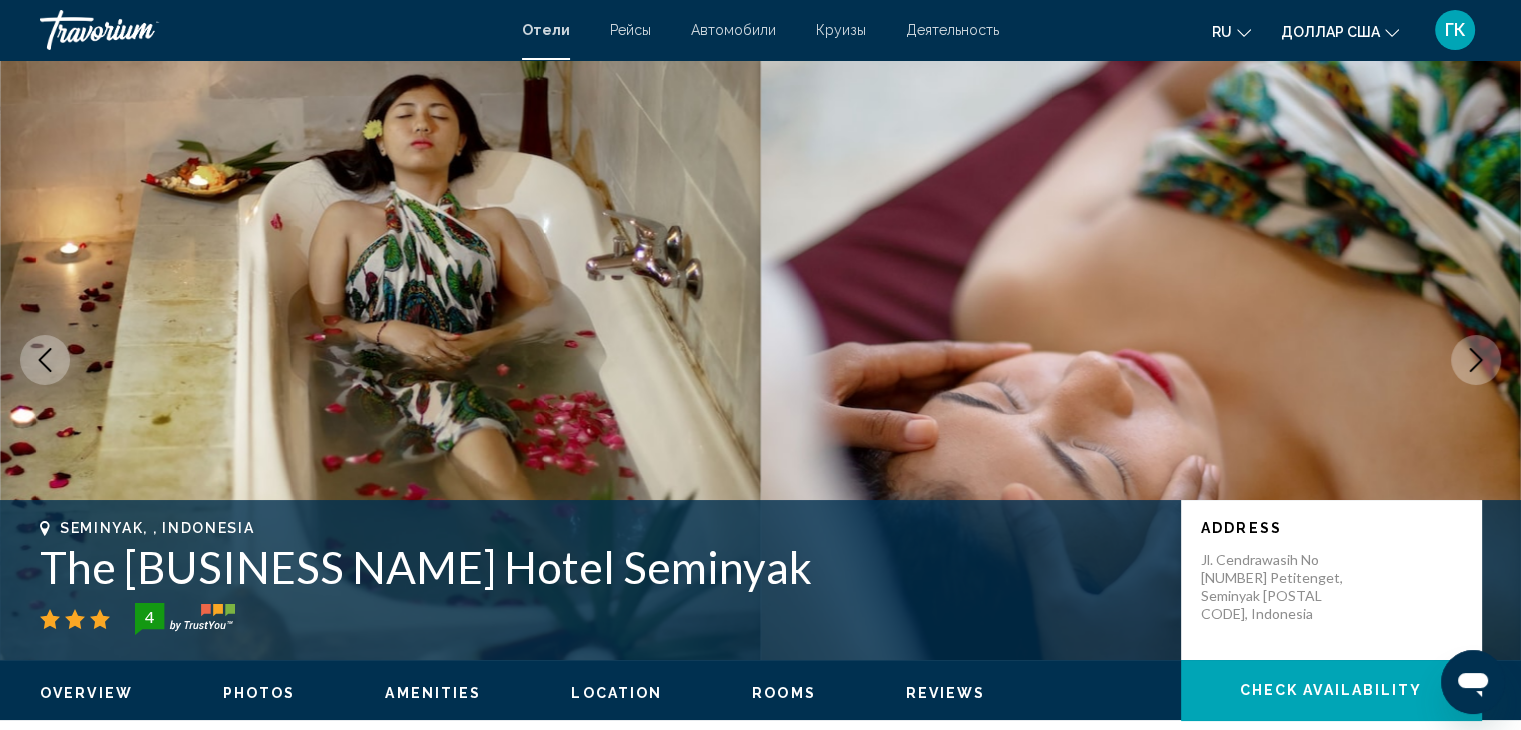 click 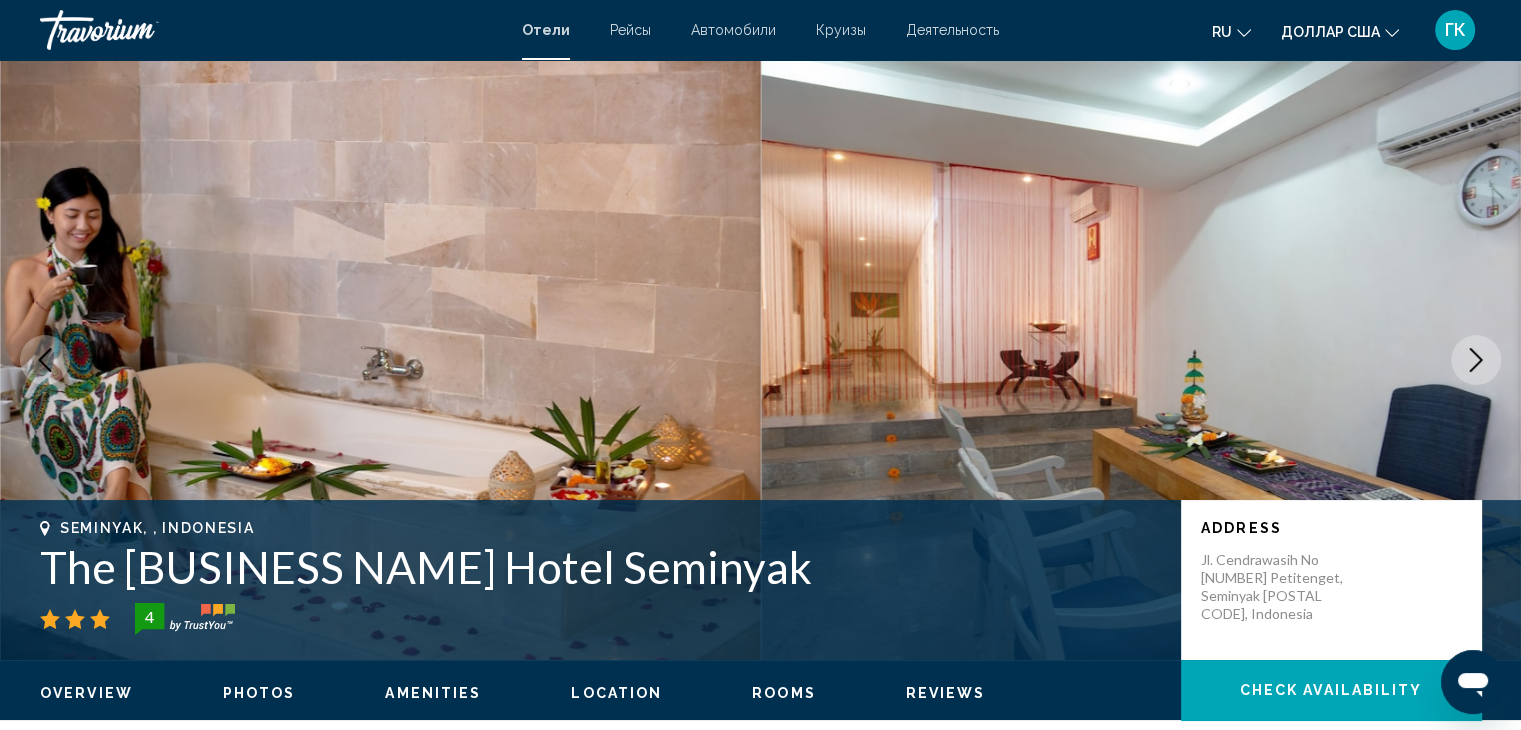 click 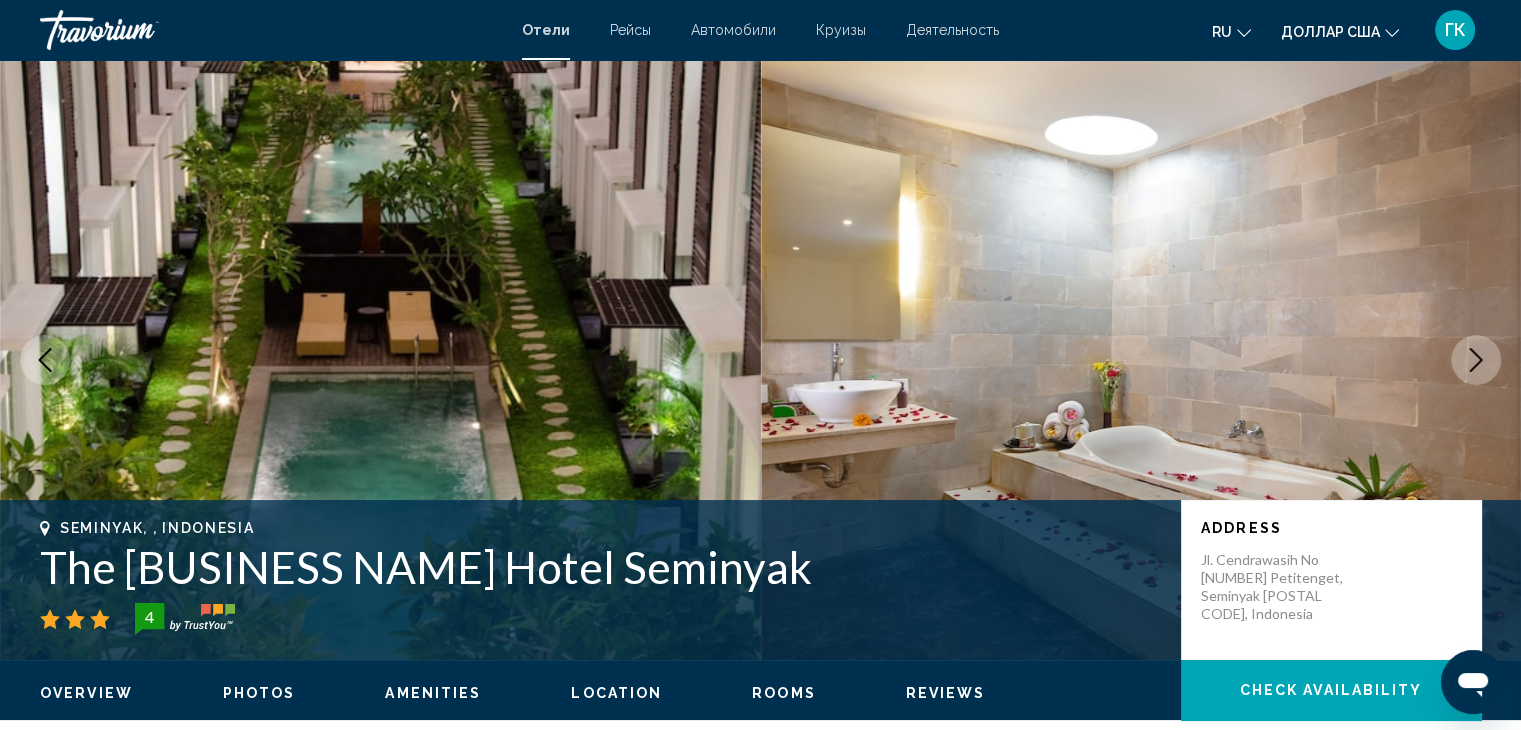 click 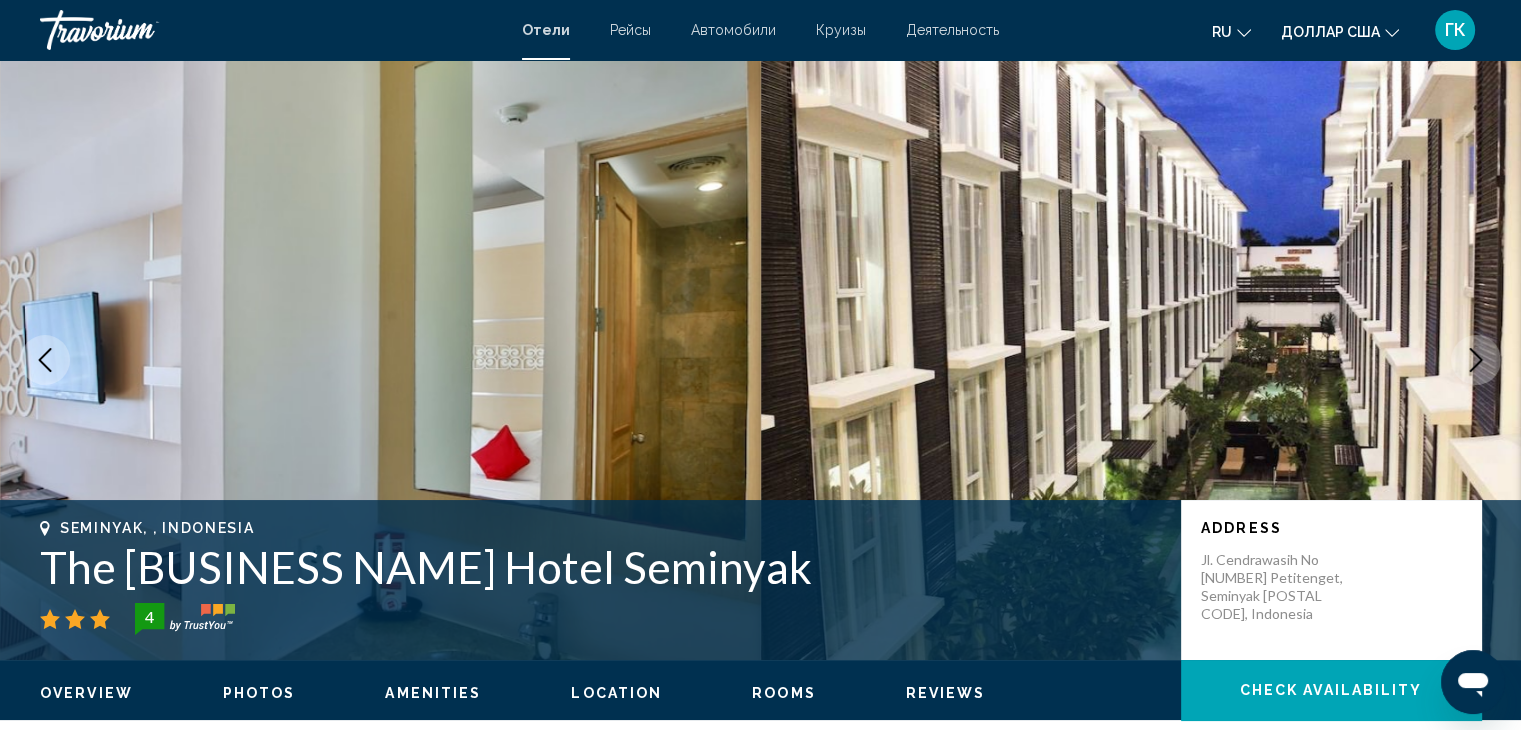 click 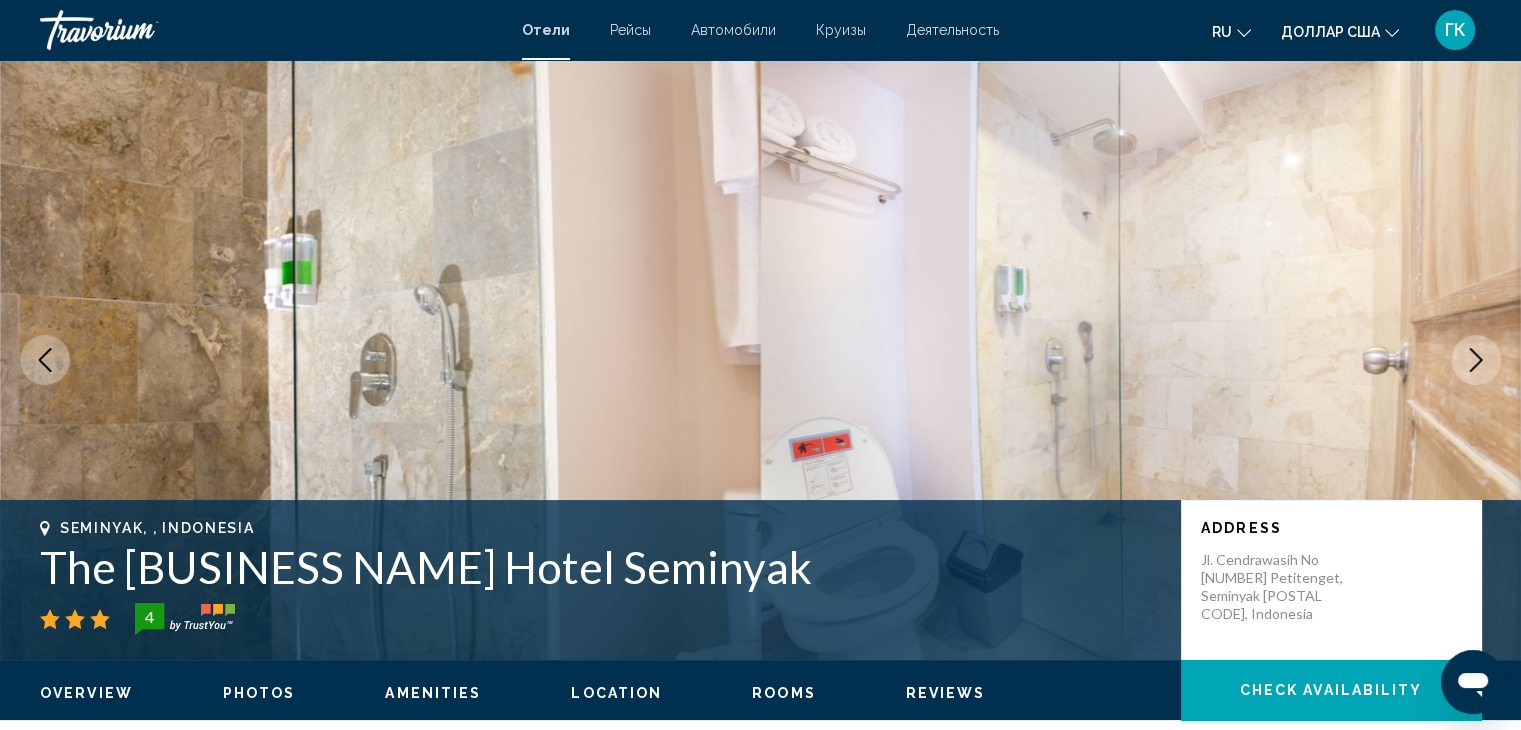 click 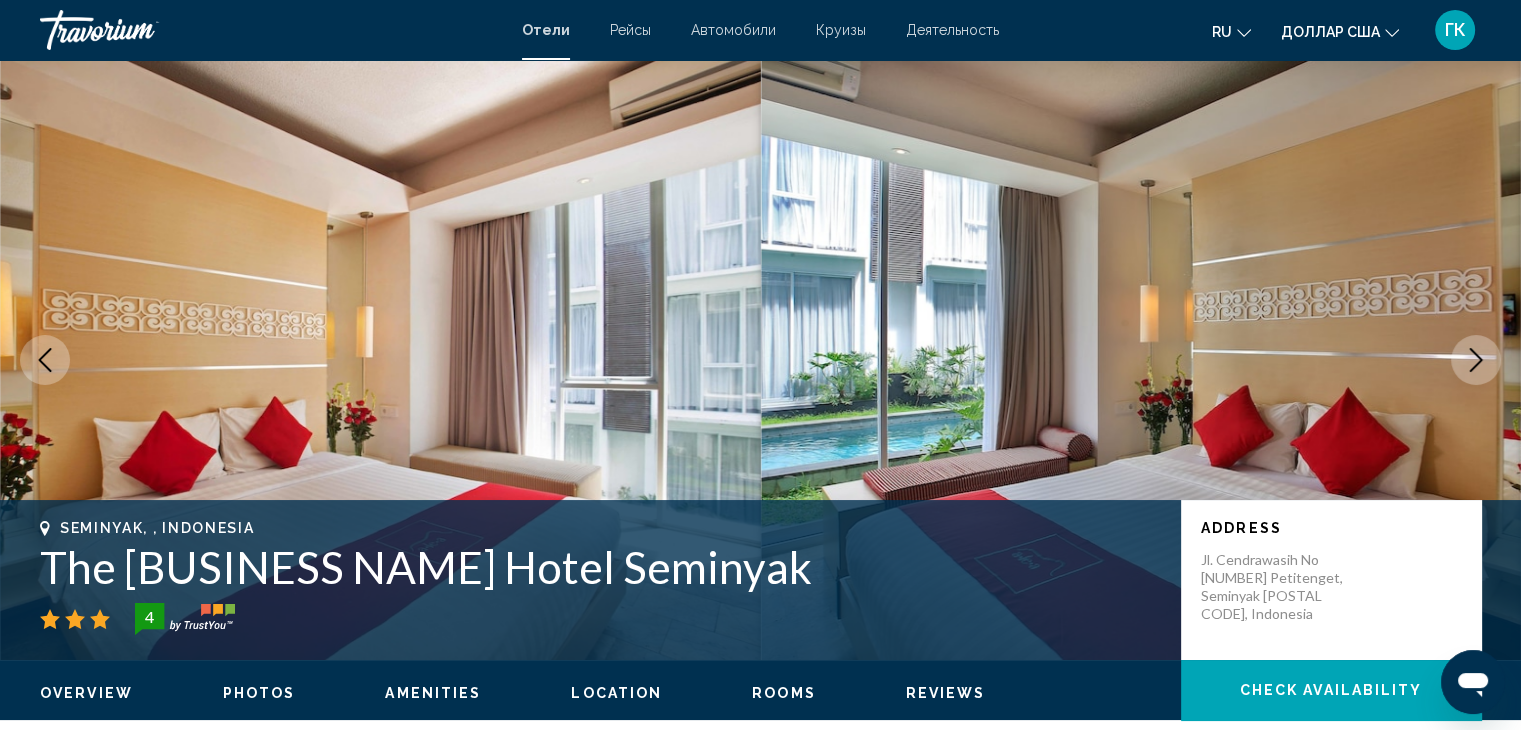 click 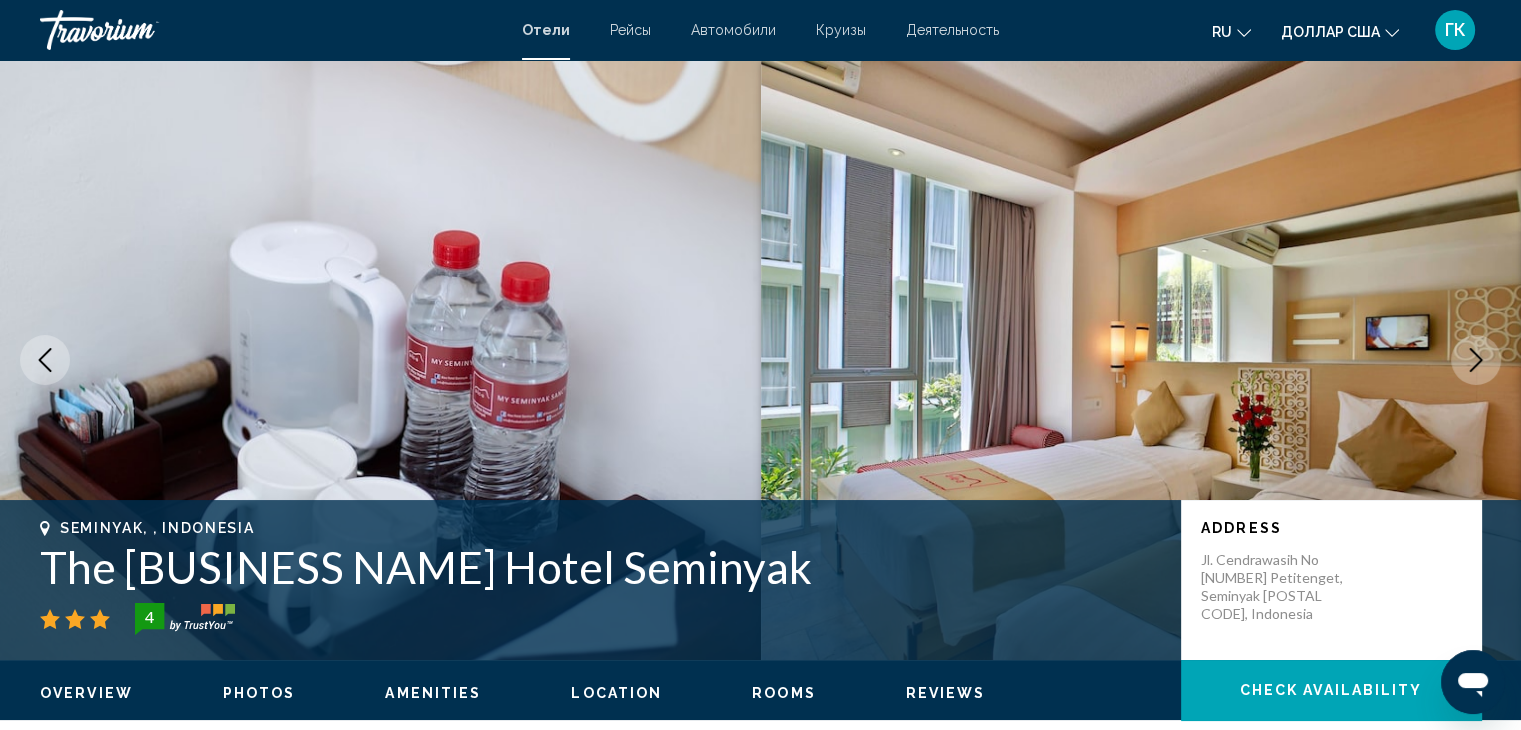 click 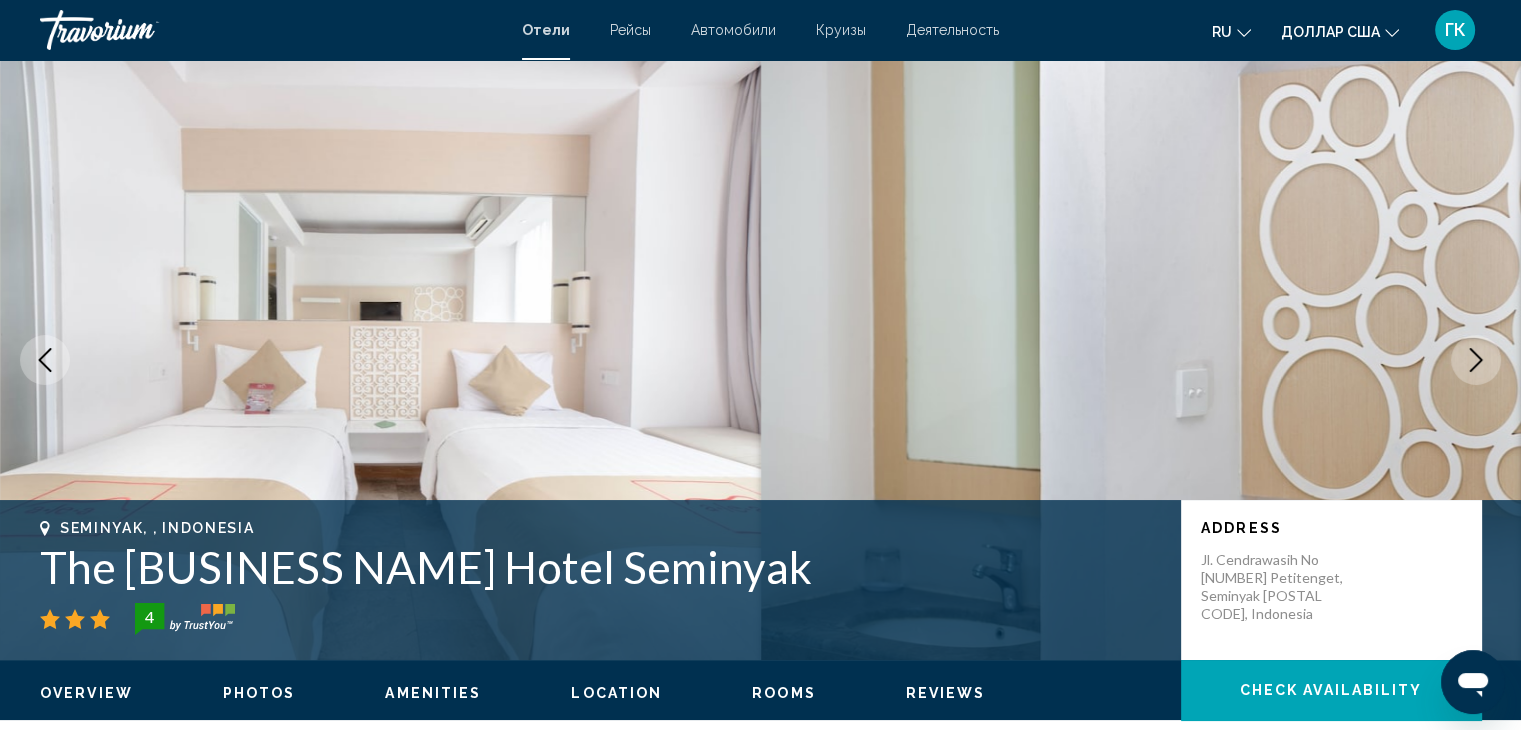 click 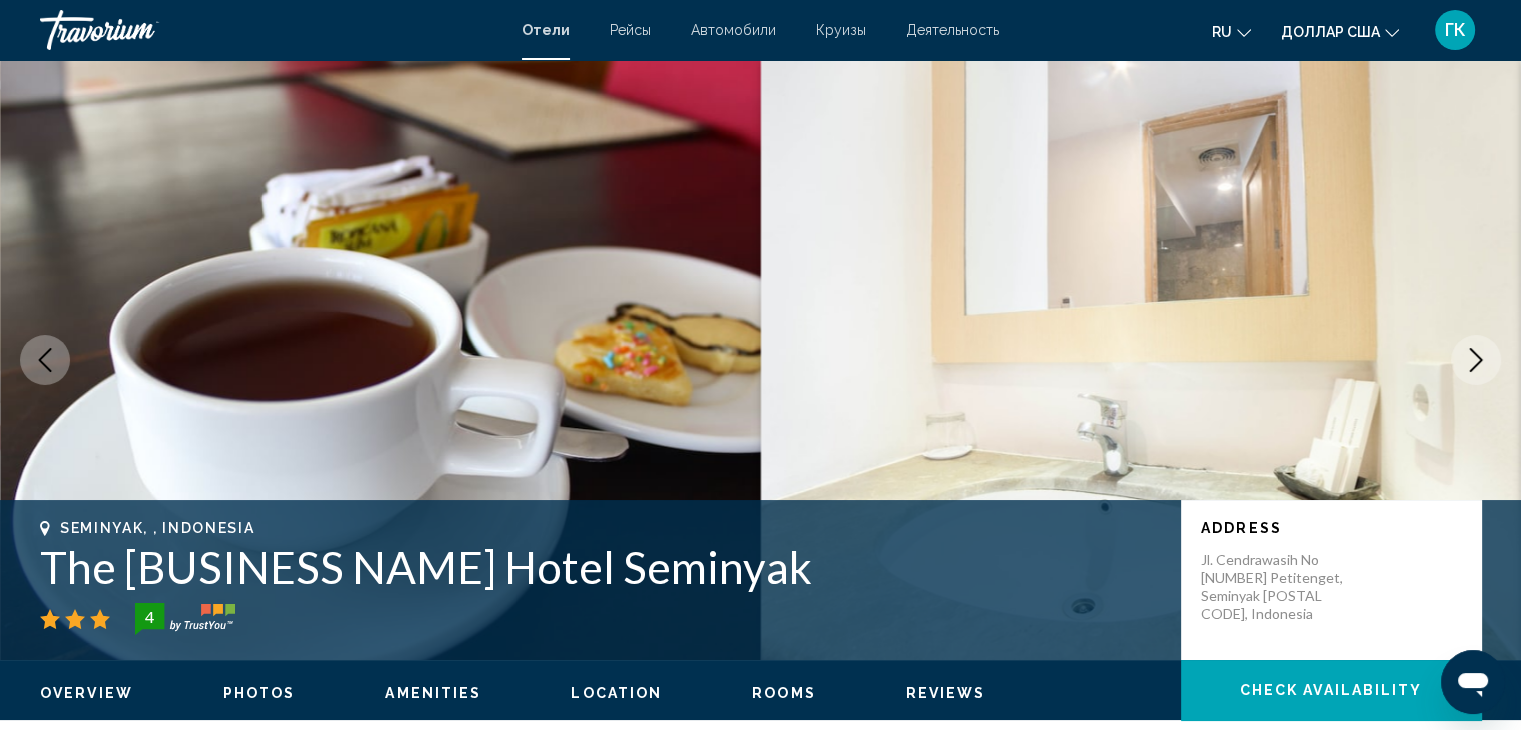 click 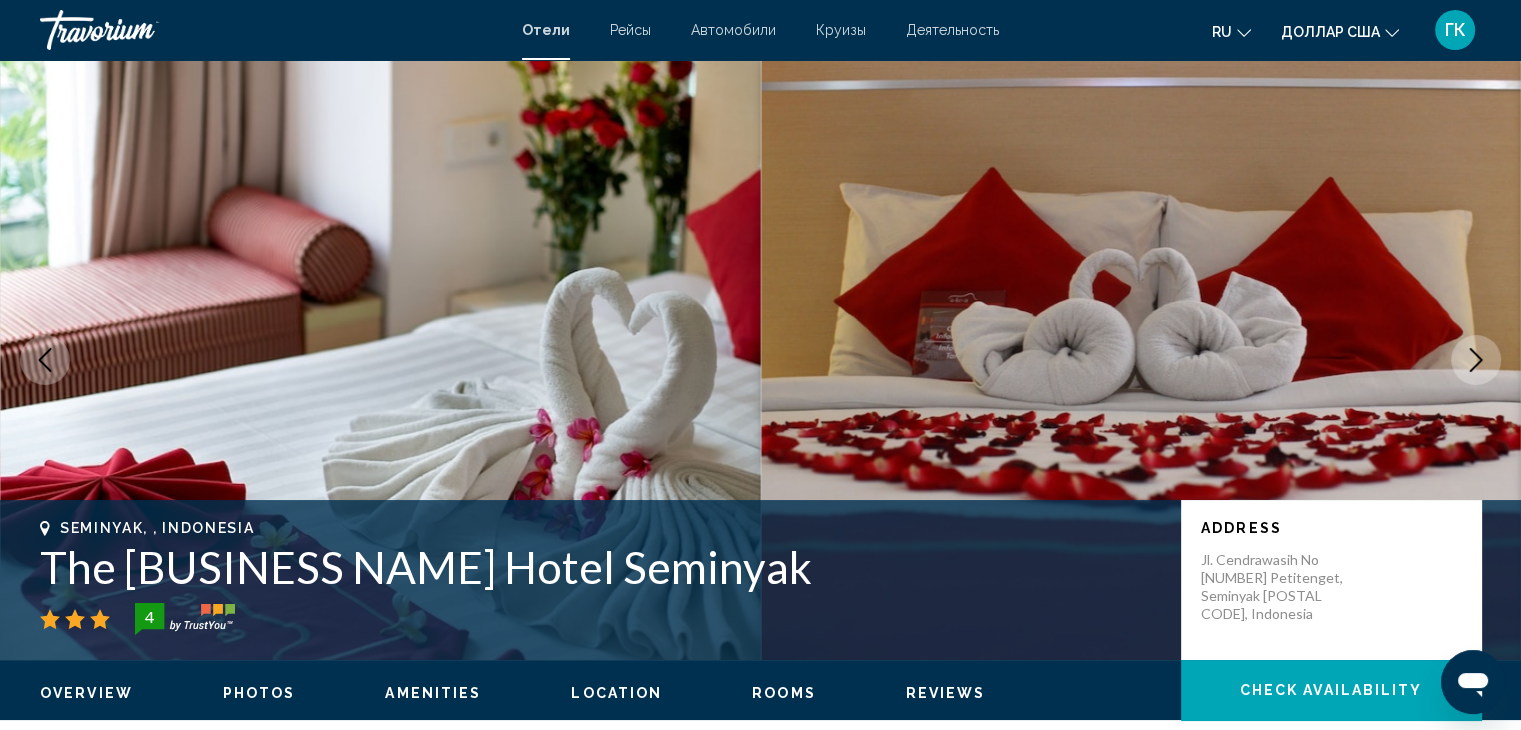 click 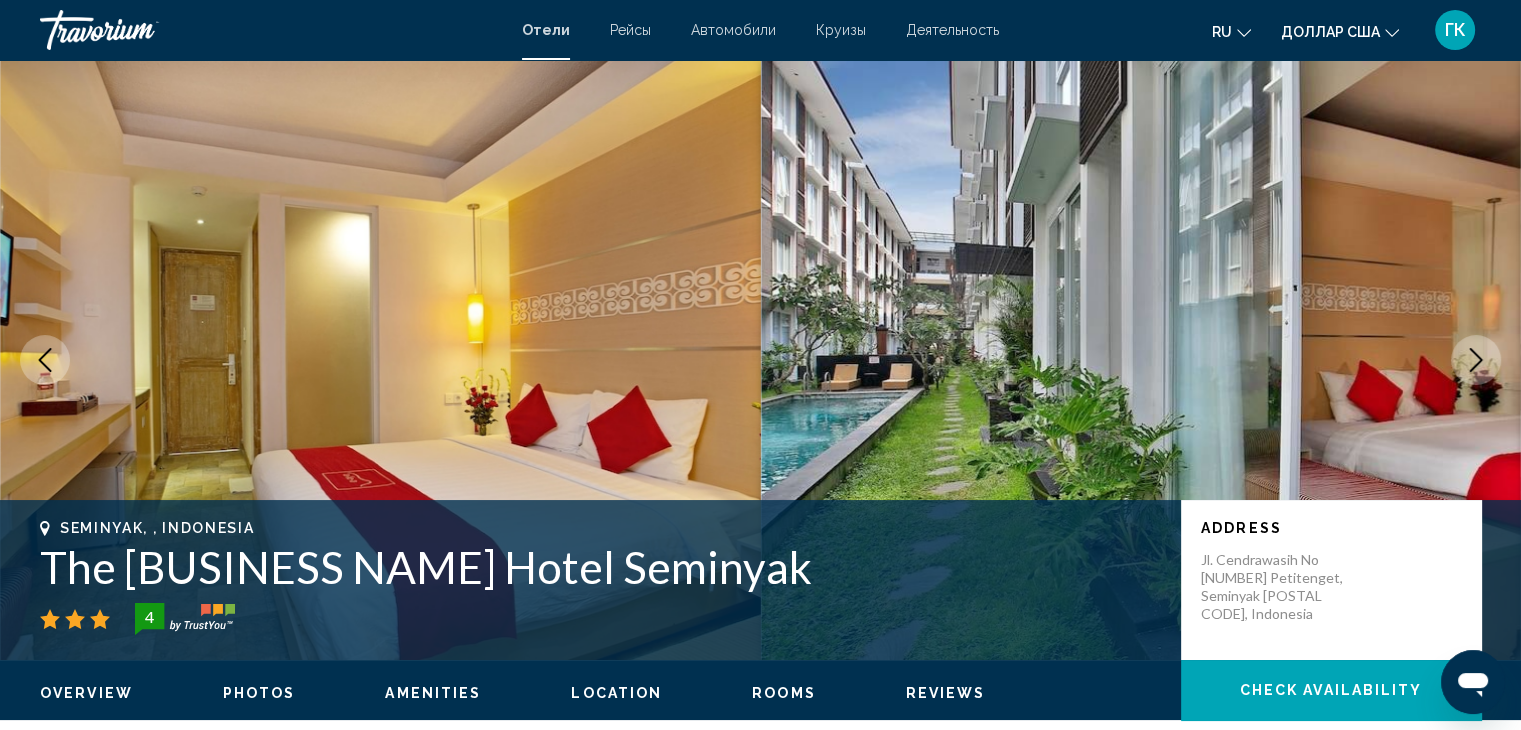 click 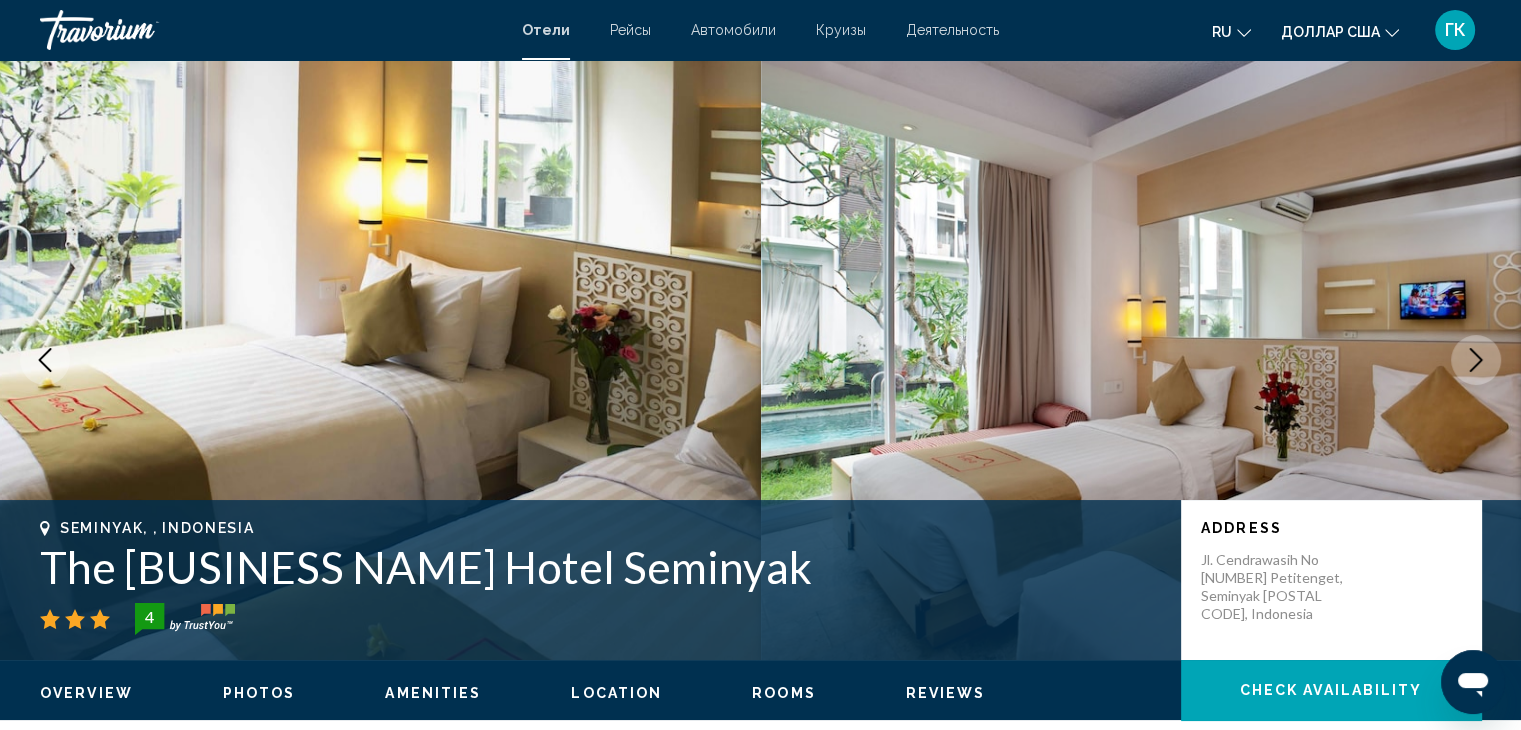 click 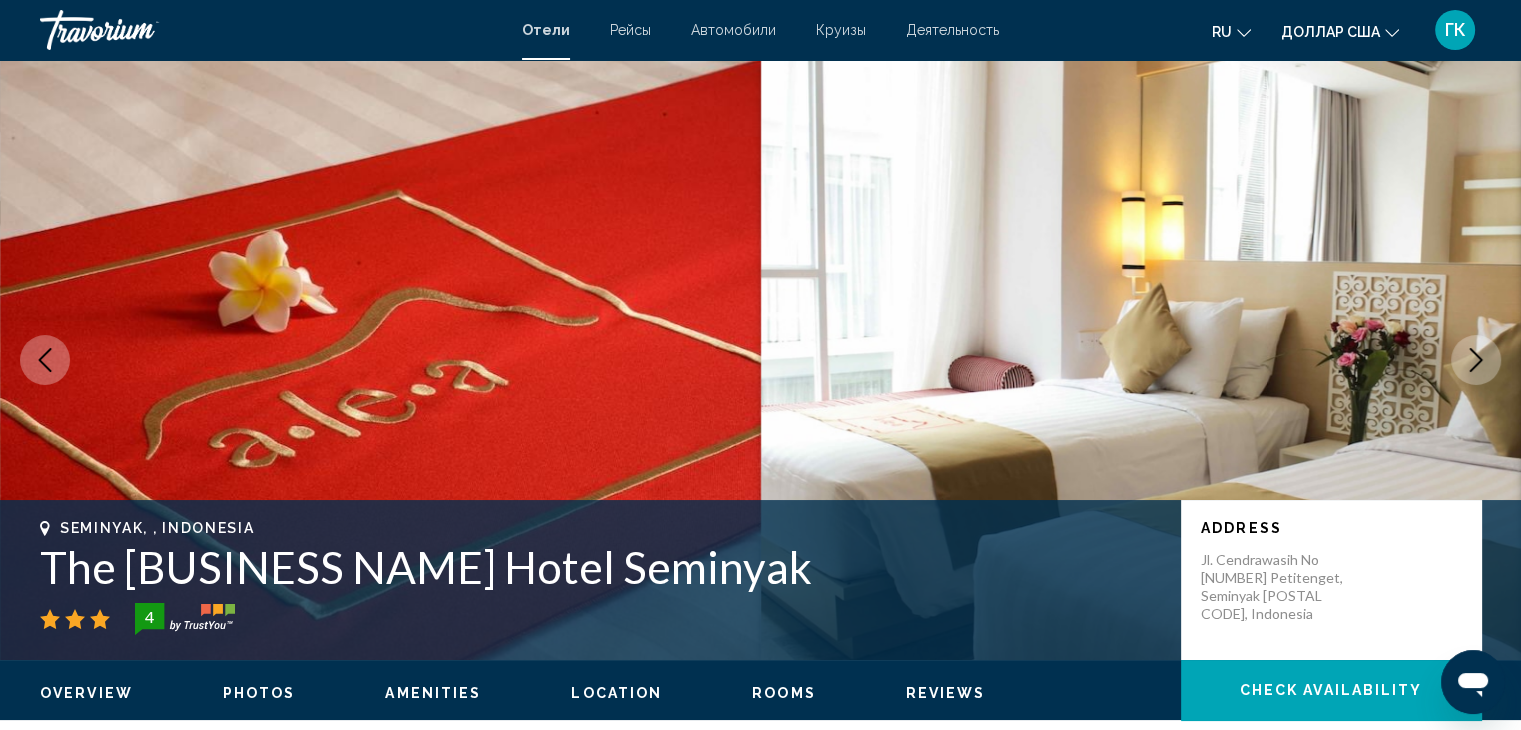 click 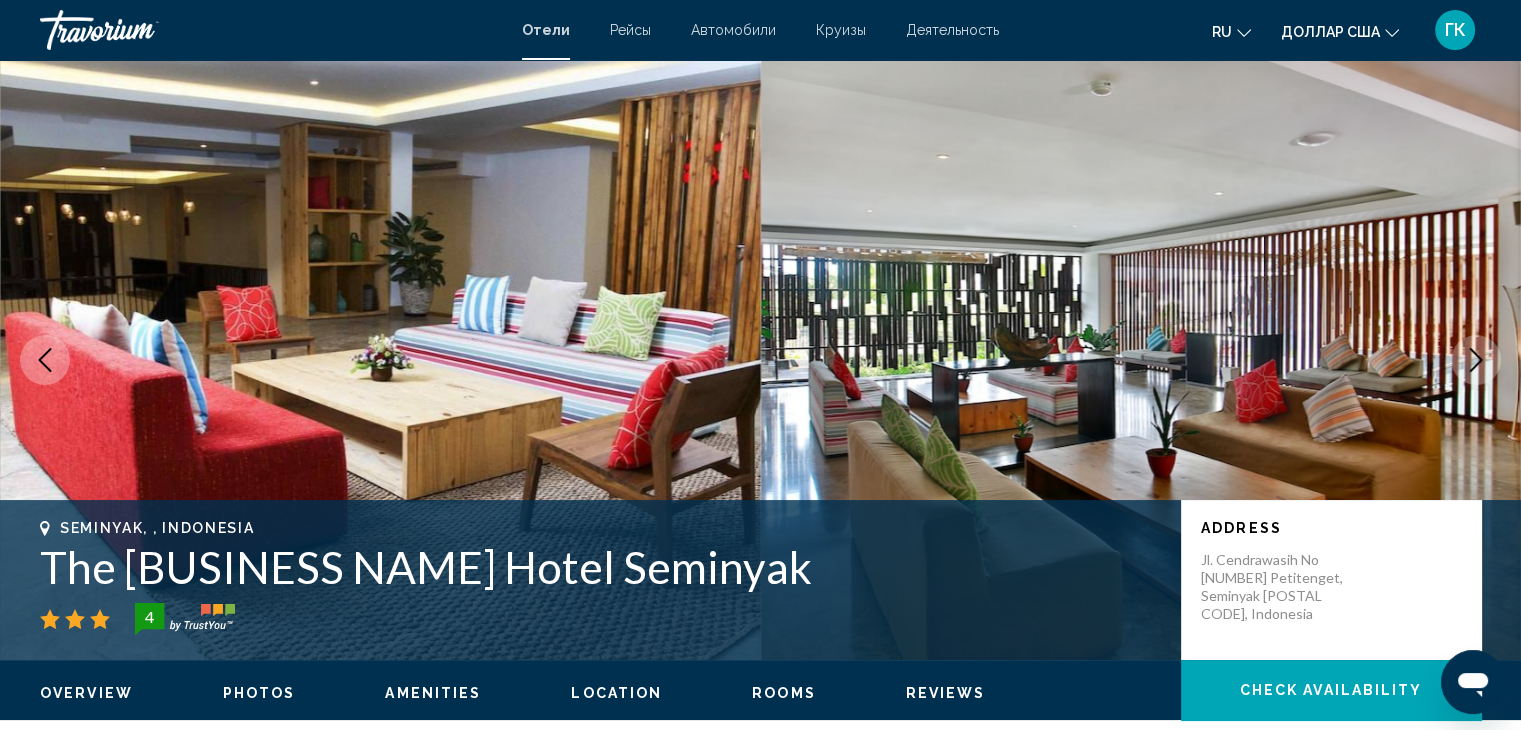 click 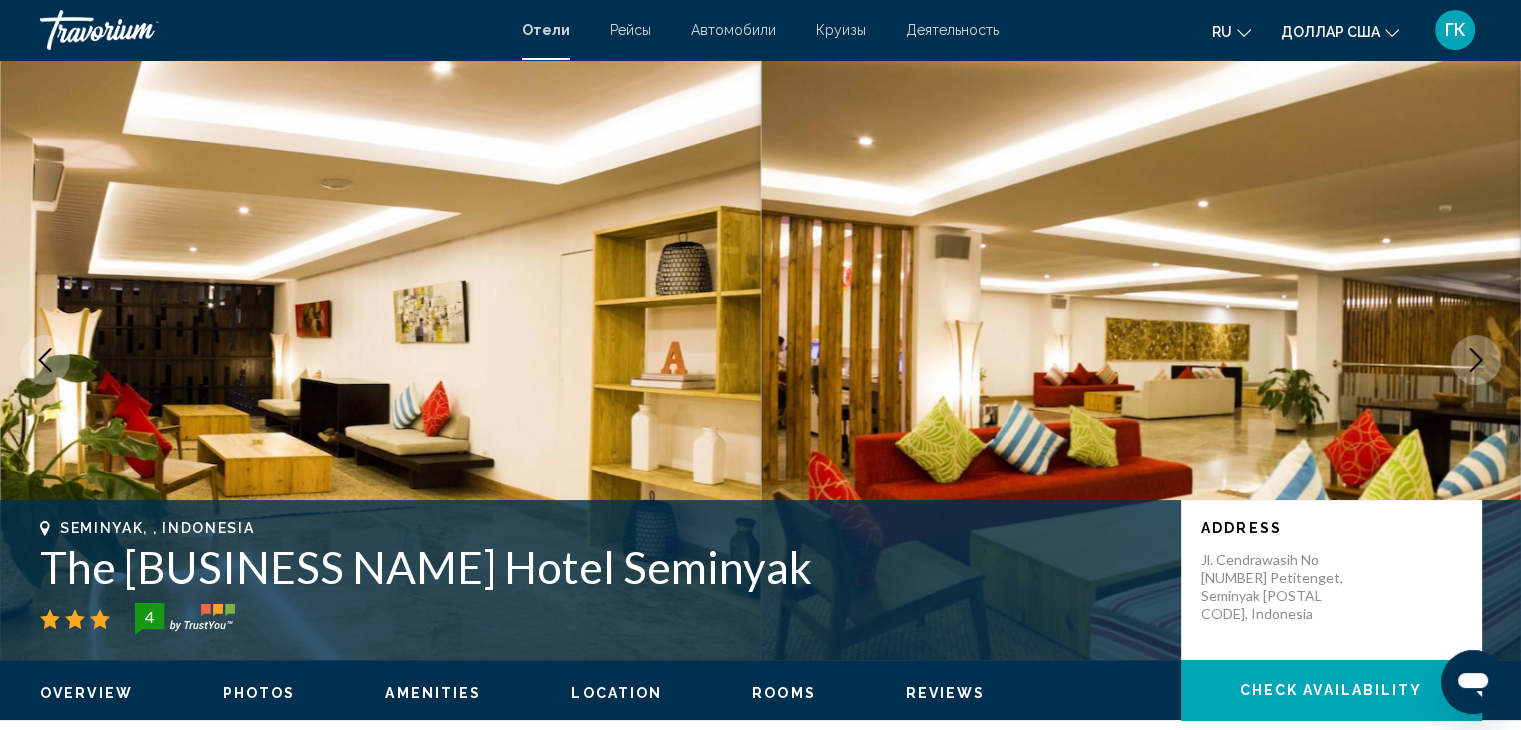 click 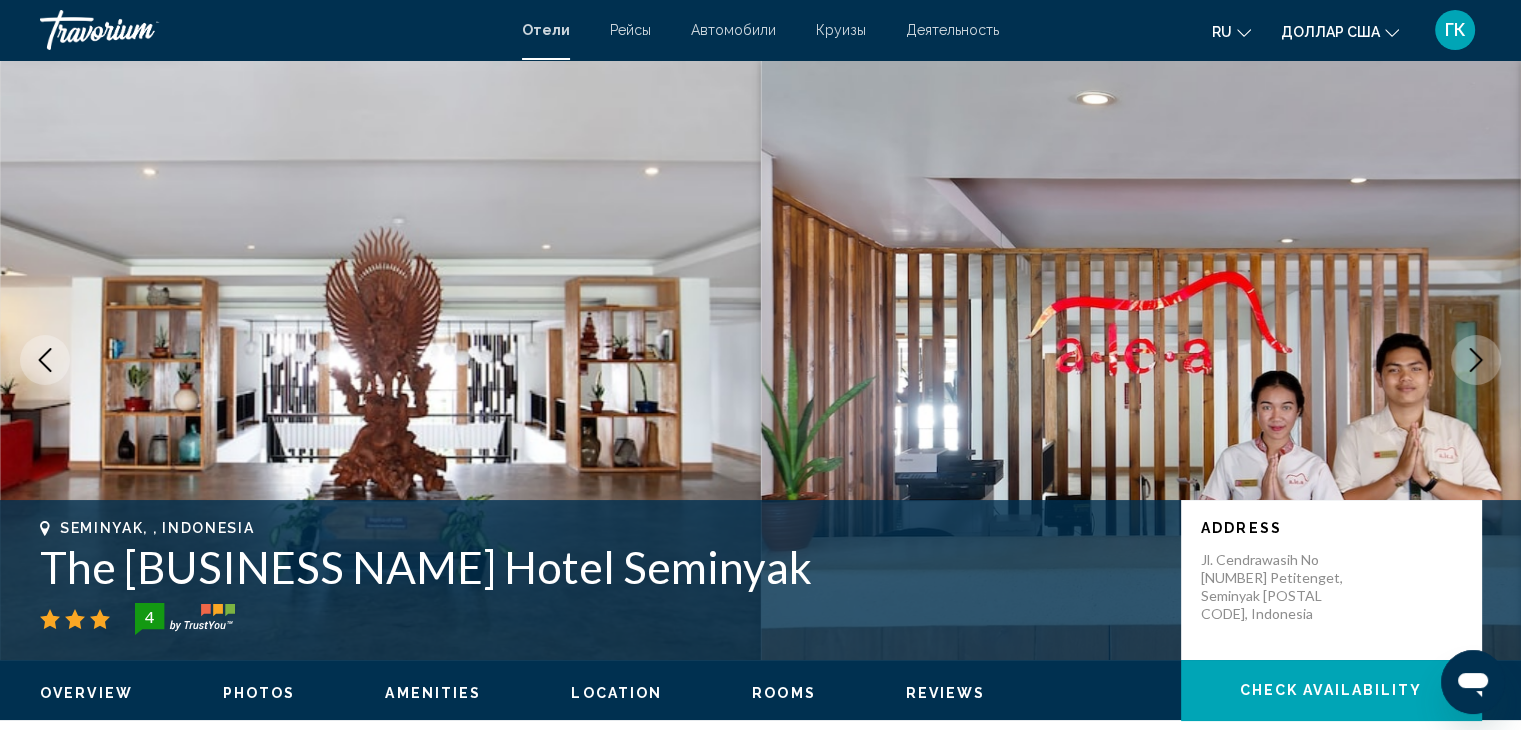 click 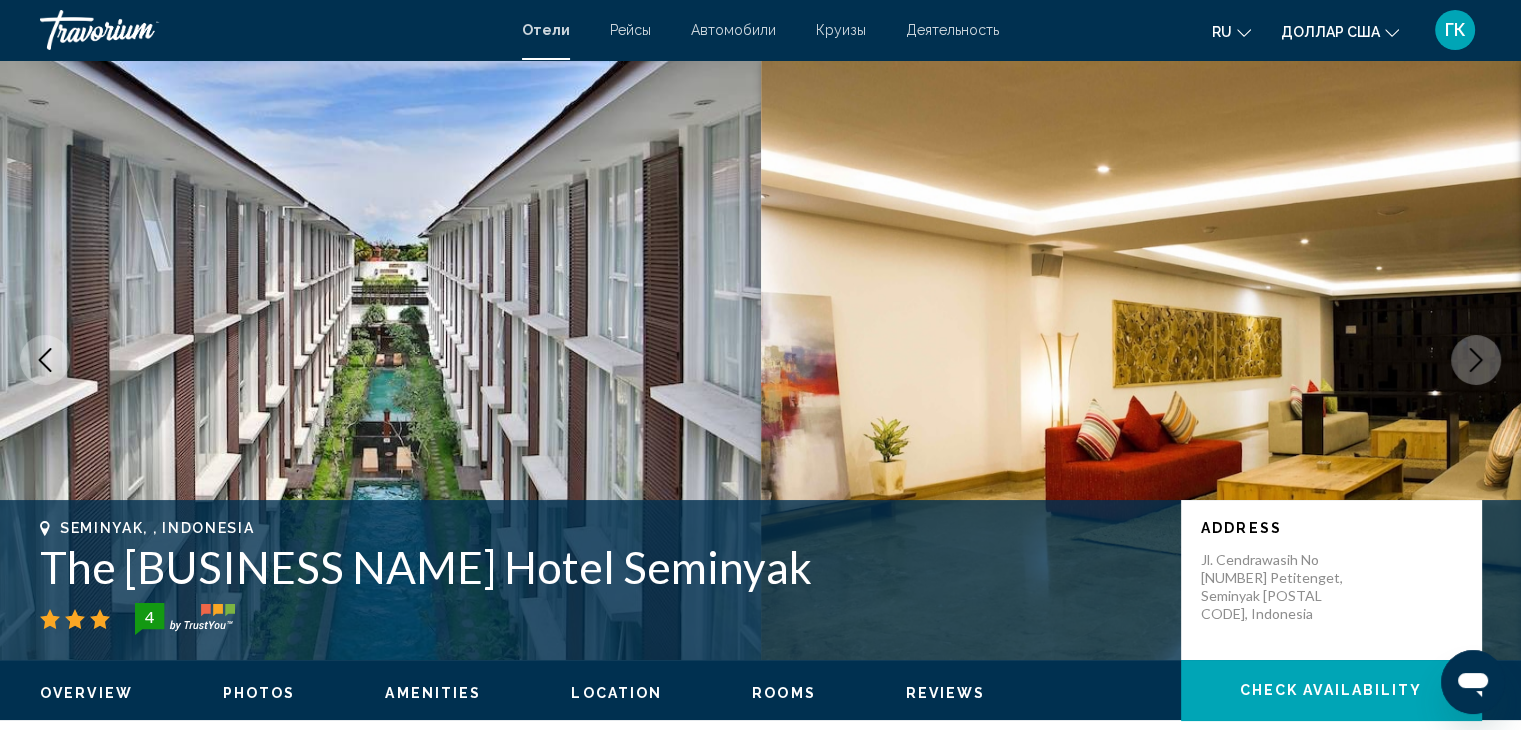 click 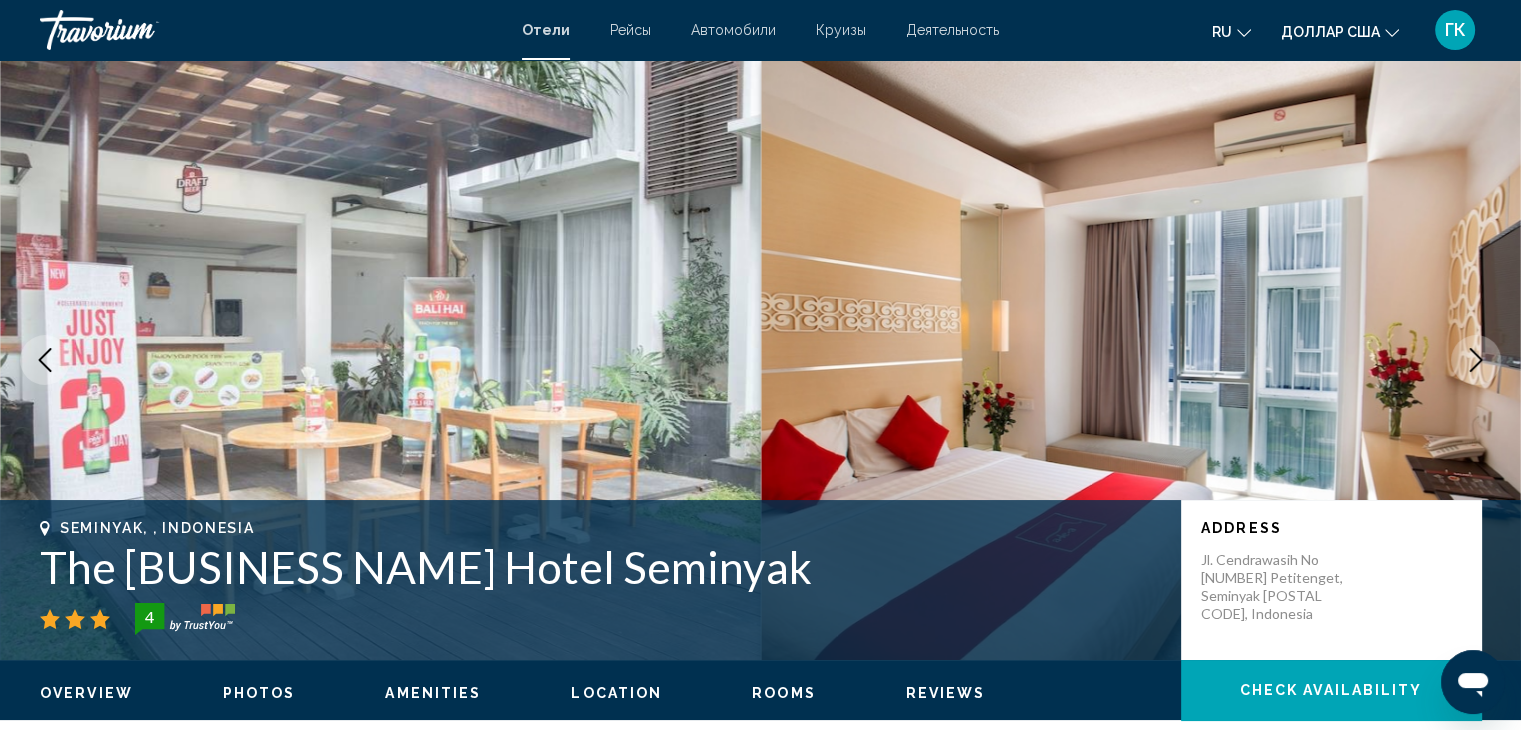 click 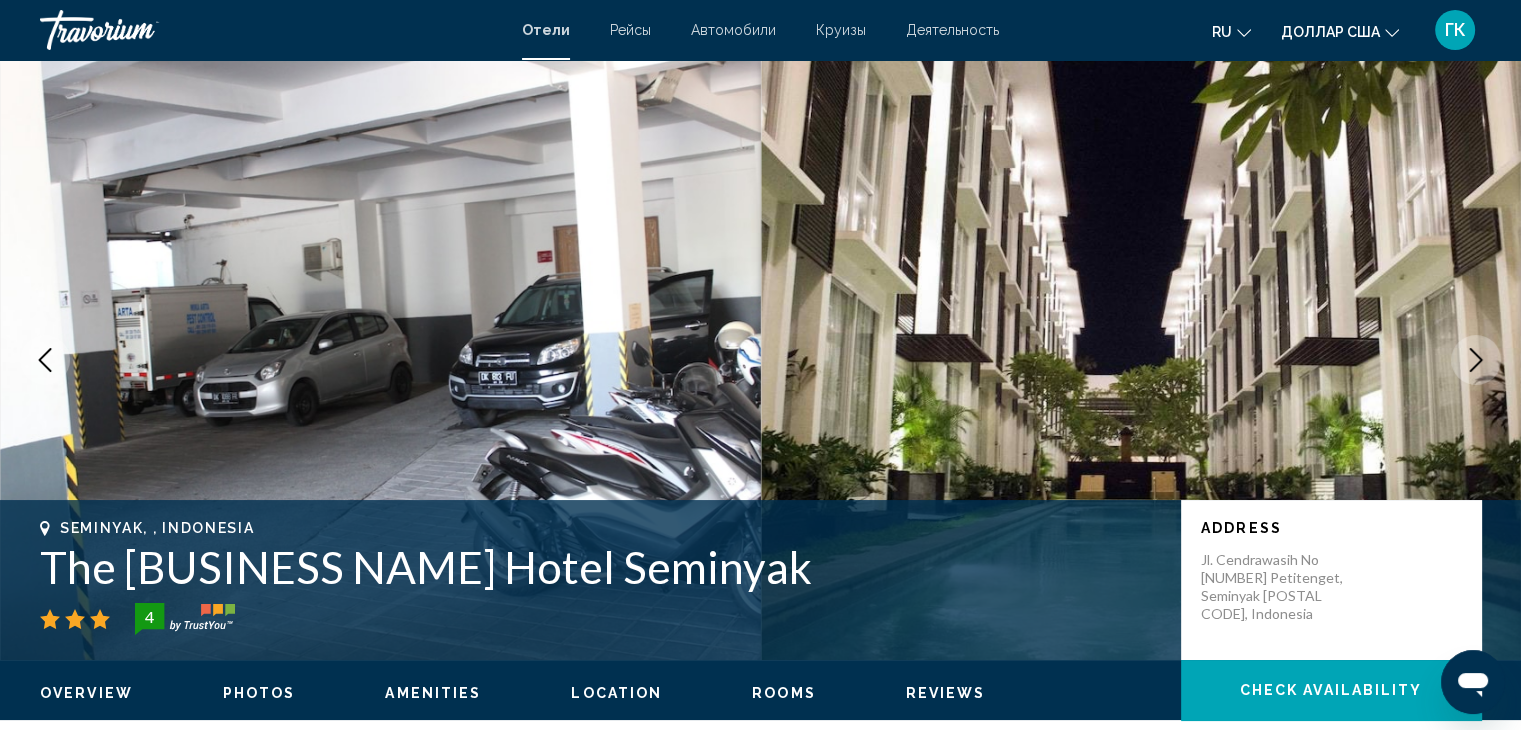 click 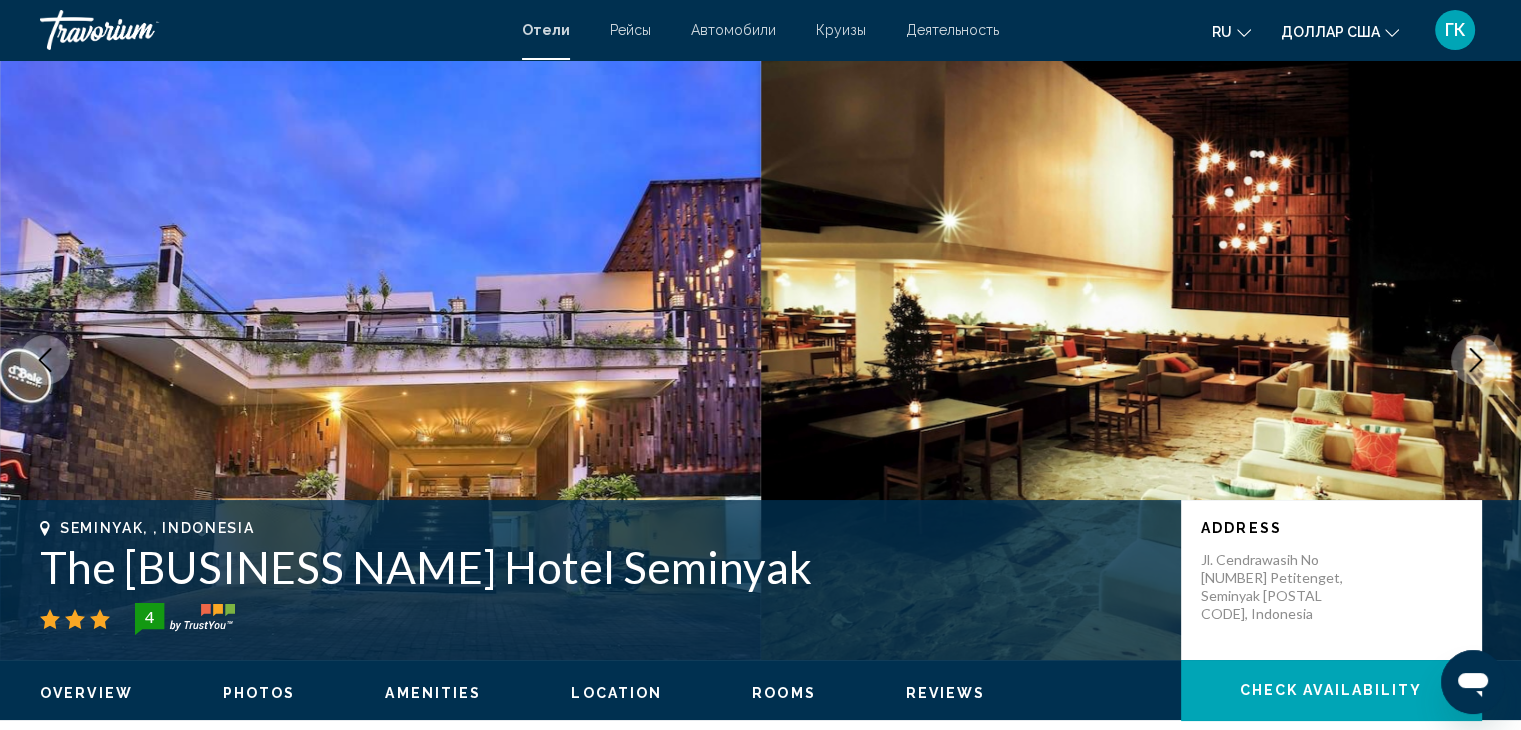 click 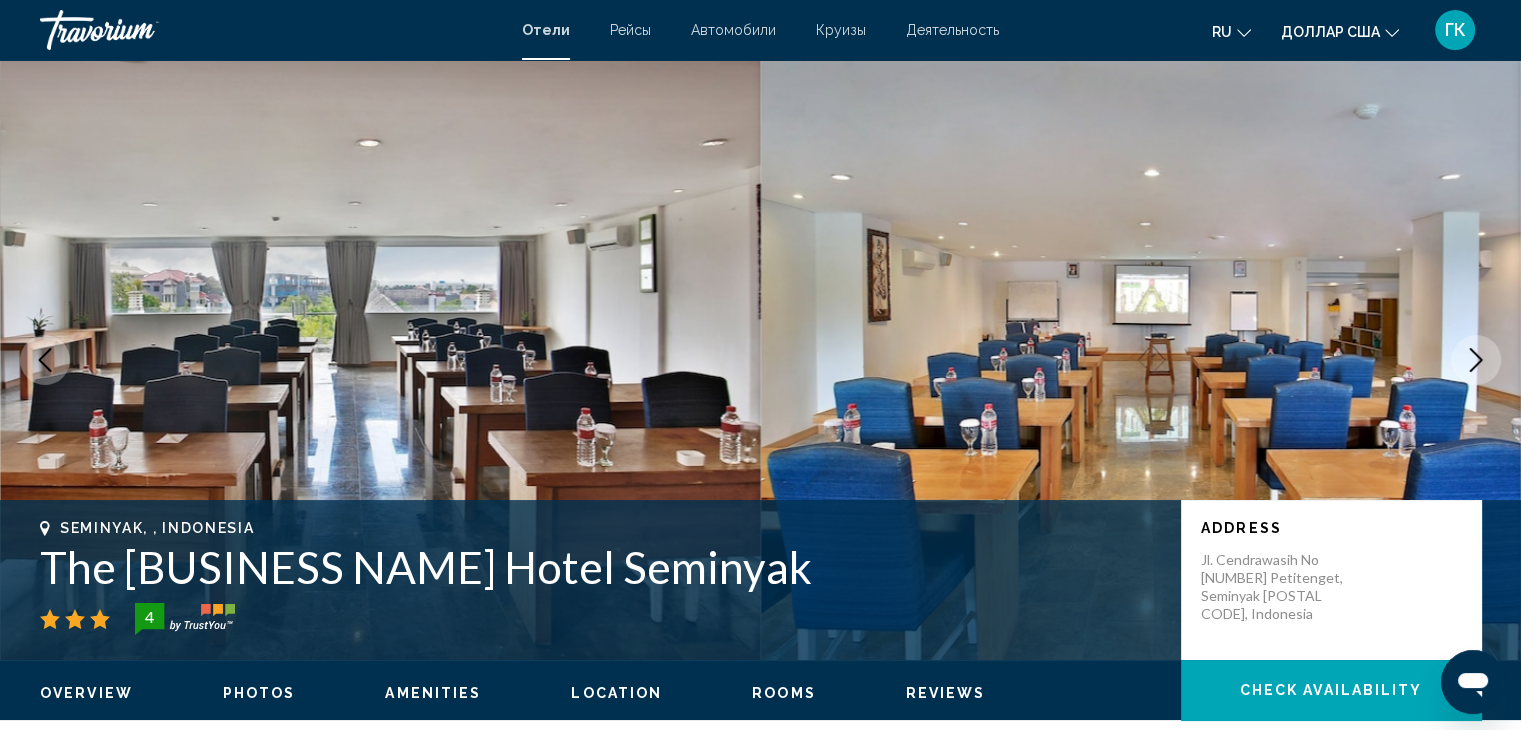 click 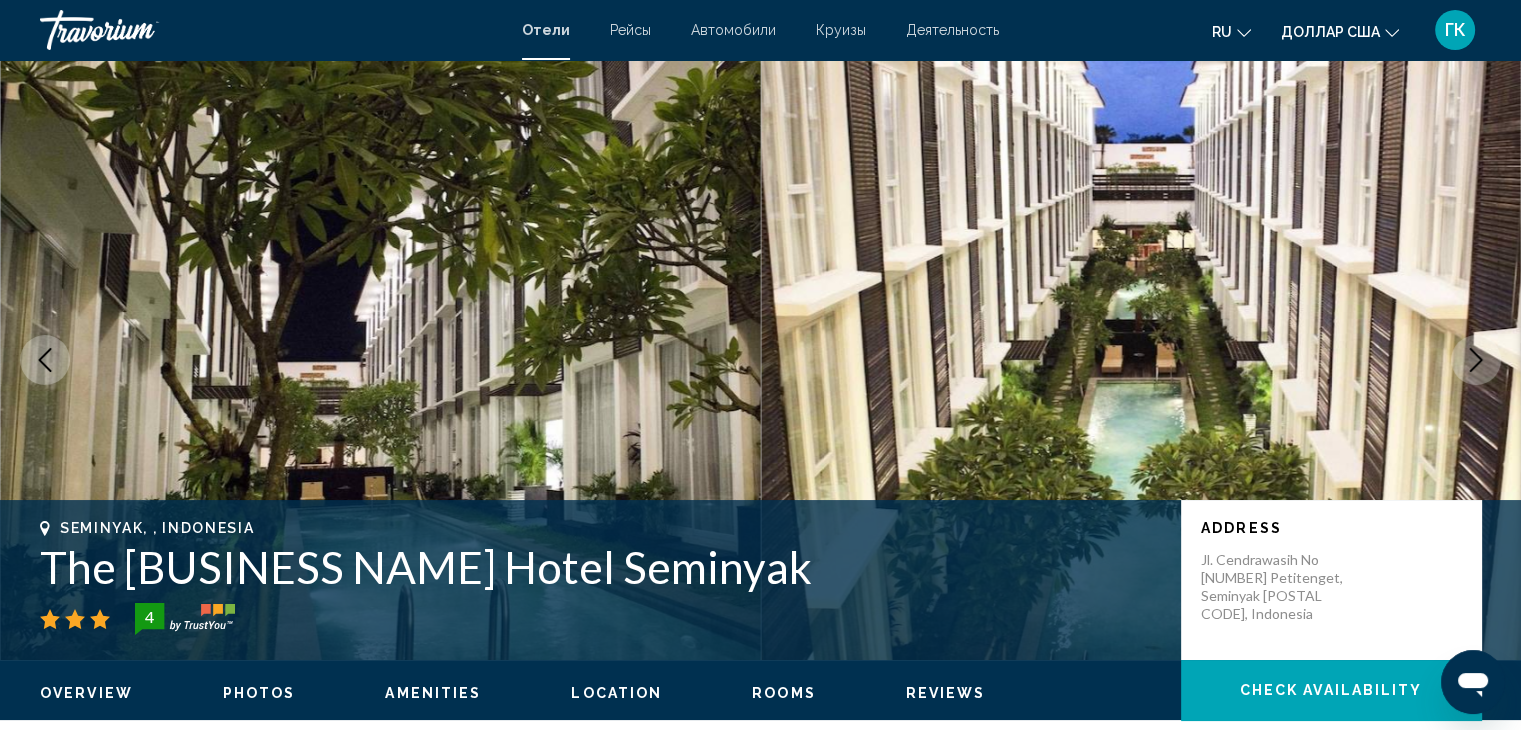 click 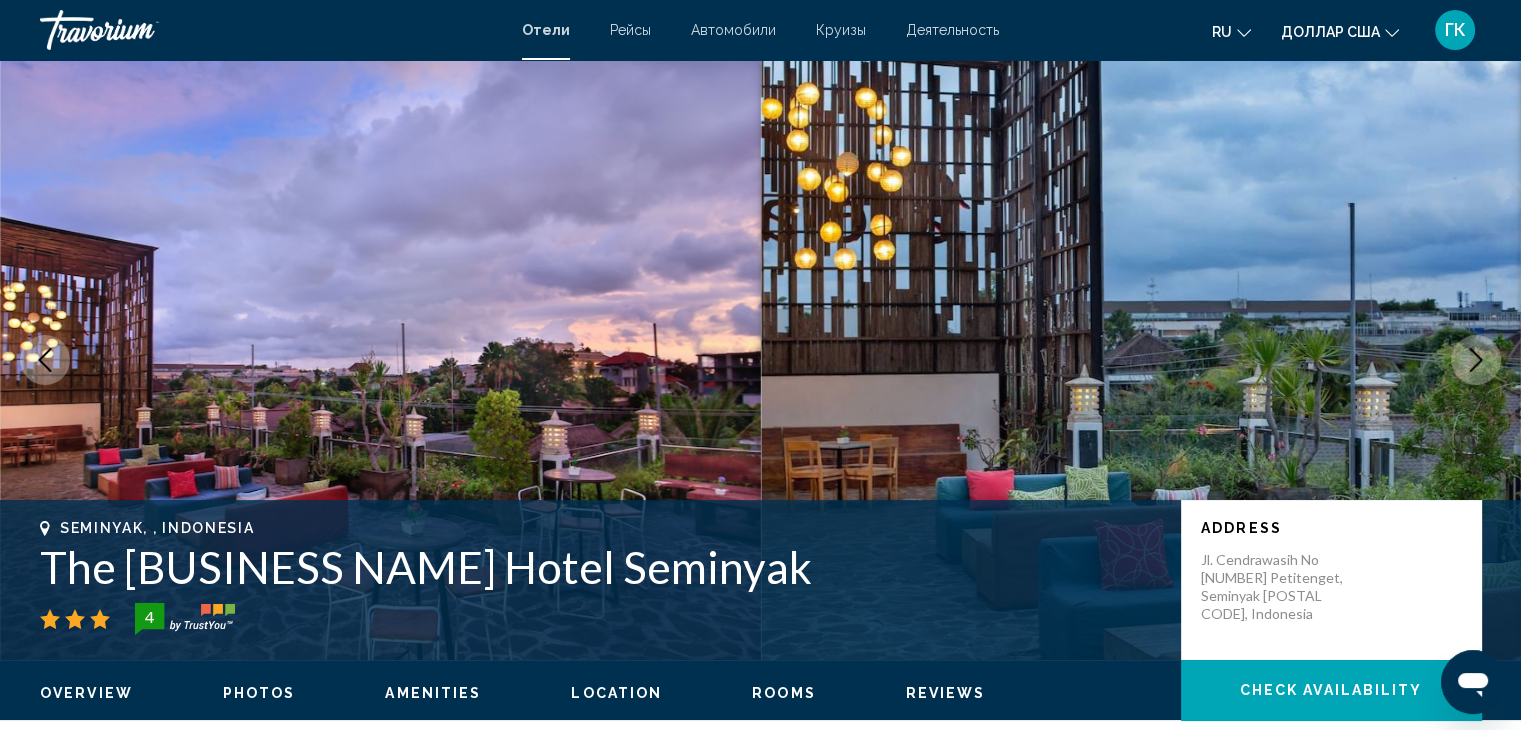 click 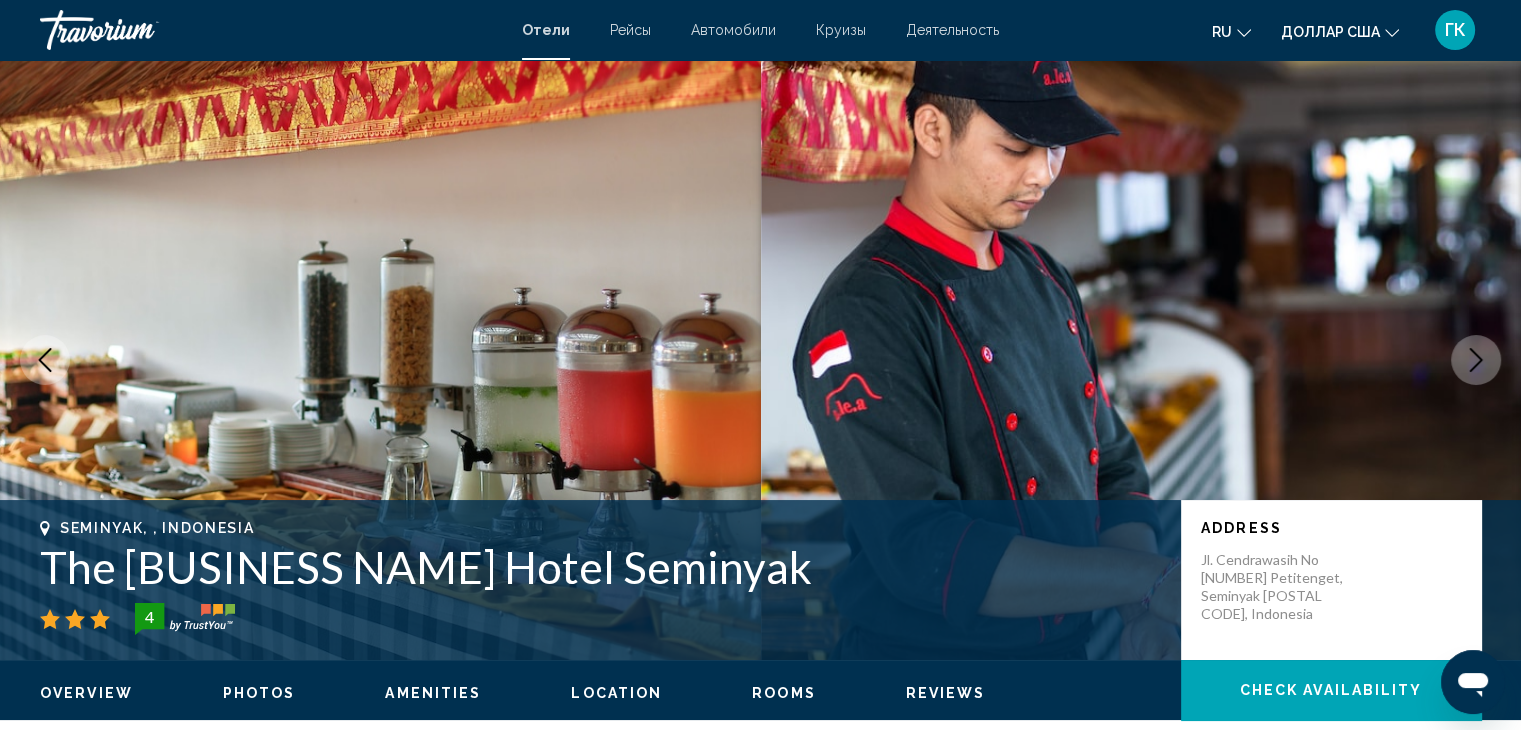 click 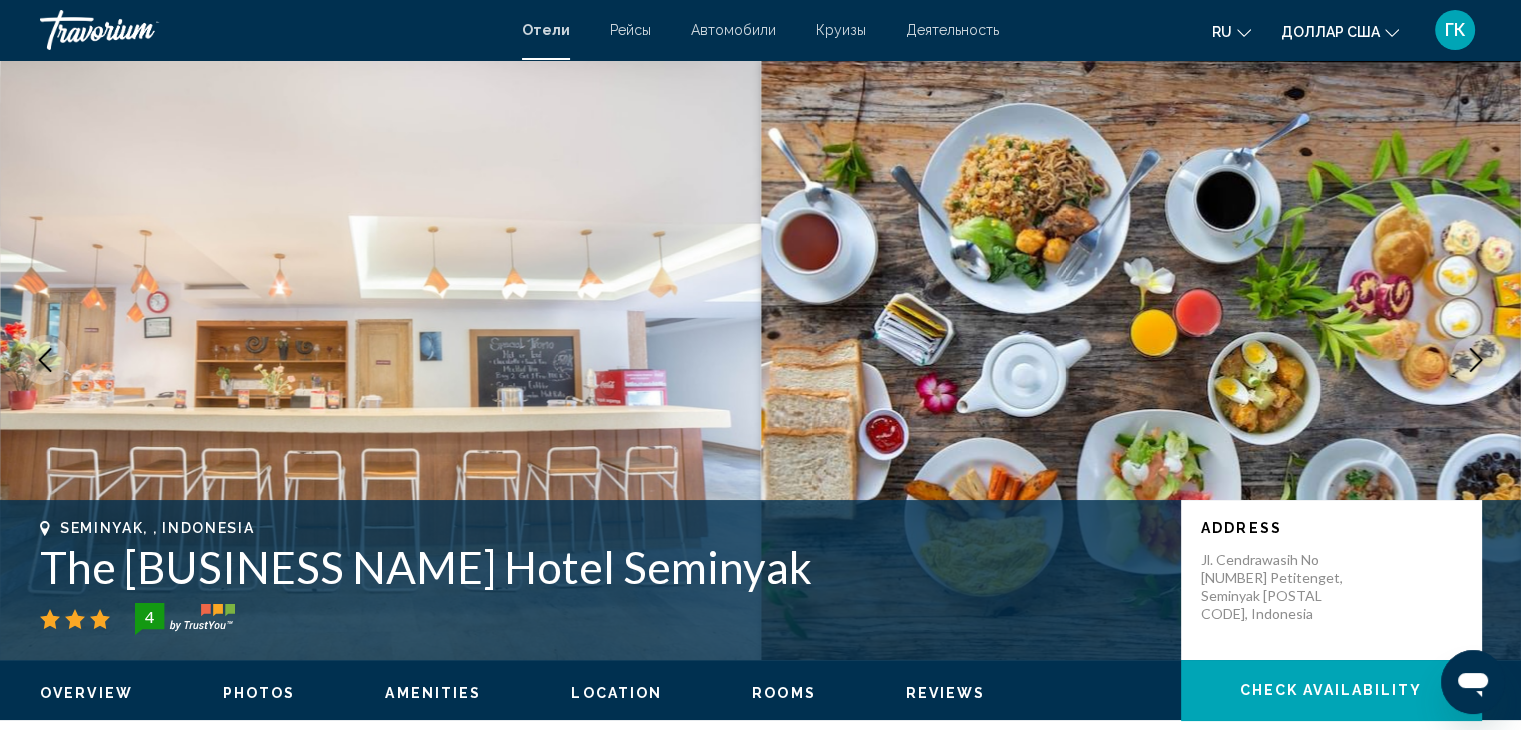 click 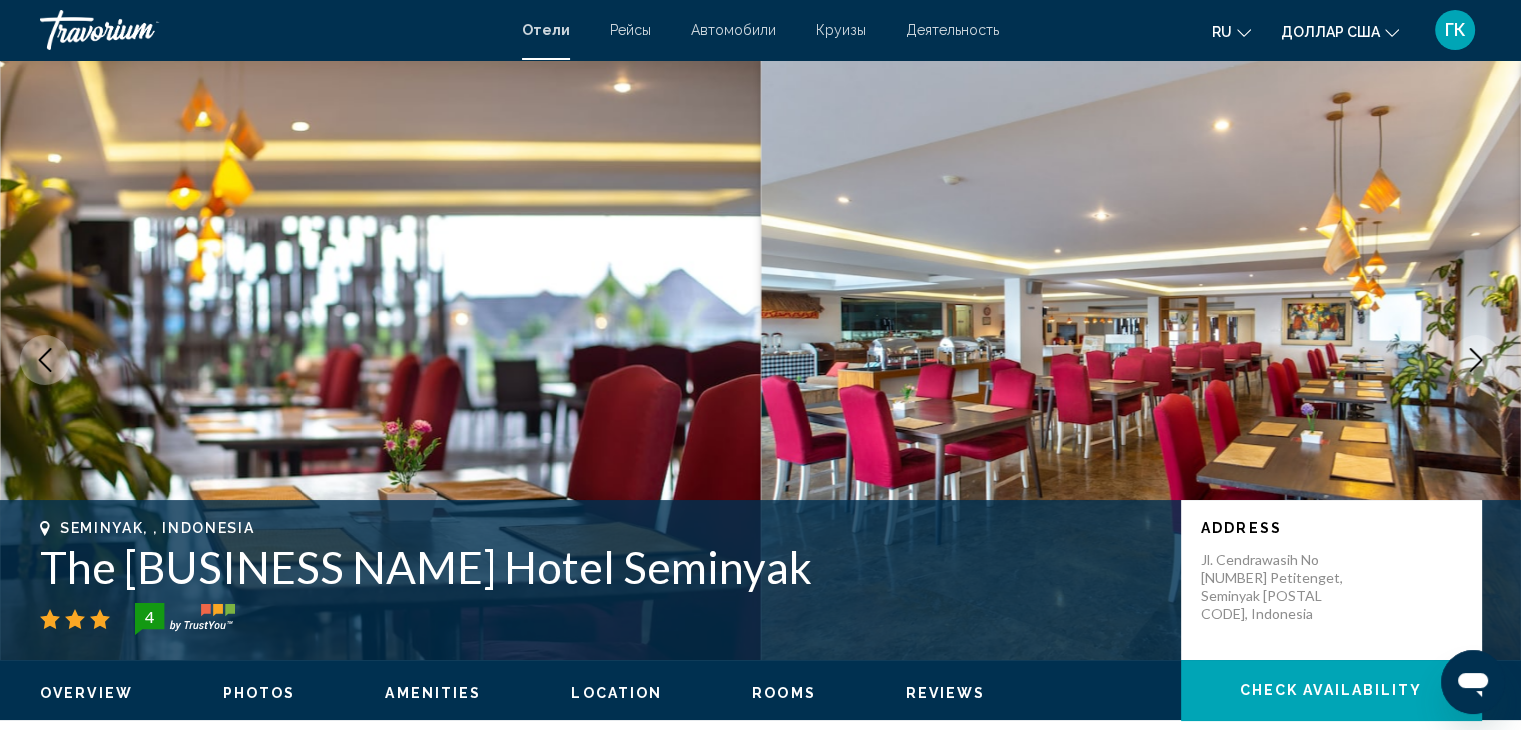 click 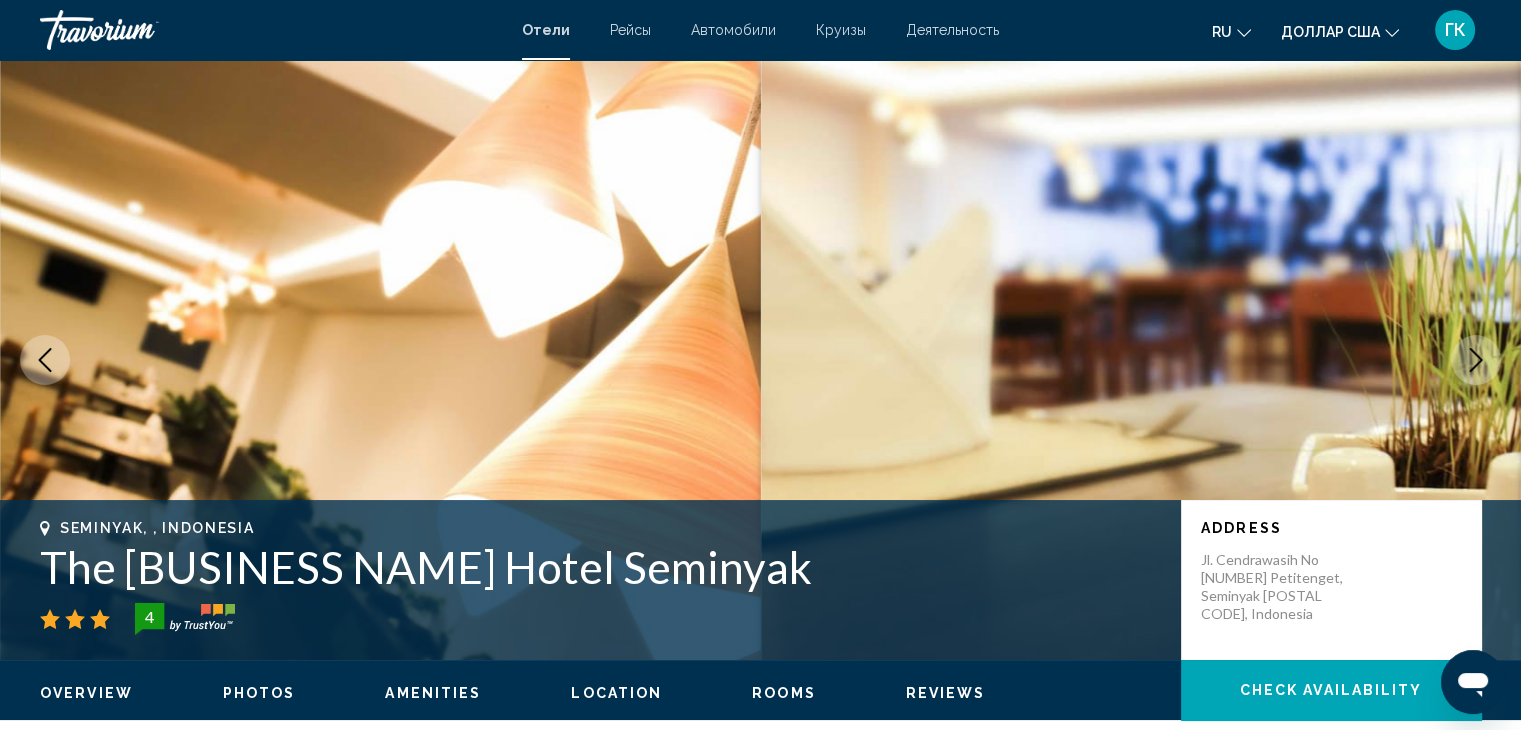 click 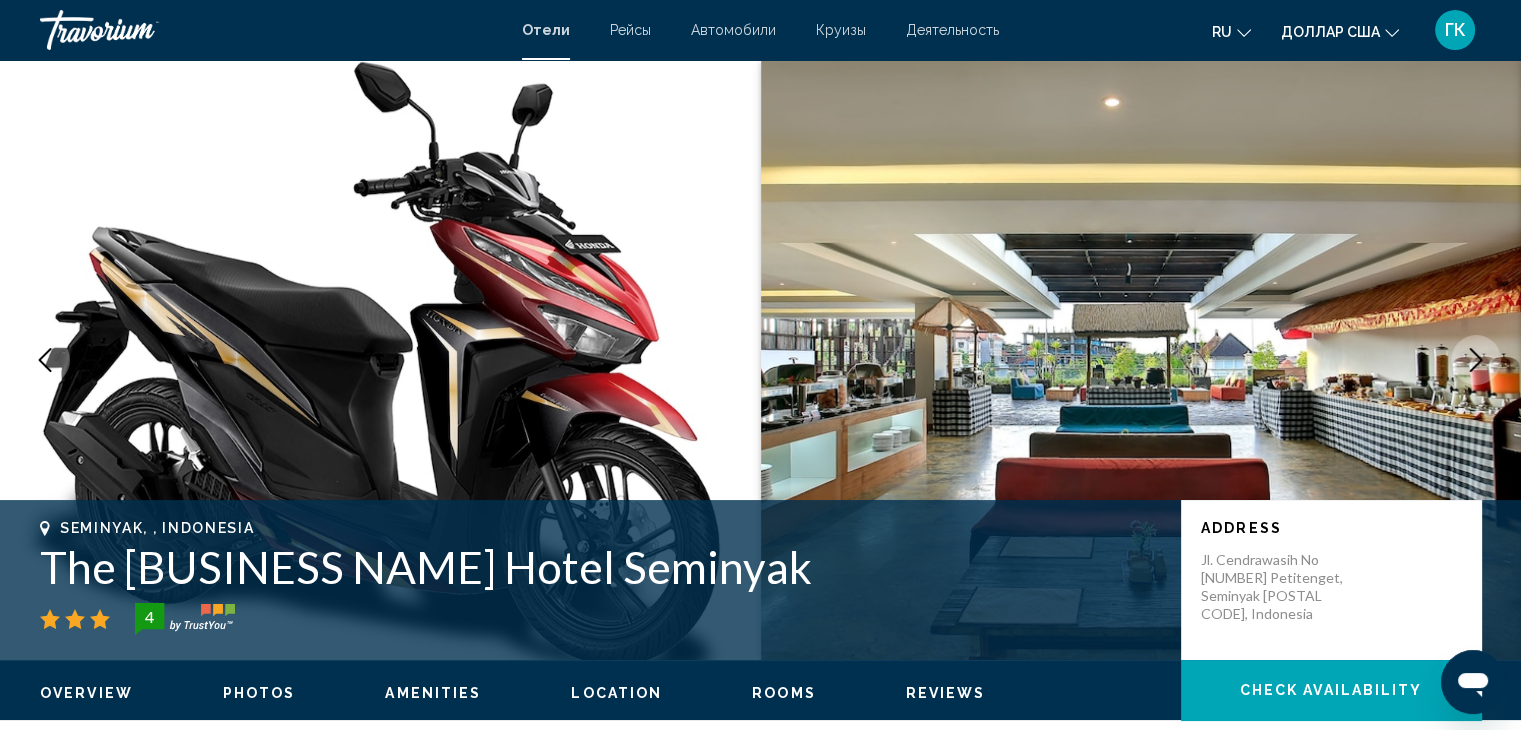 click 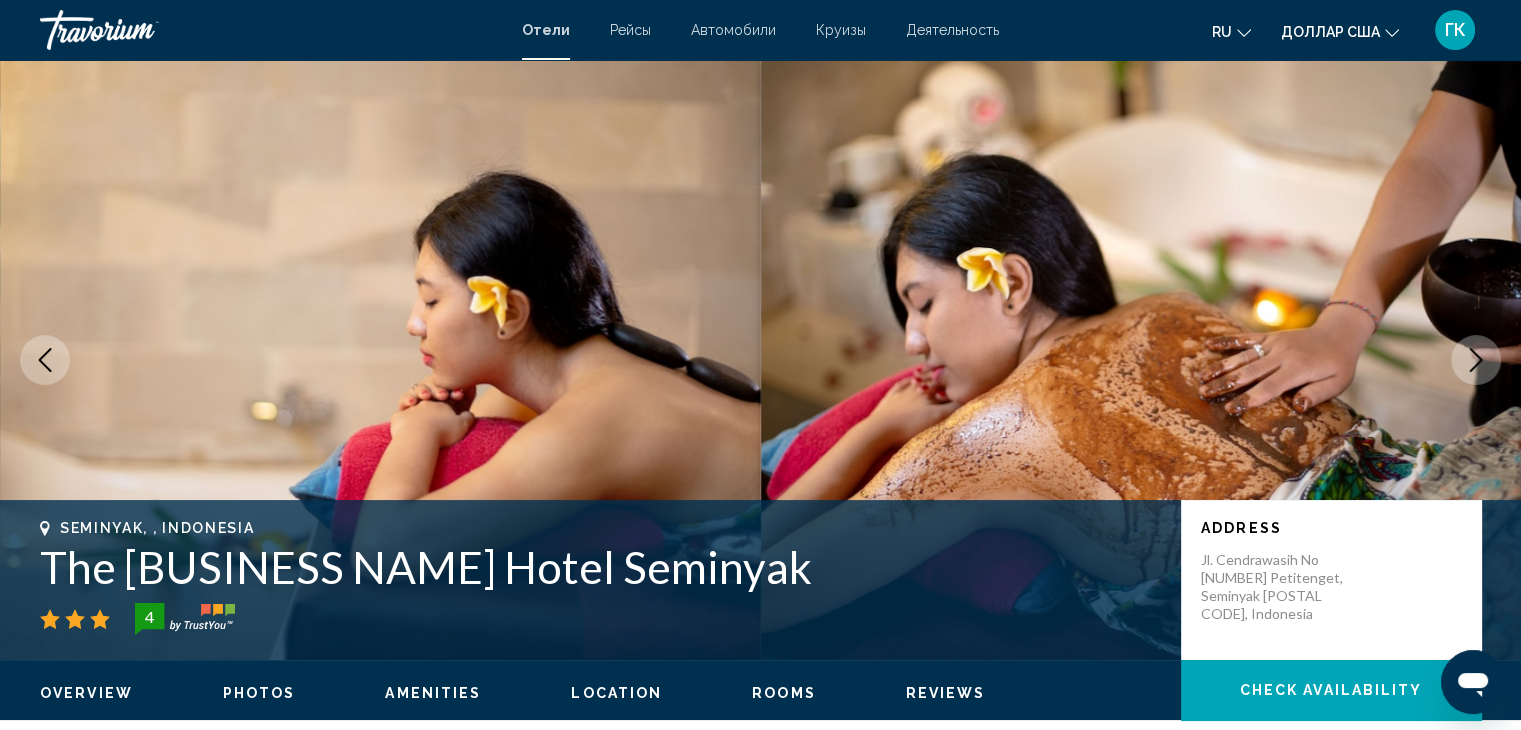 click 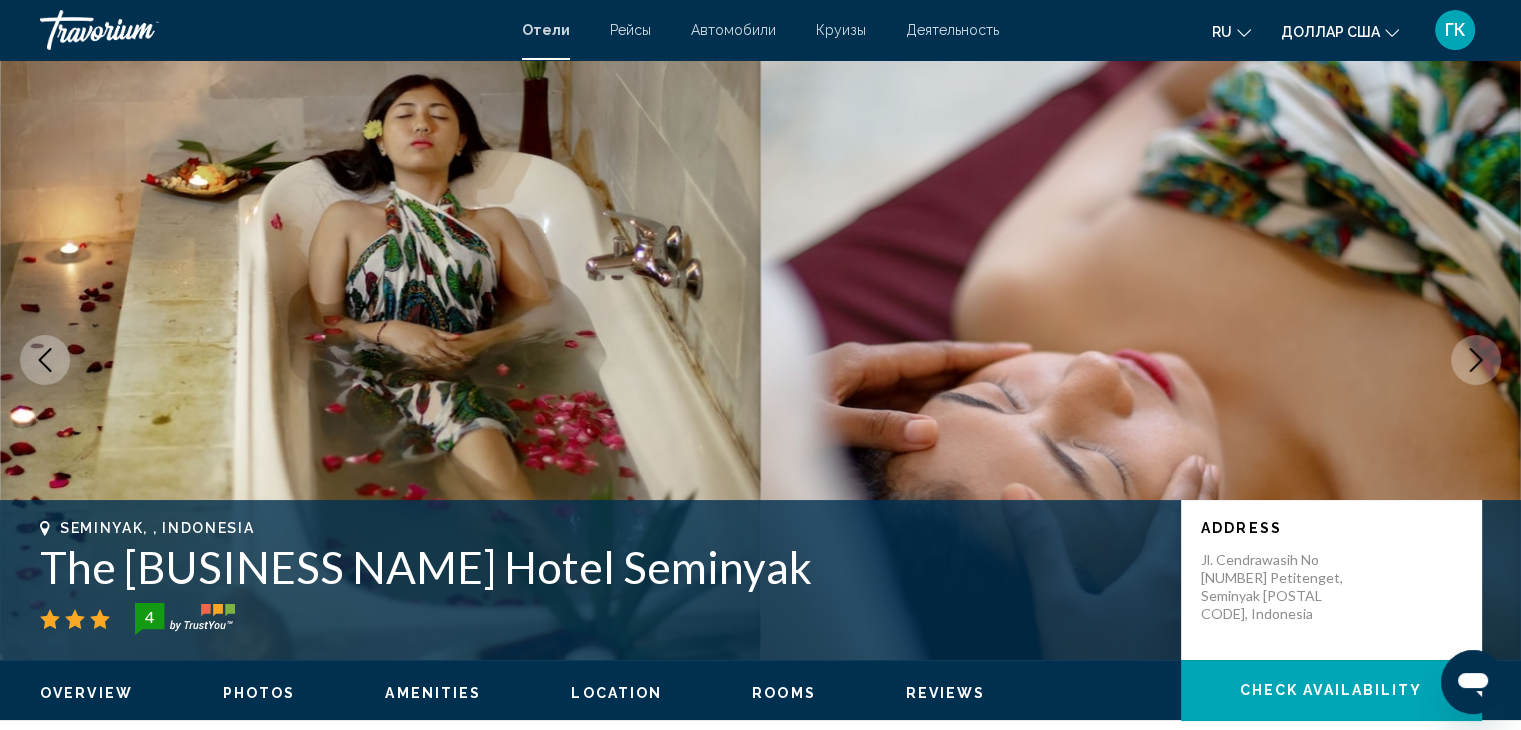click 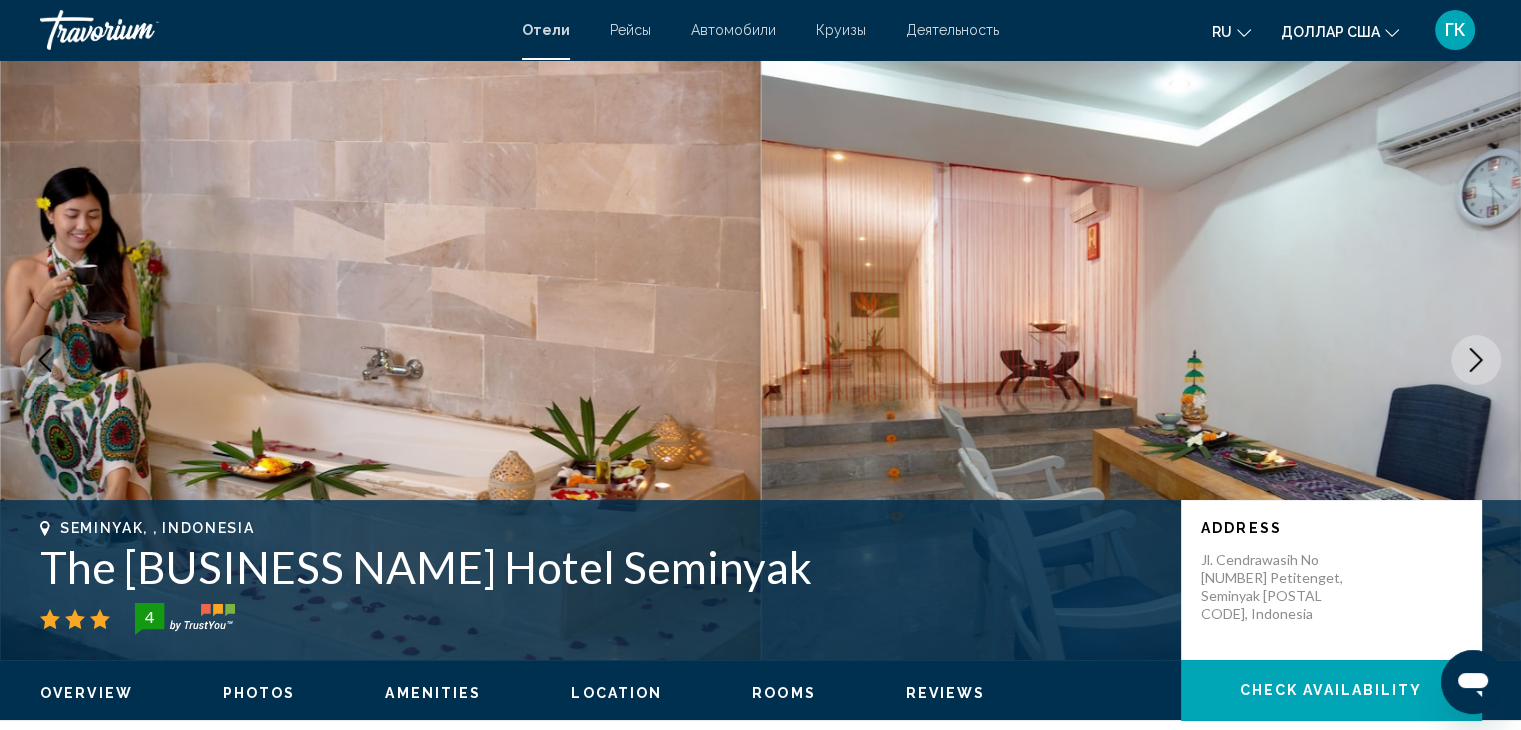 click 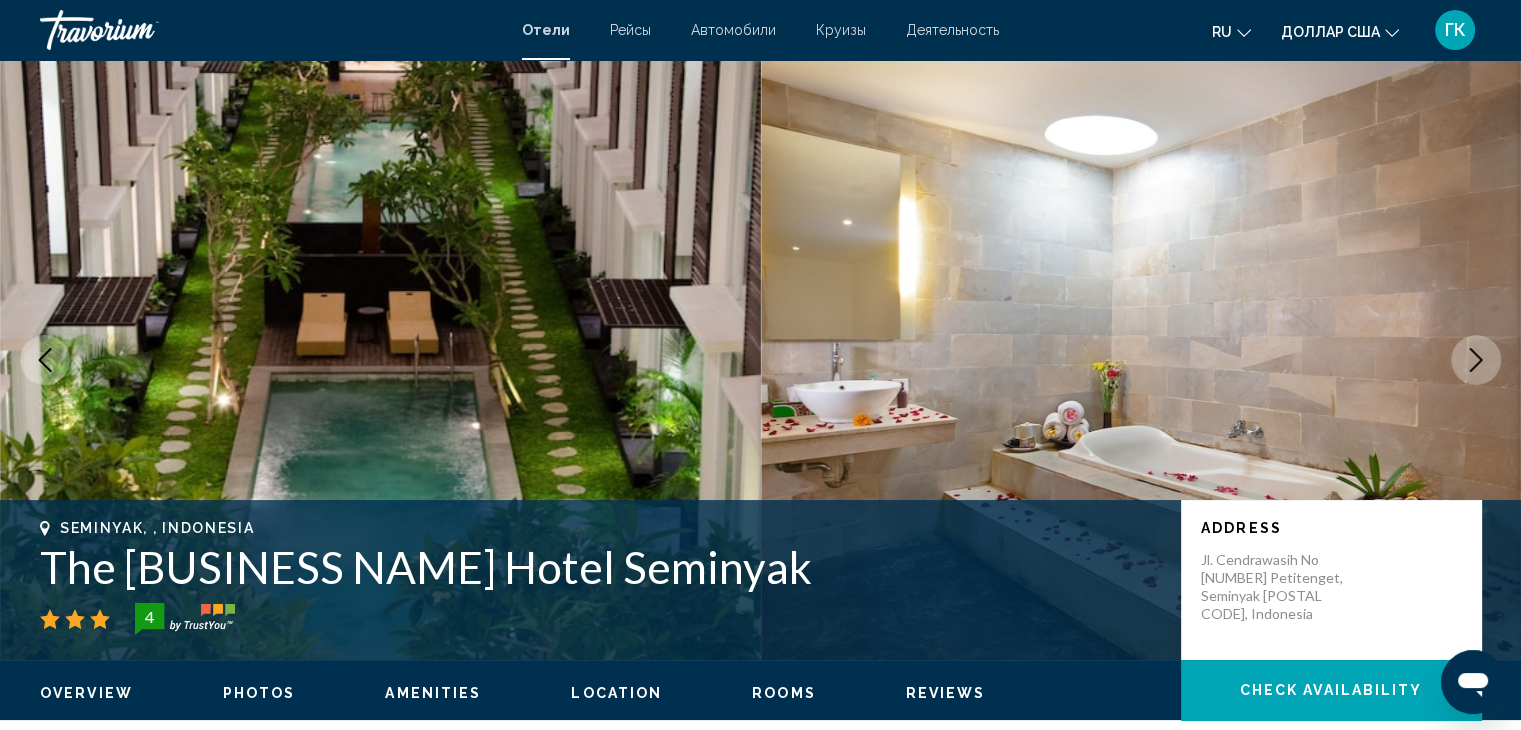 click 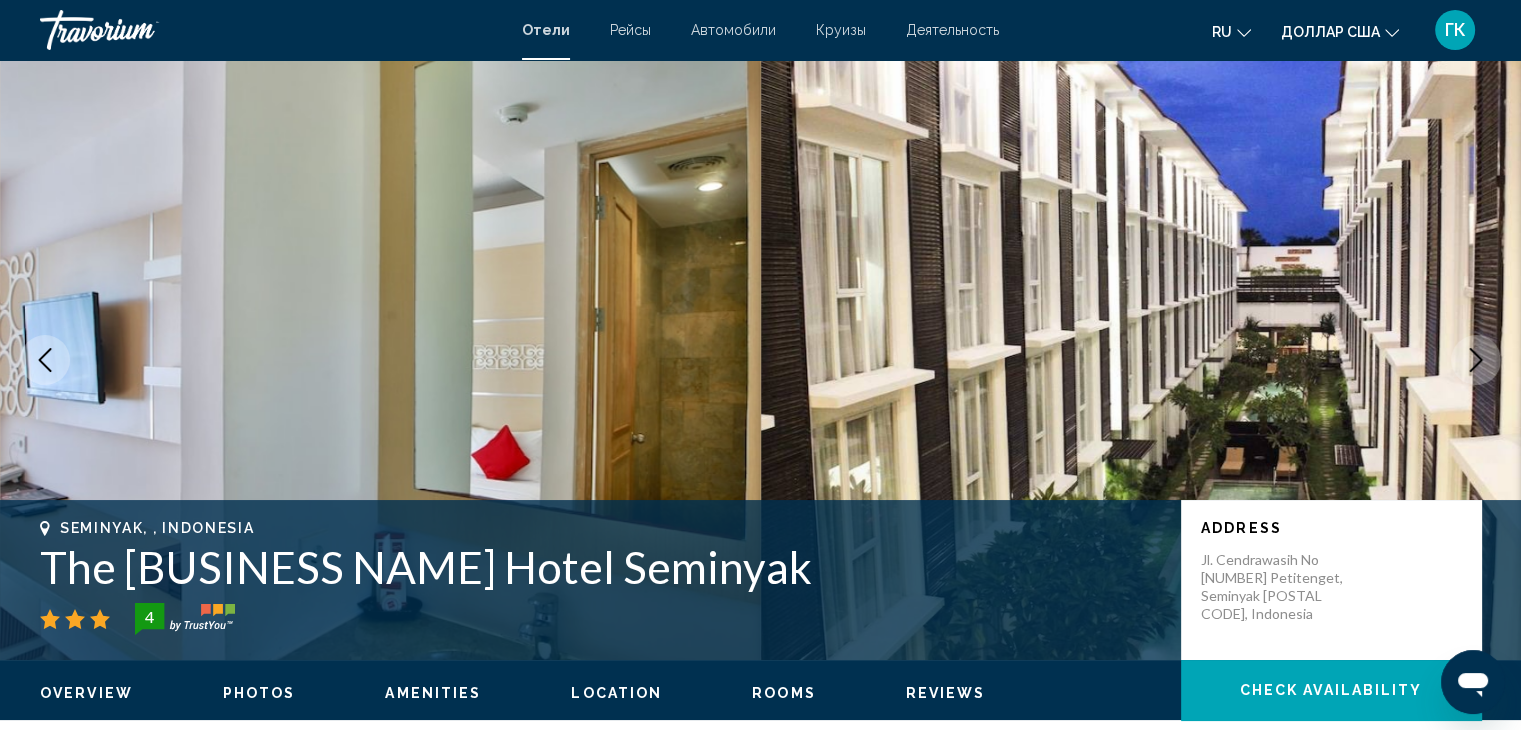 click 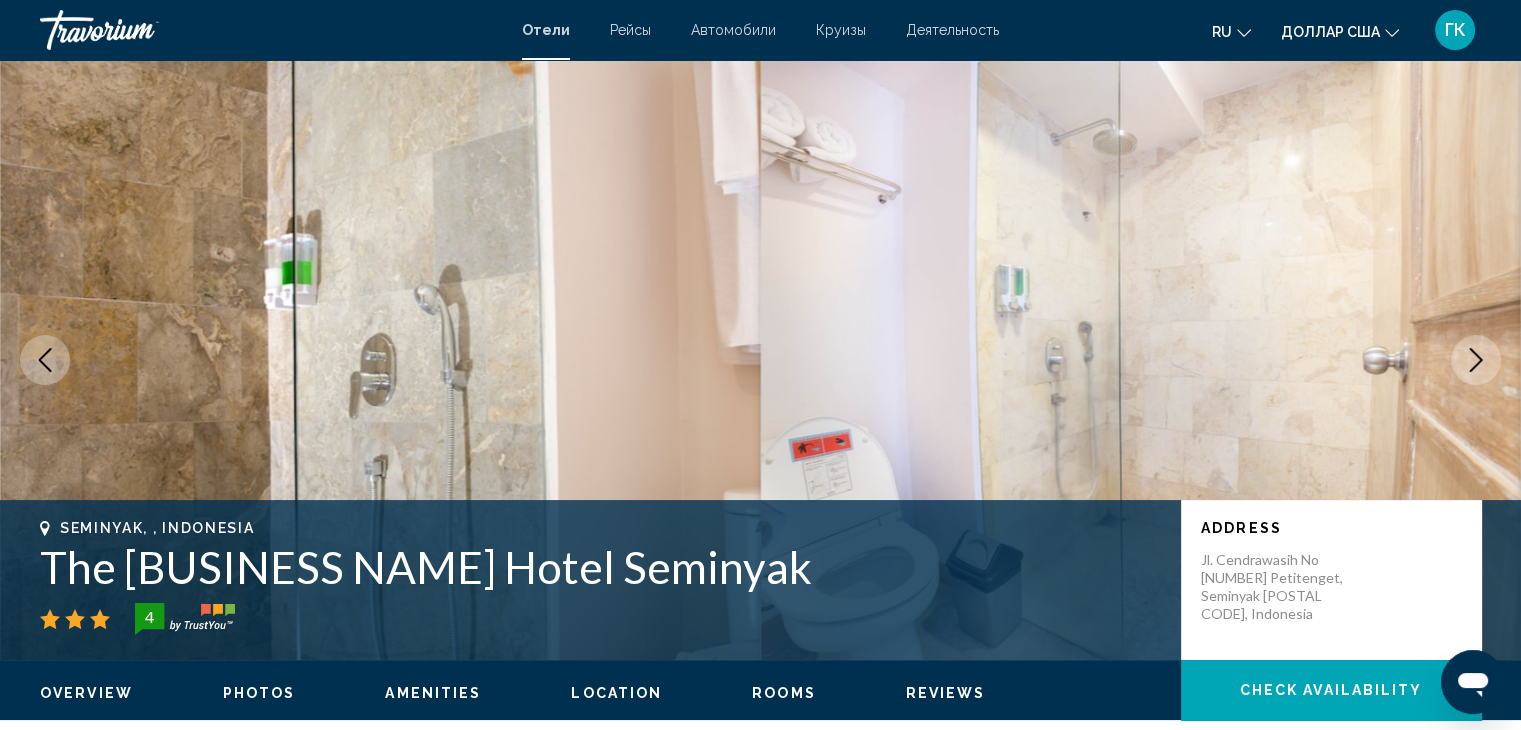 click 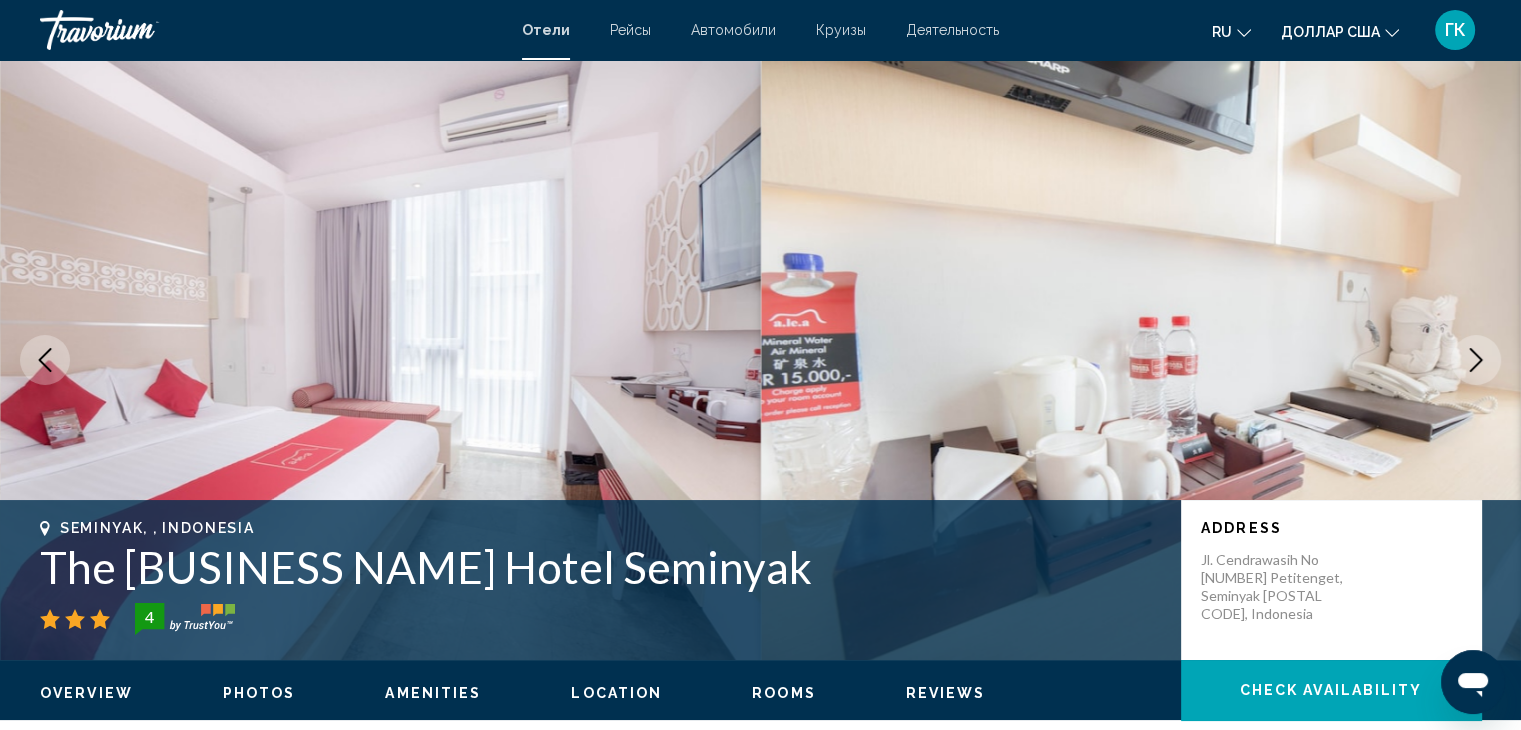 click 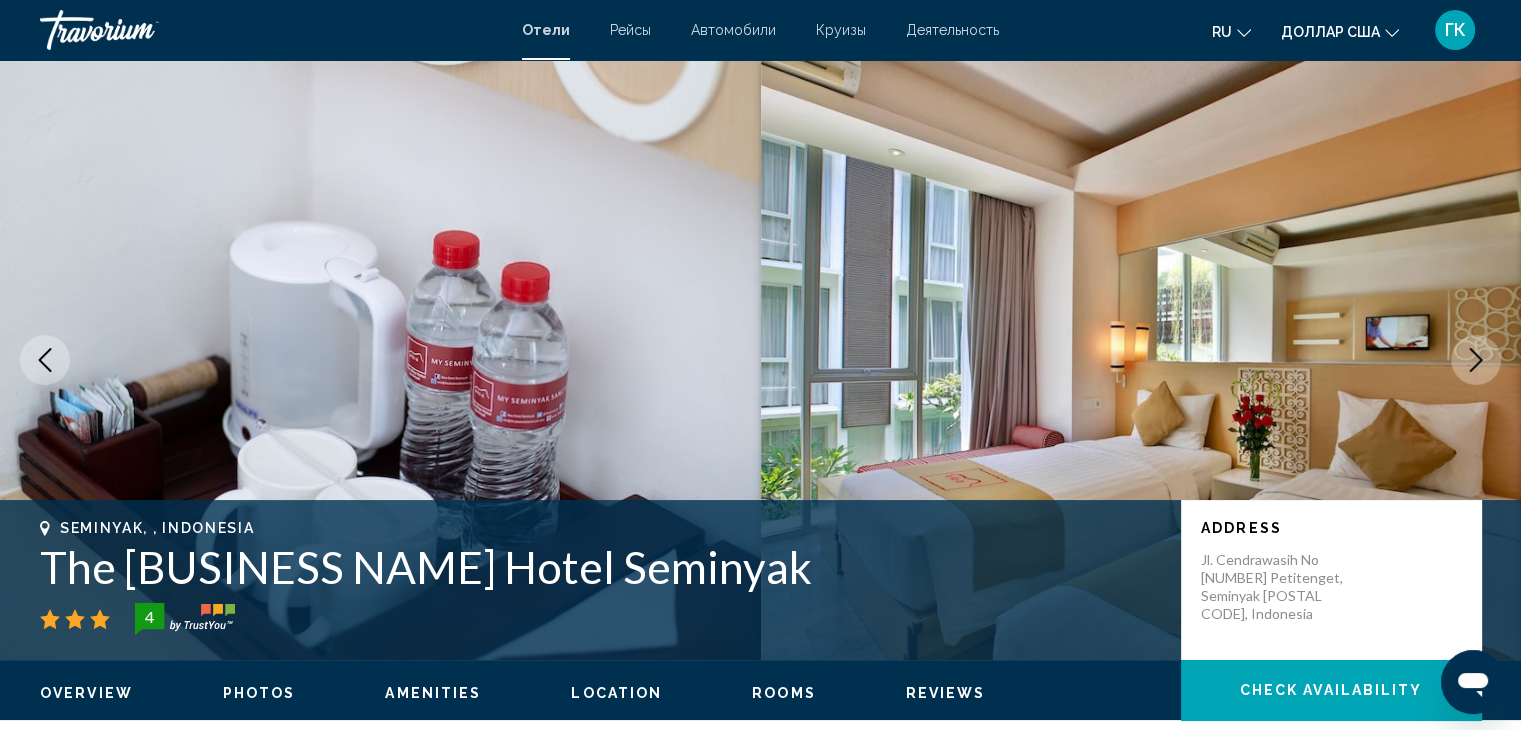 click 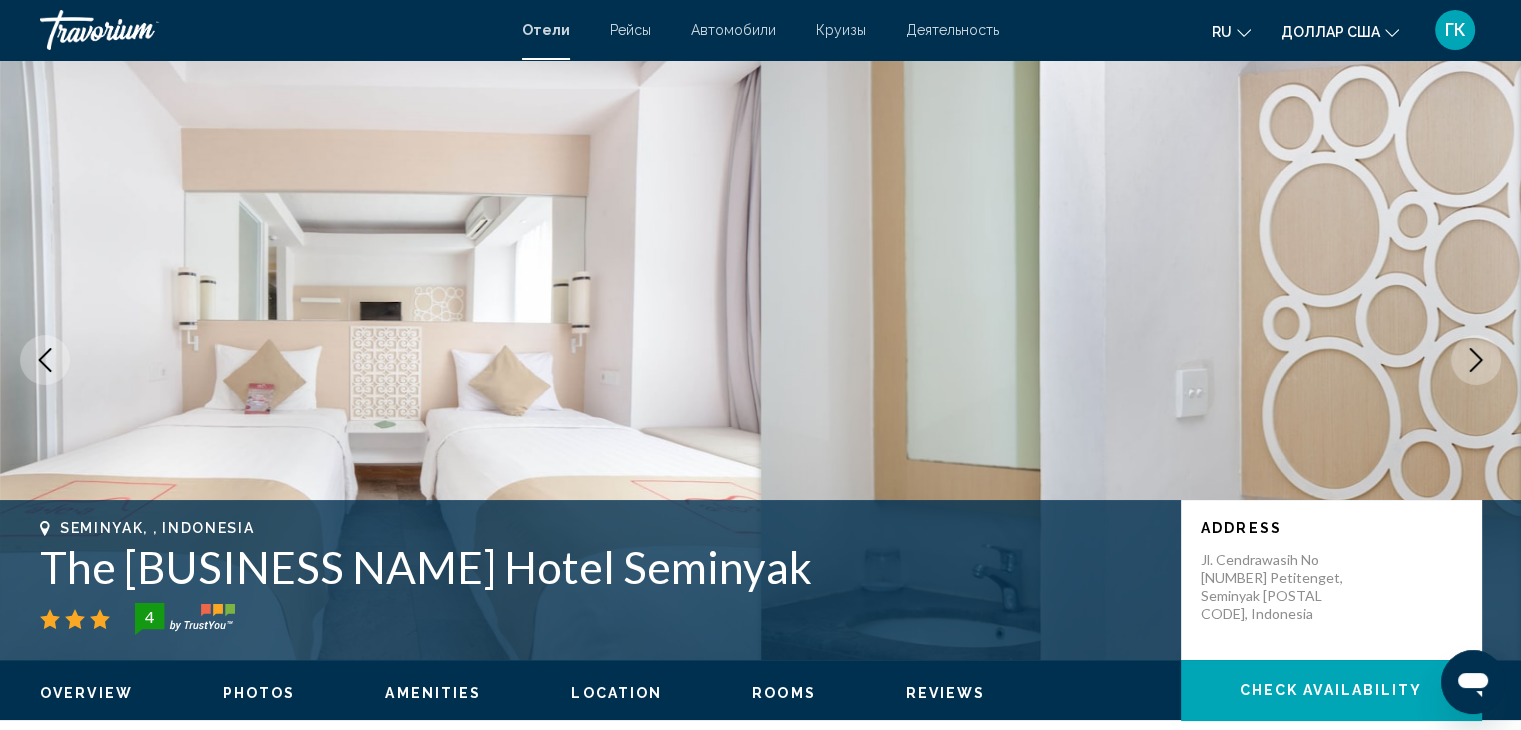 click 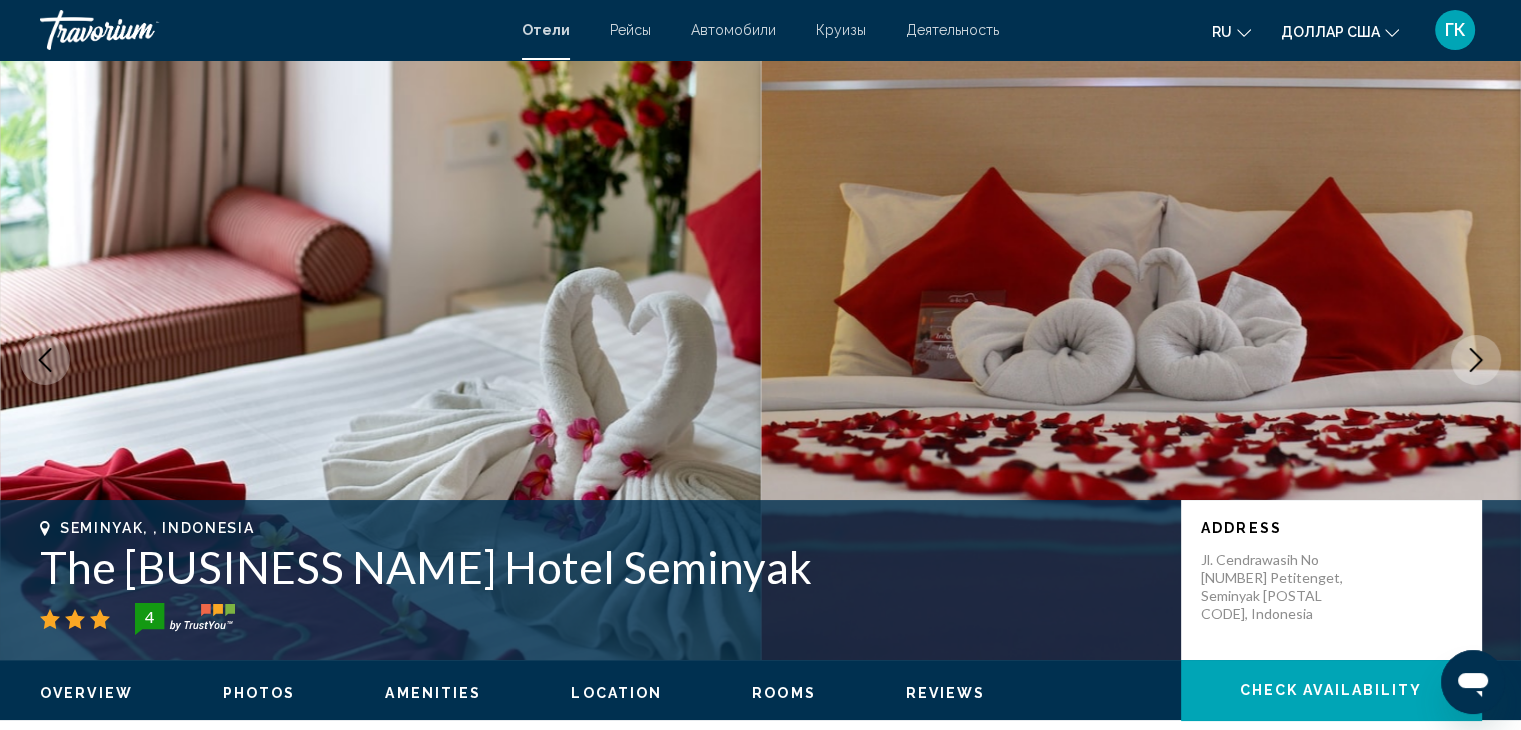 click 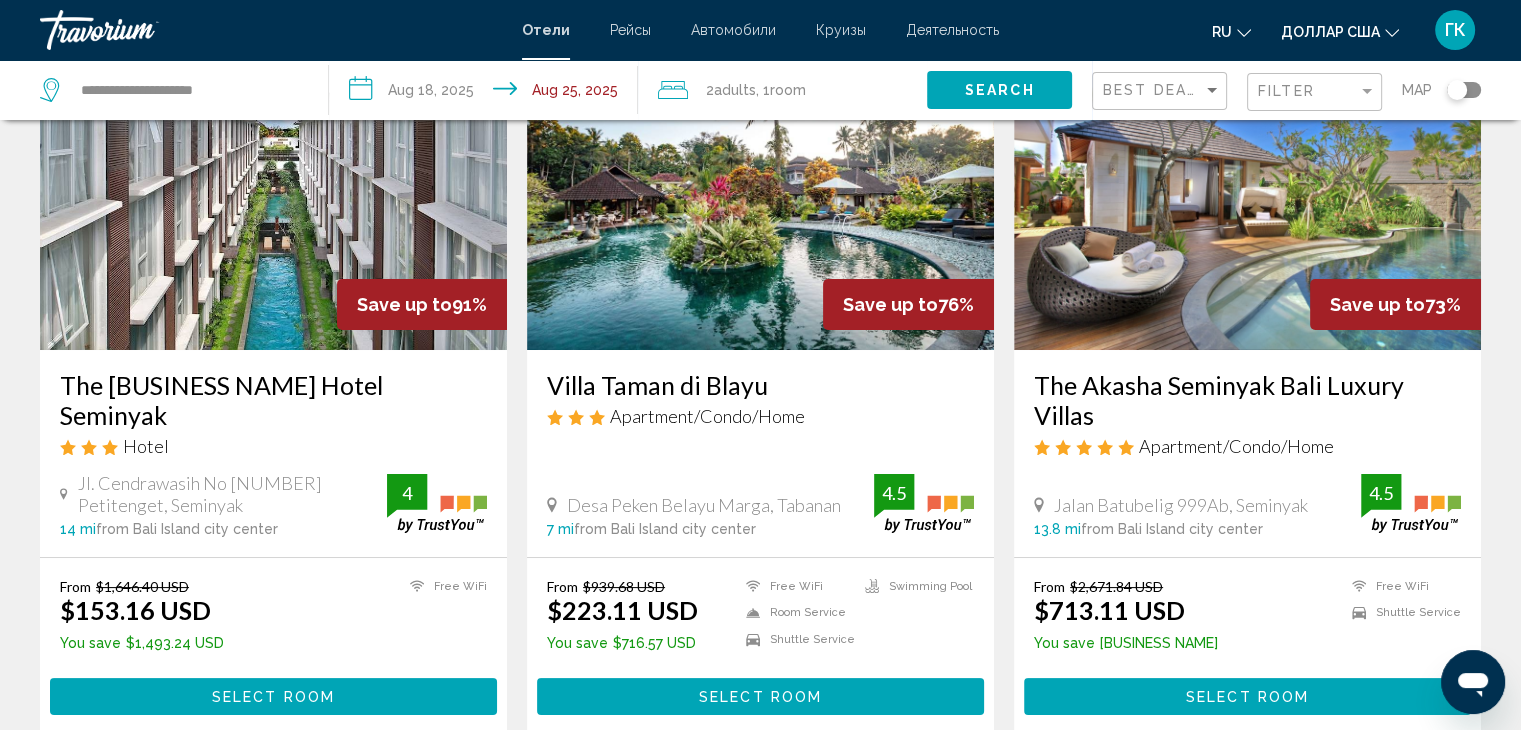 scroll, scrollTop: 170, scrollLeft: 0, axis: vertical 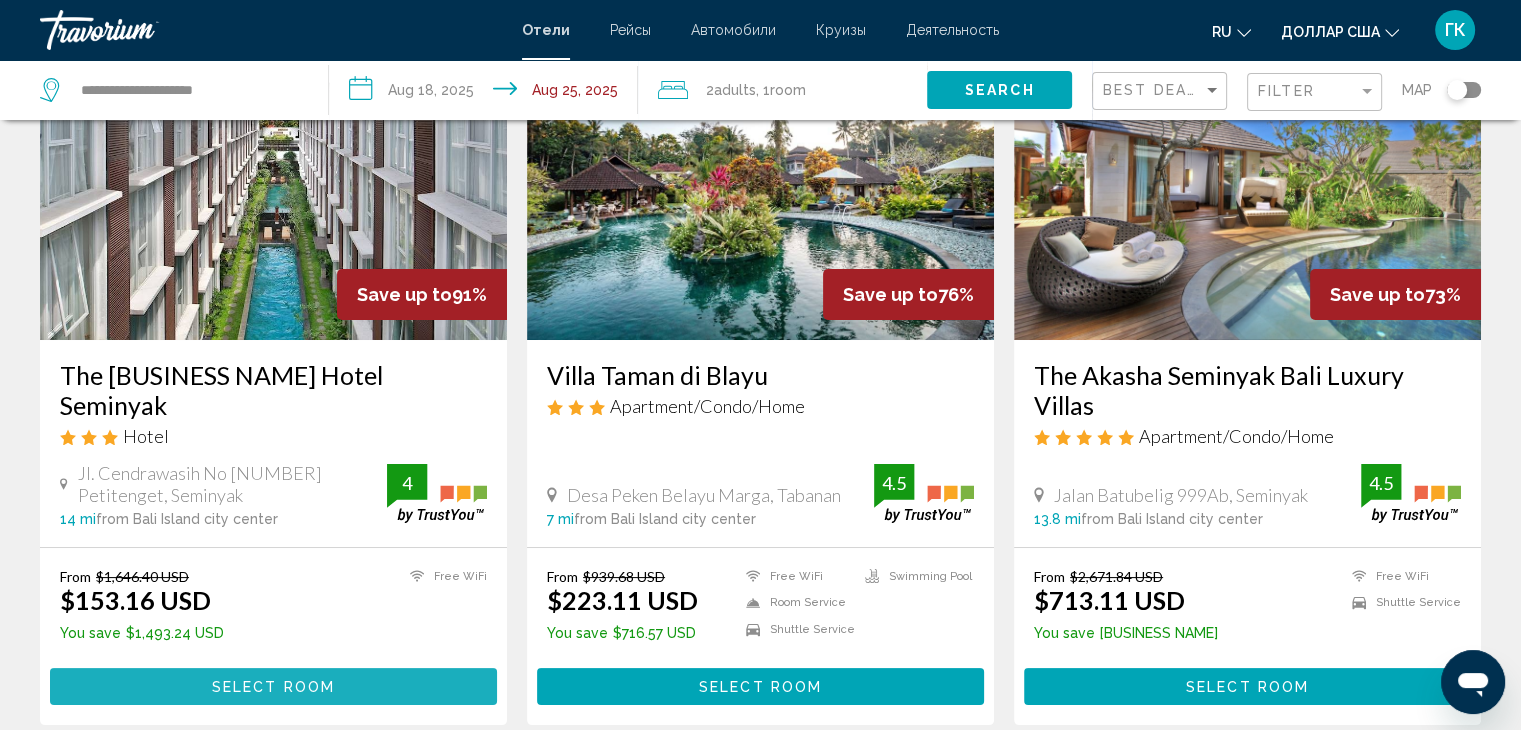 click on "Select Room" at bounding box center (273, 687) 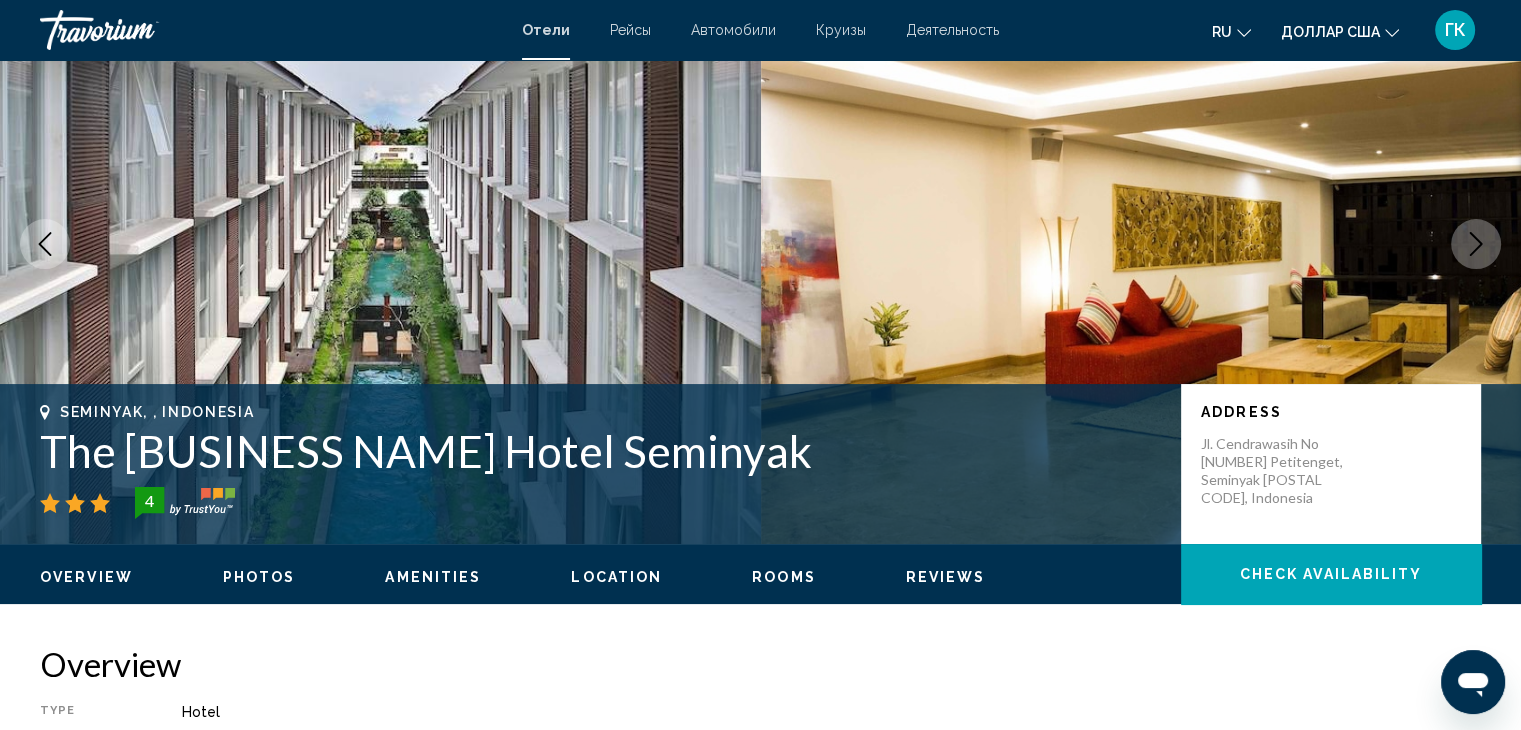 scroll, scrollTop: 0, scrollLeft: 0, axis: both 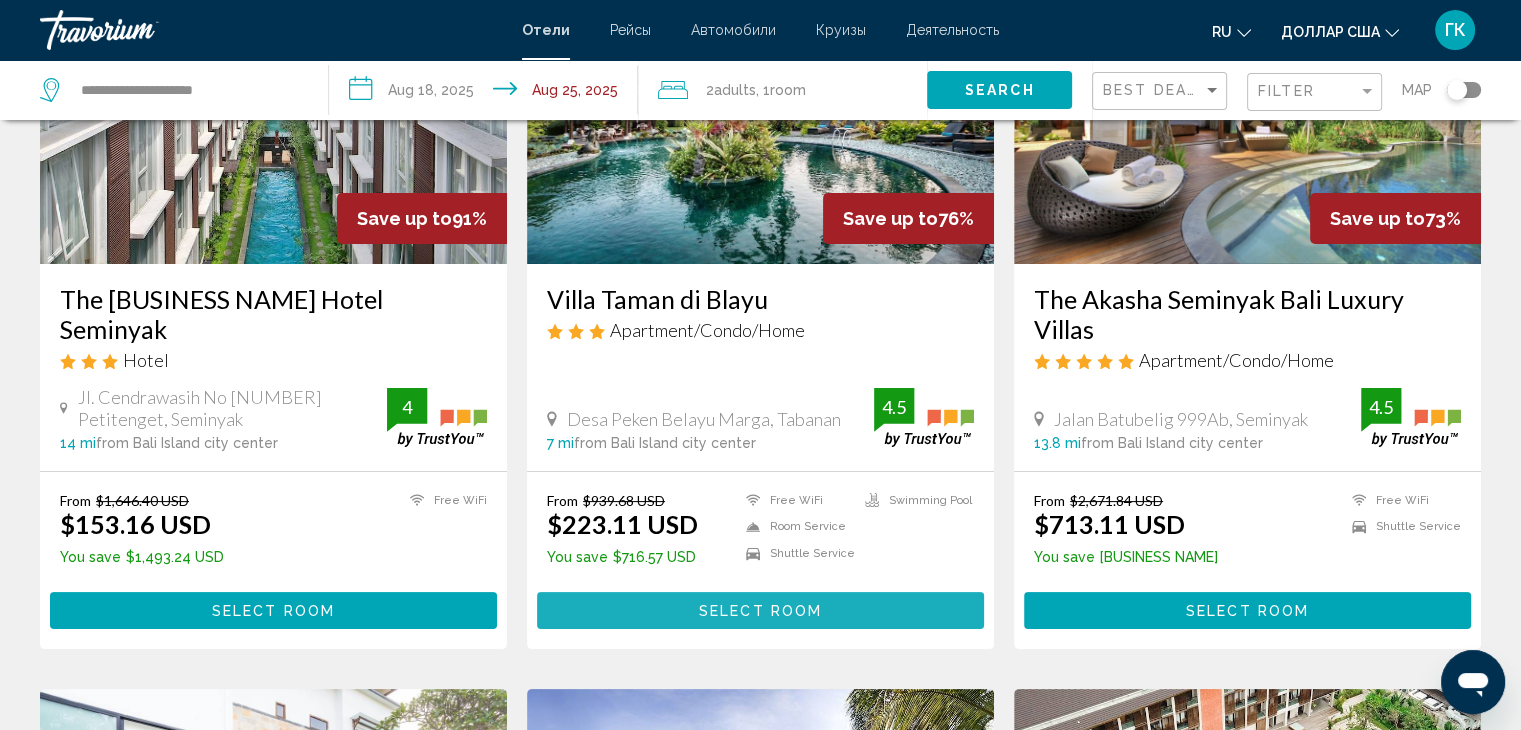 click on "Select Room" at bounding box center (760, 611) 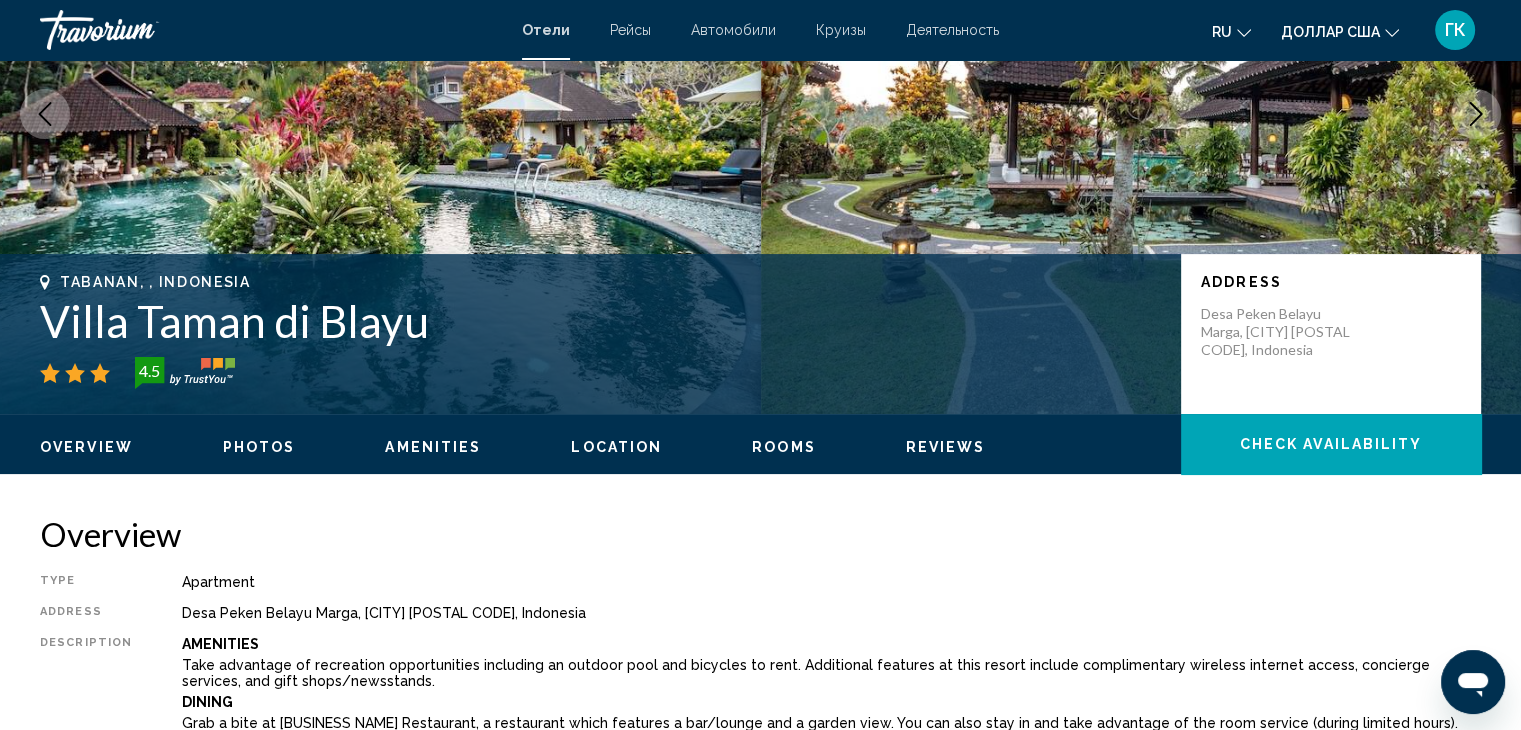 scroll, scrollTop: 0, scrollLeft: 0, axis: both 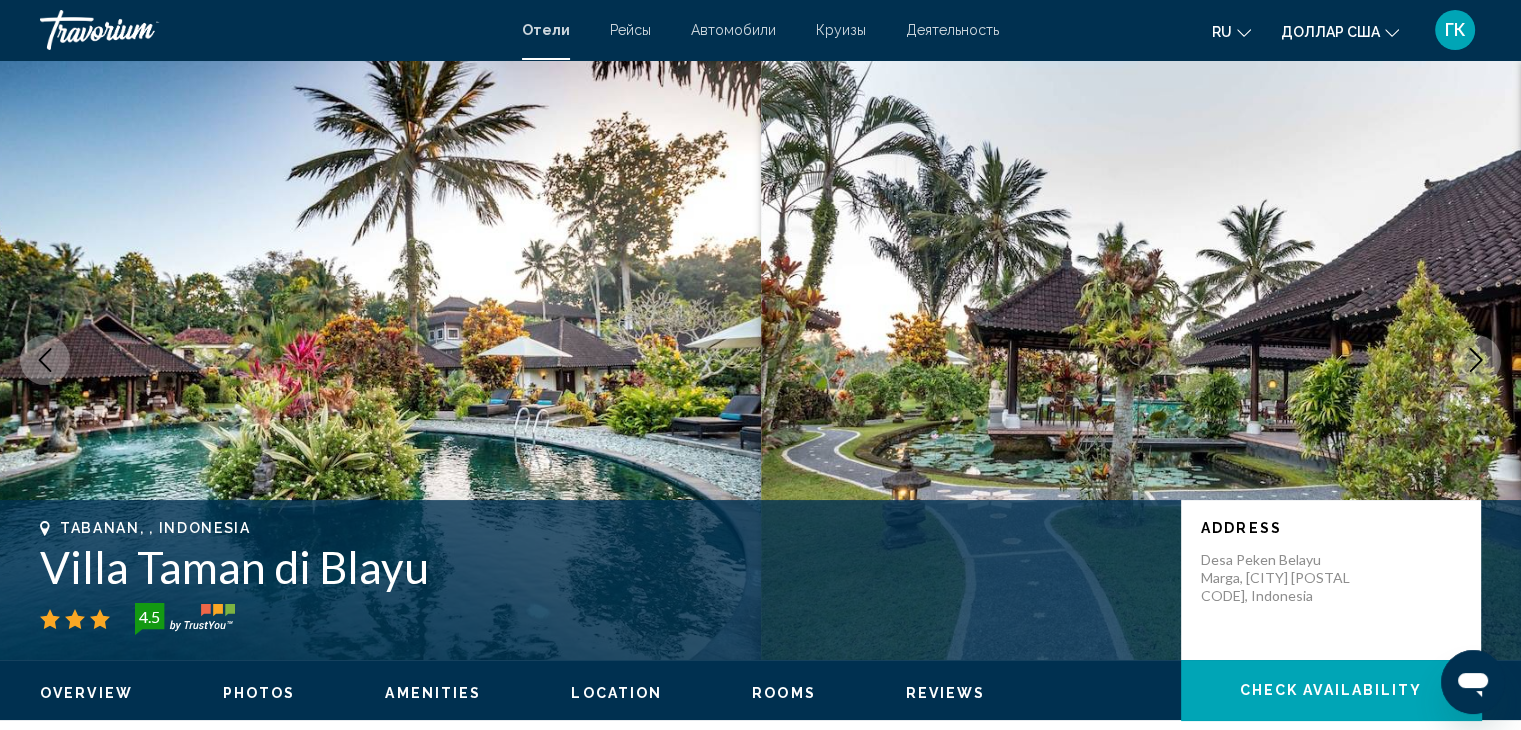 click 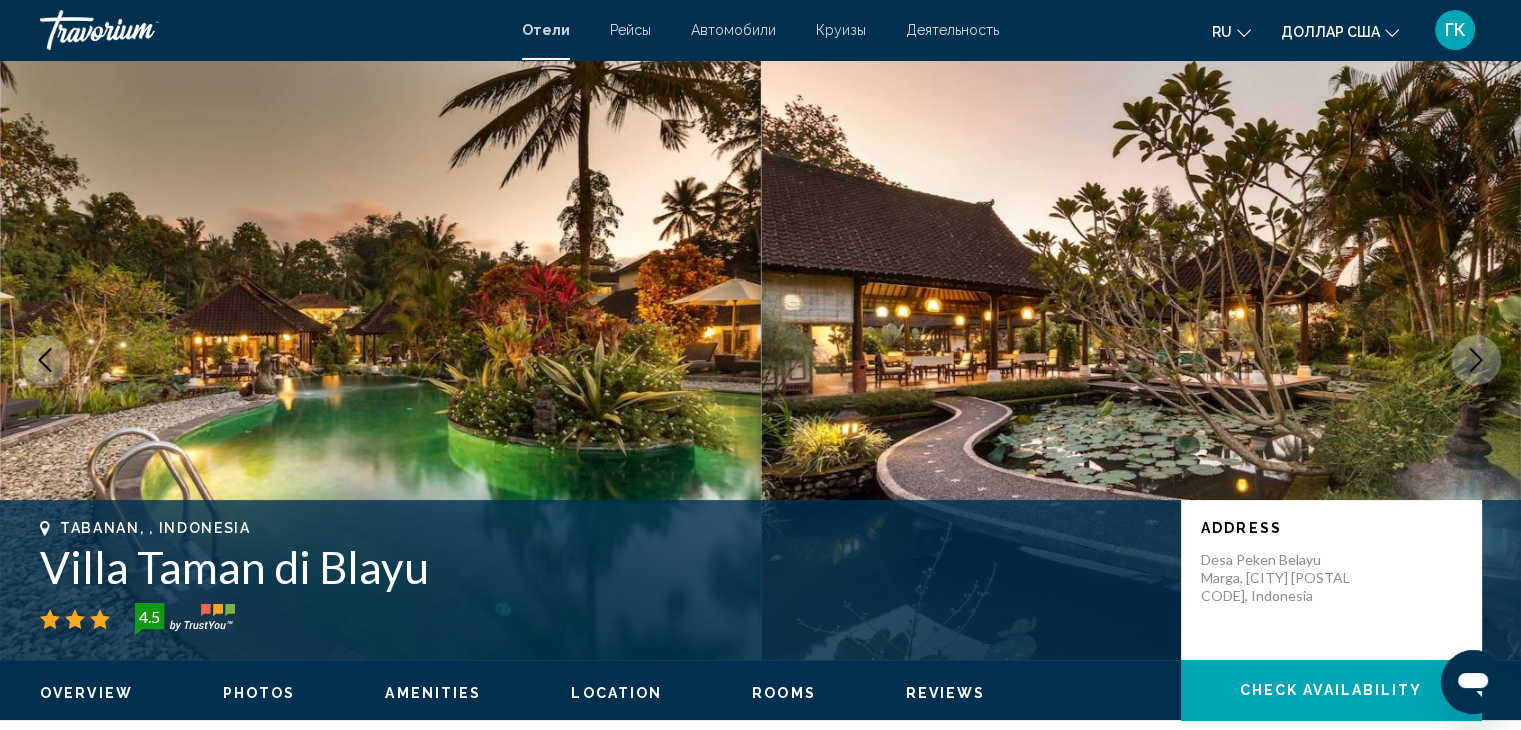 click 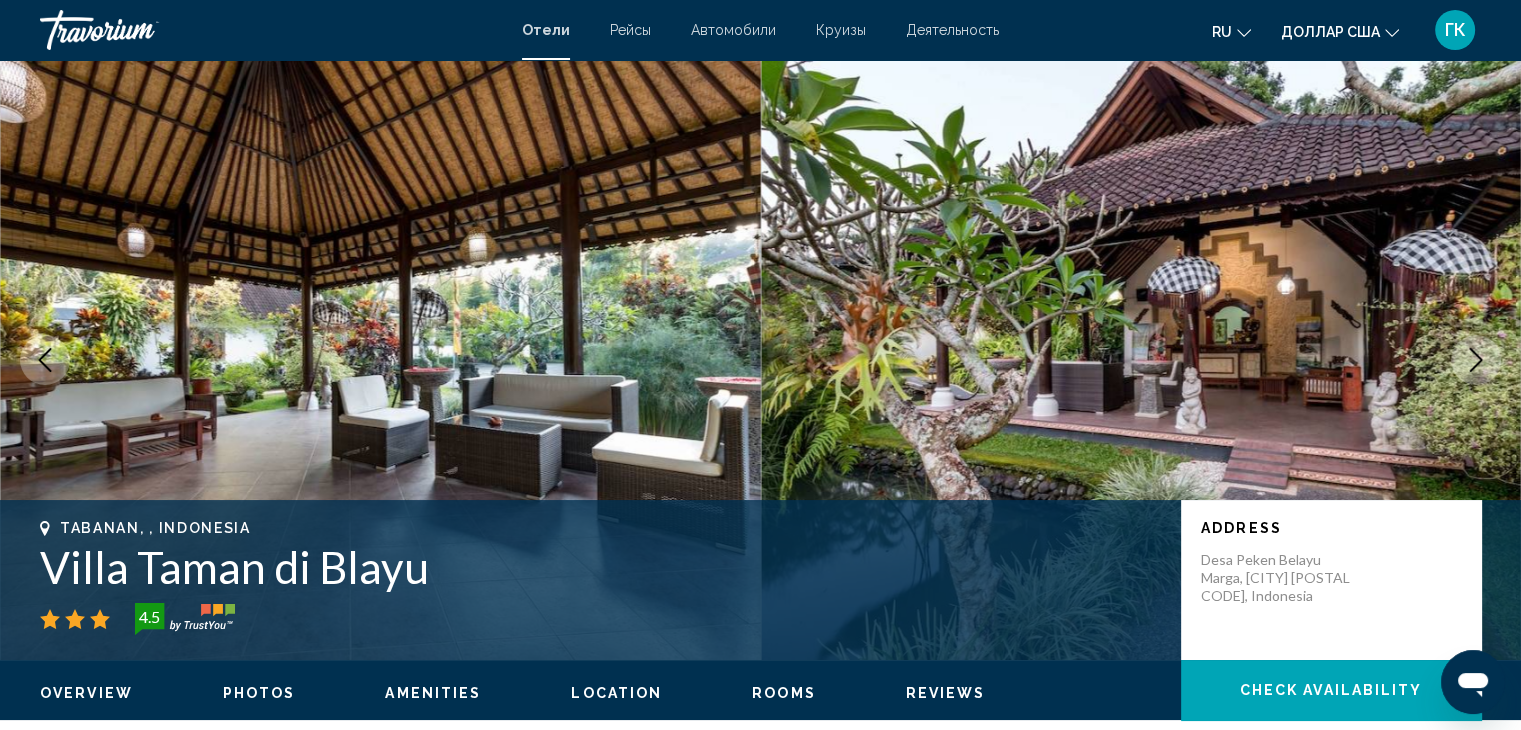 click 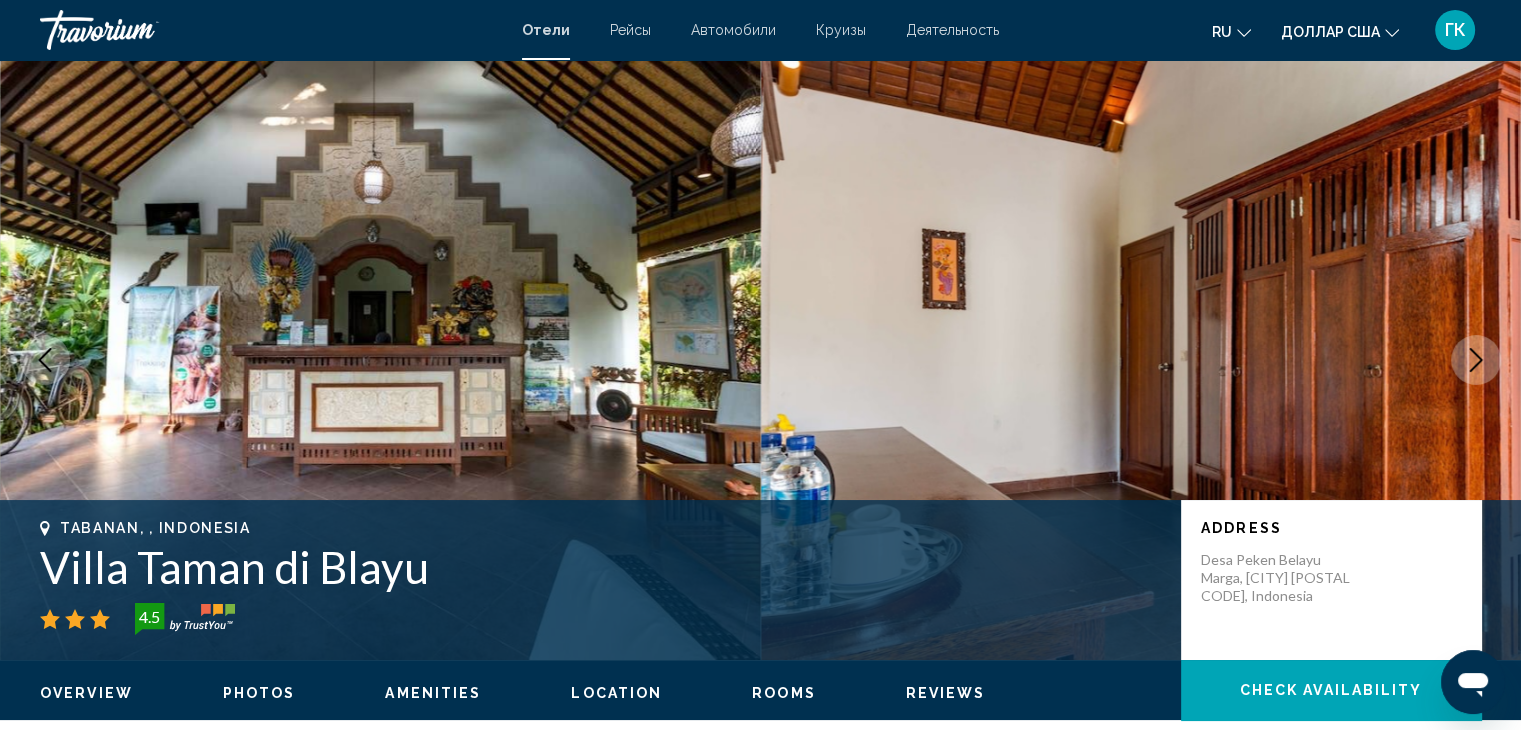 click 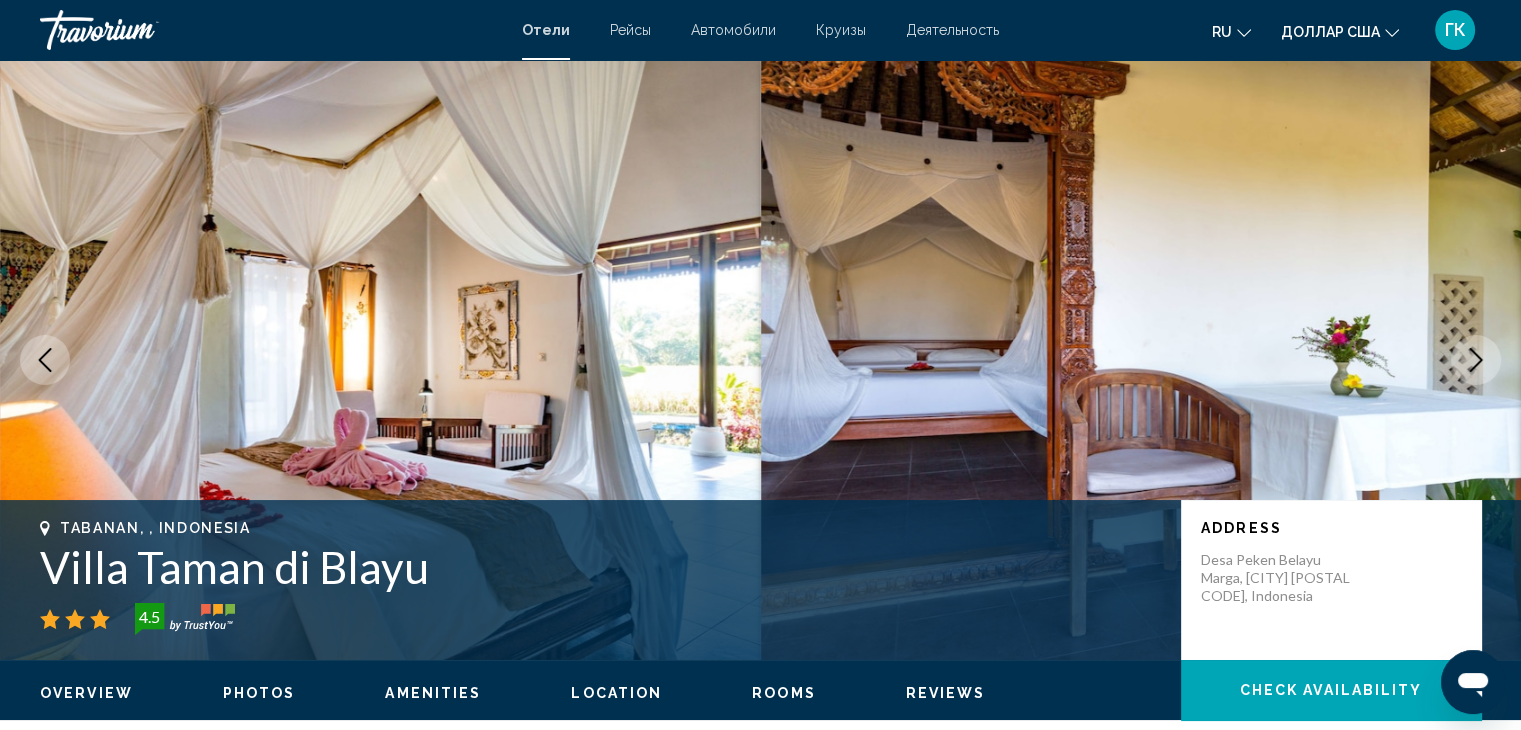 click 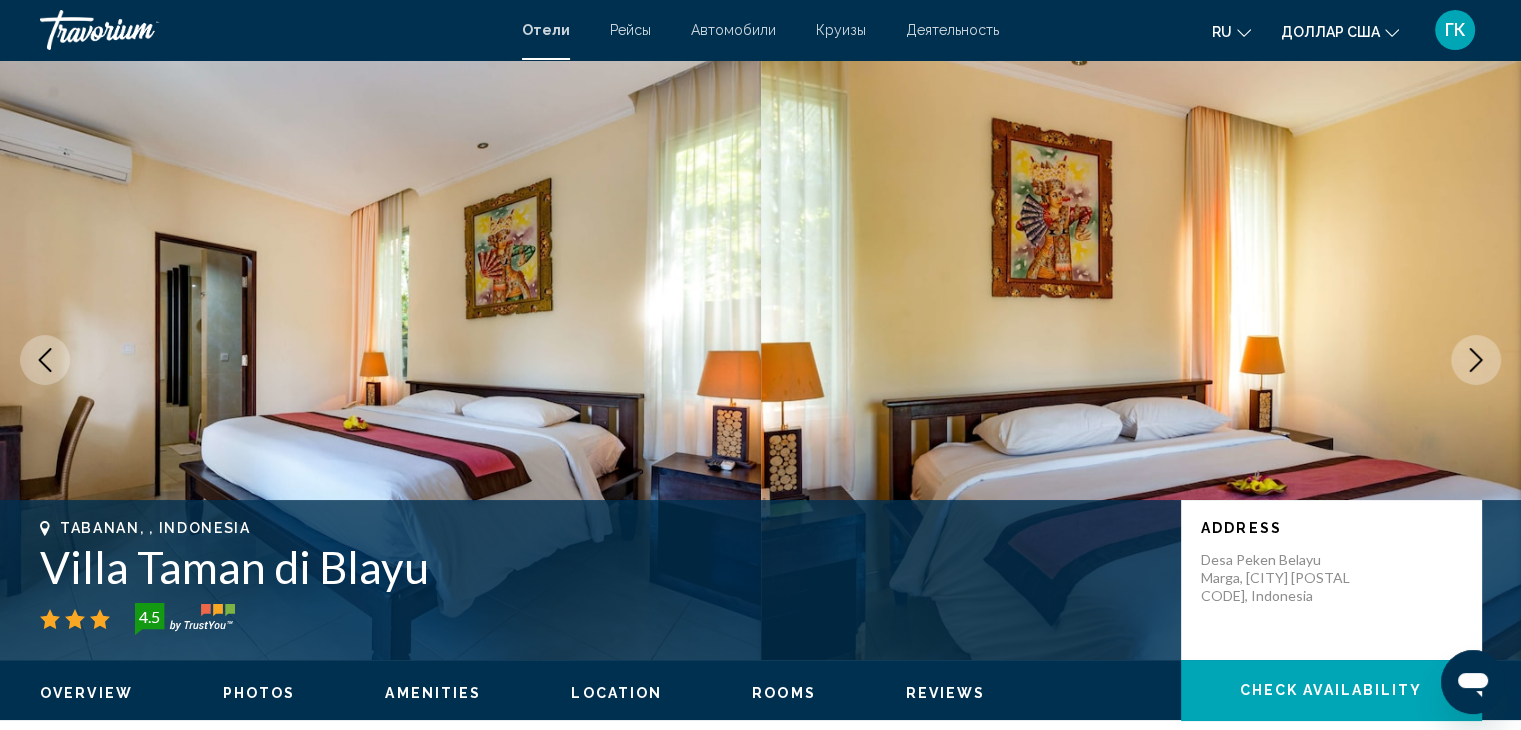 click 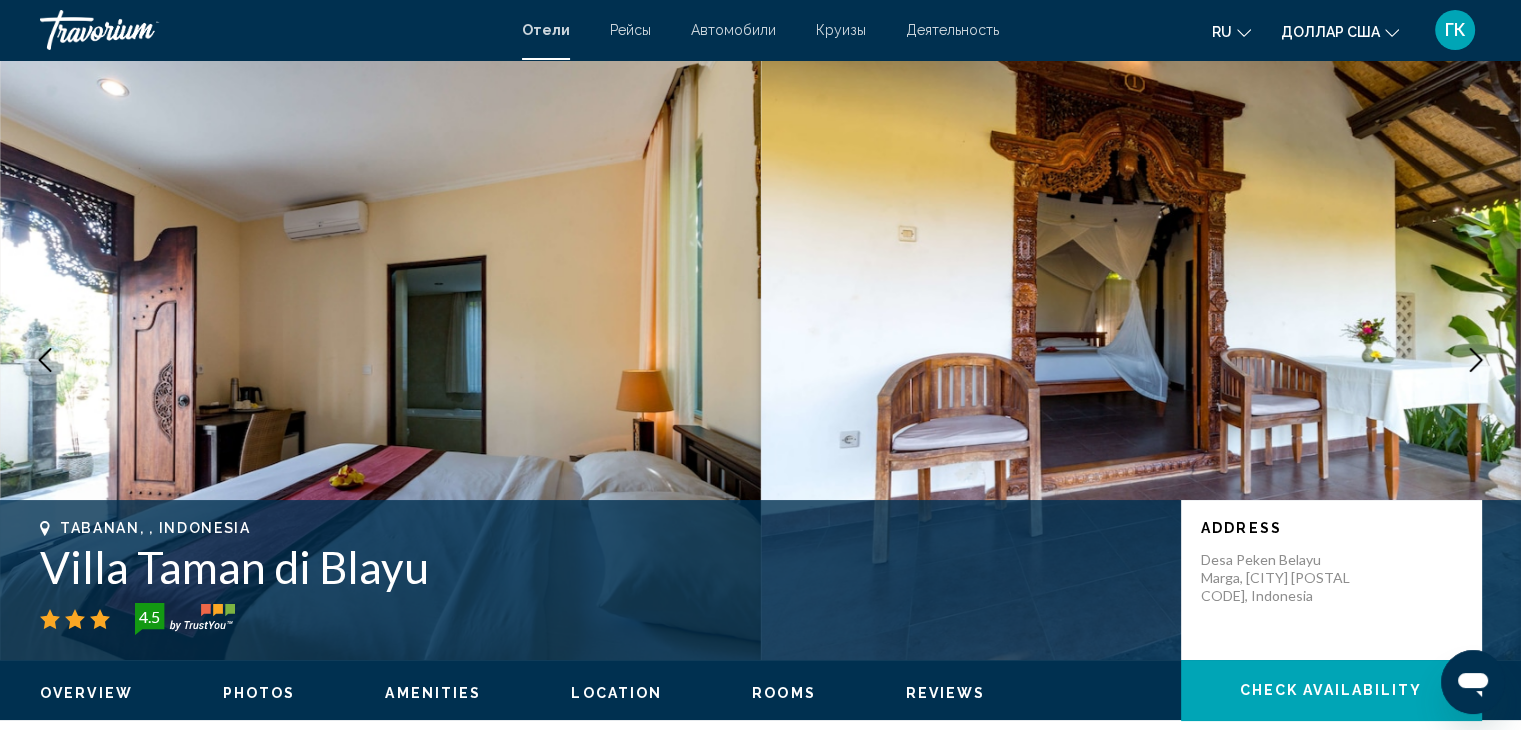 click 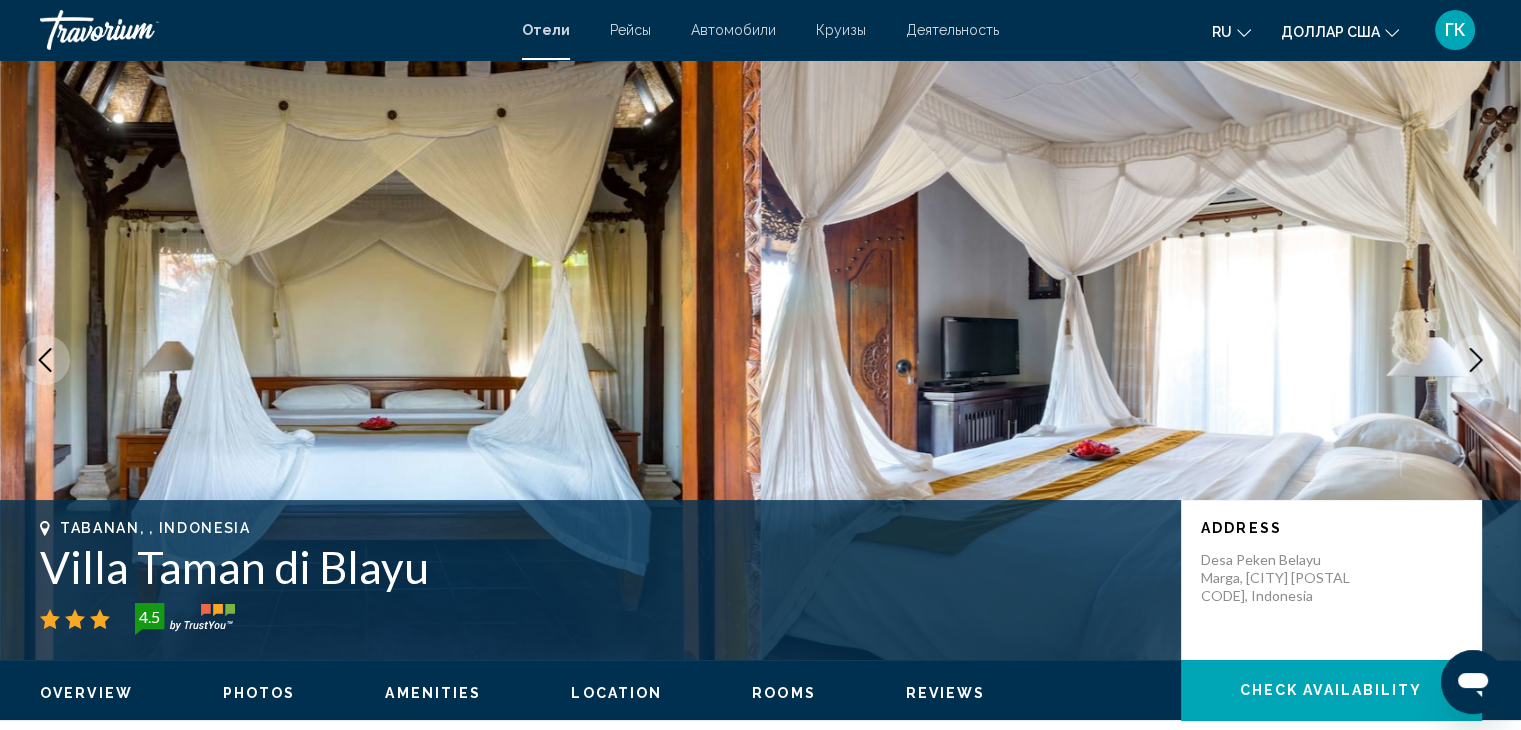 click 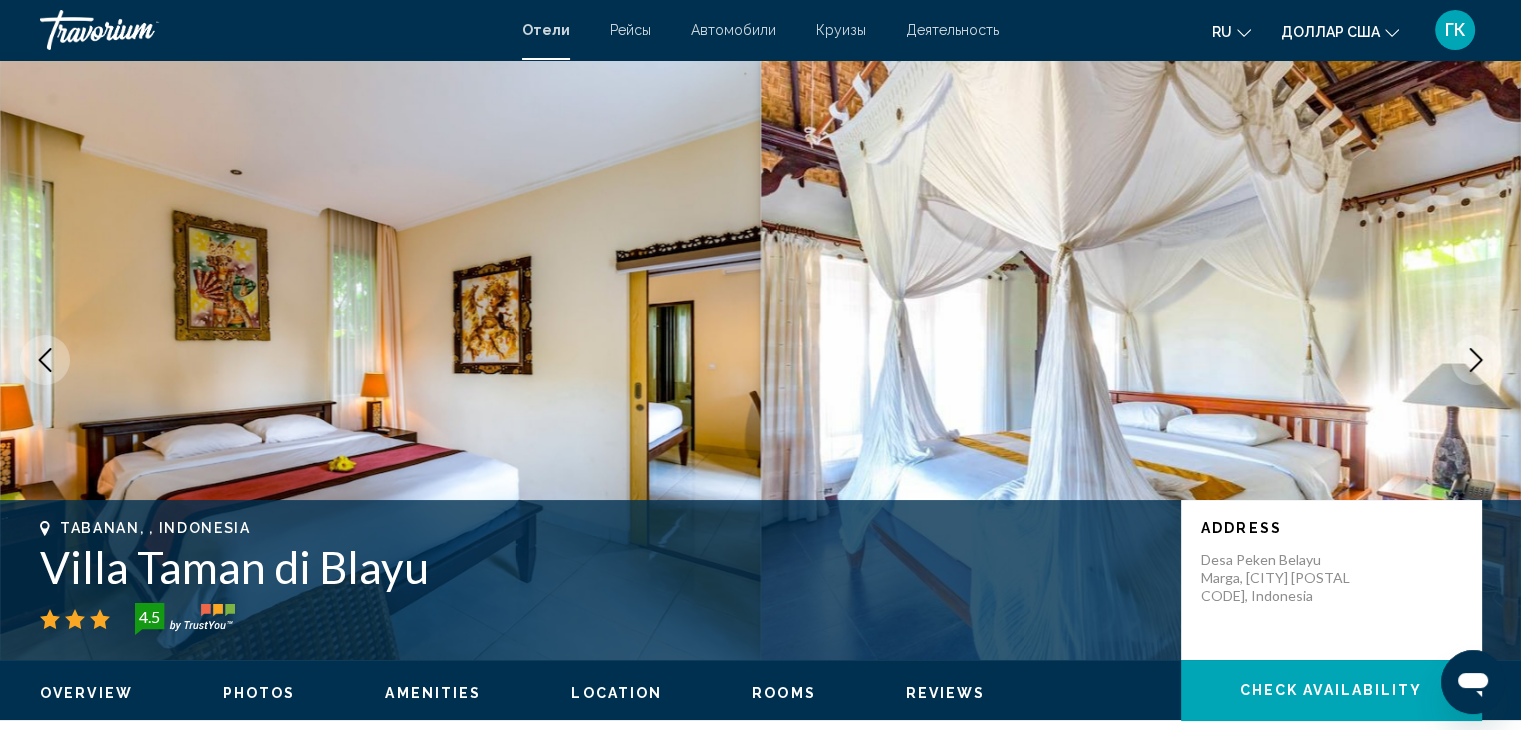 click 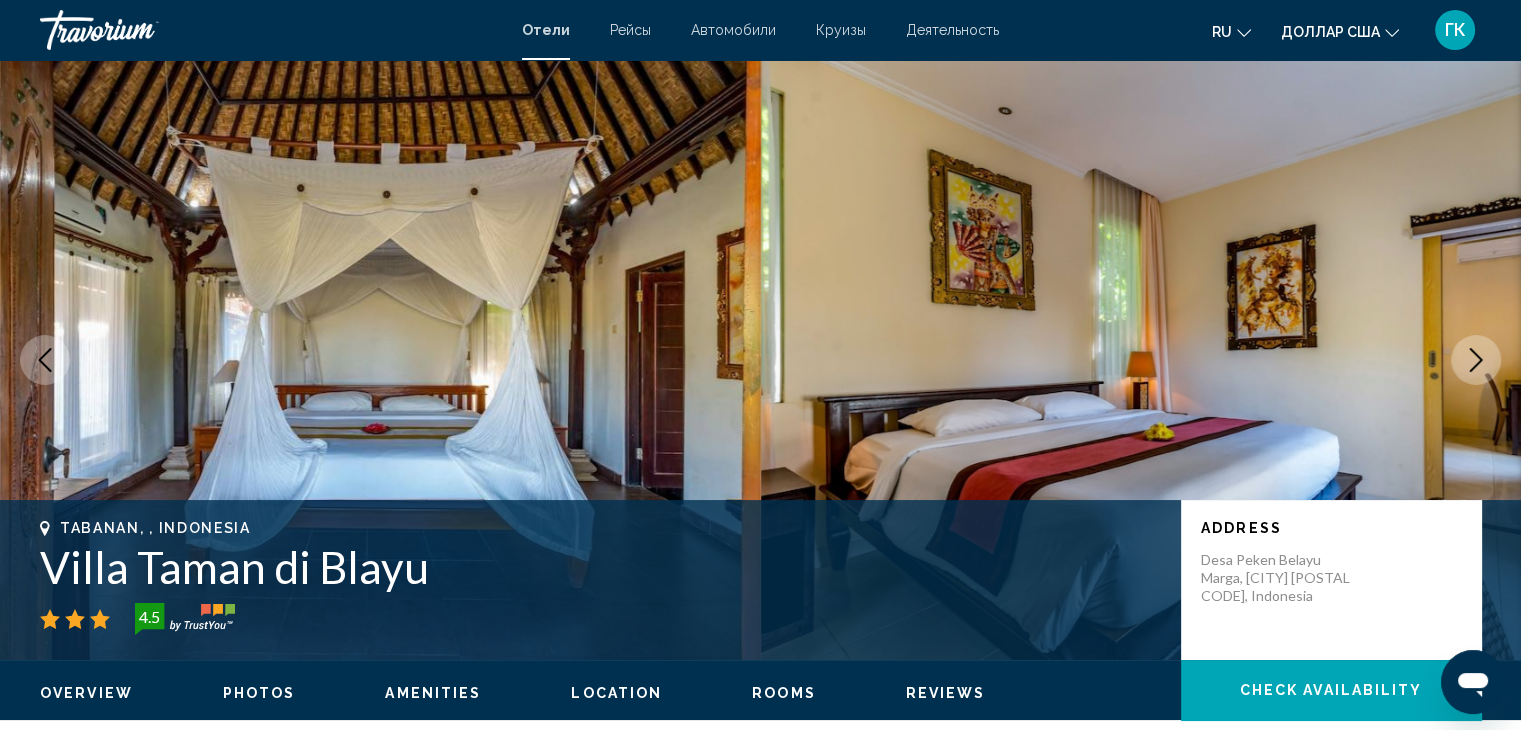 click 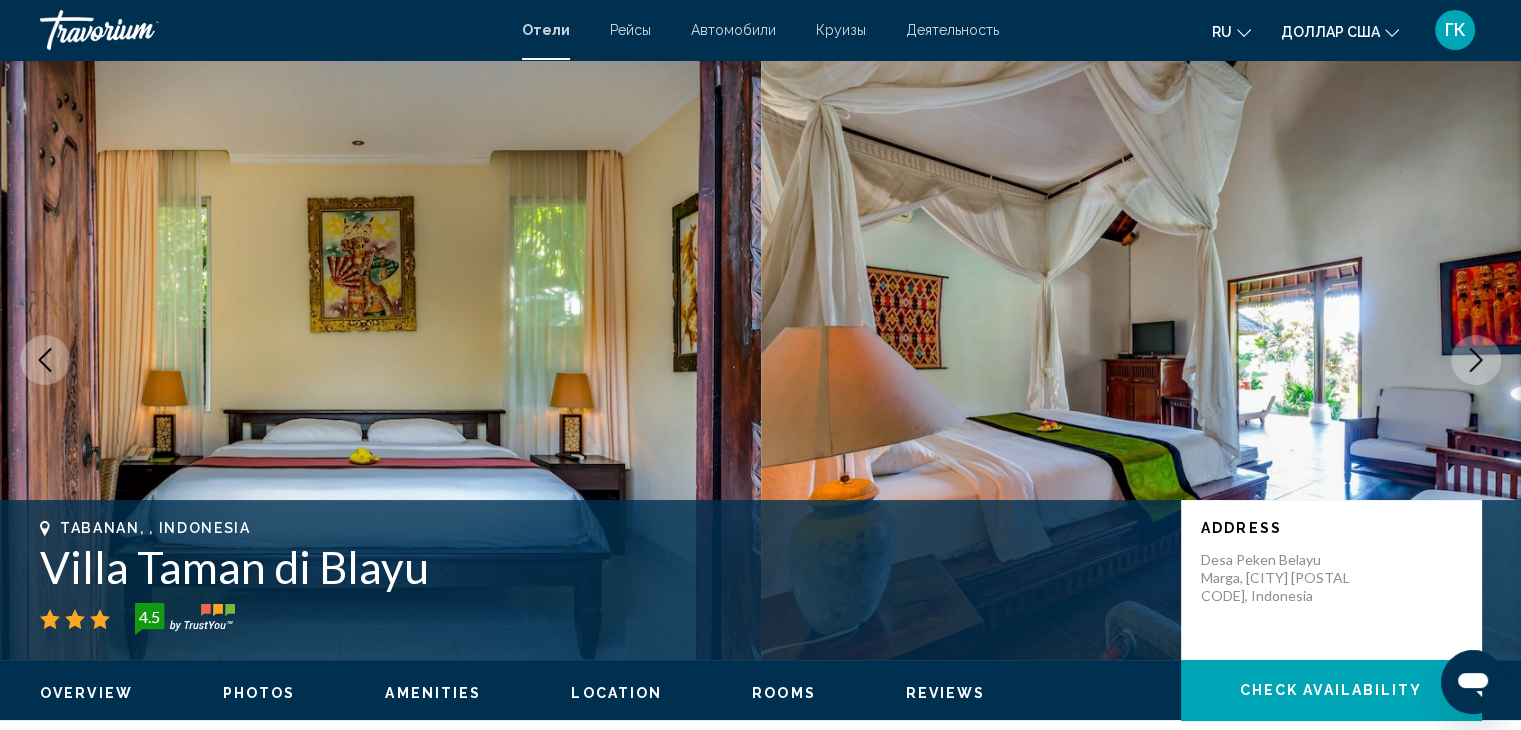 click 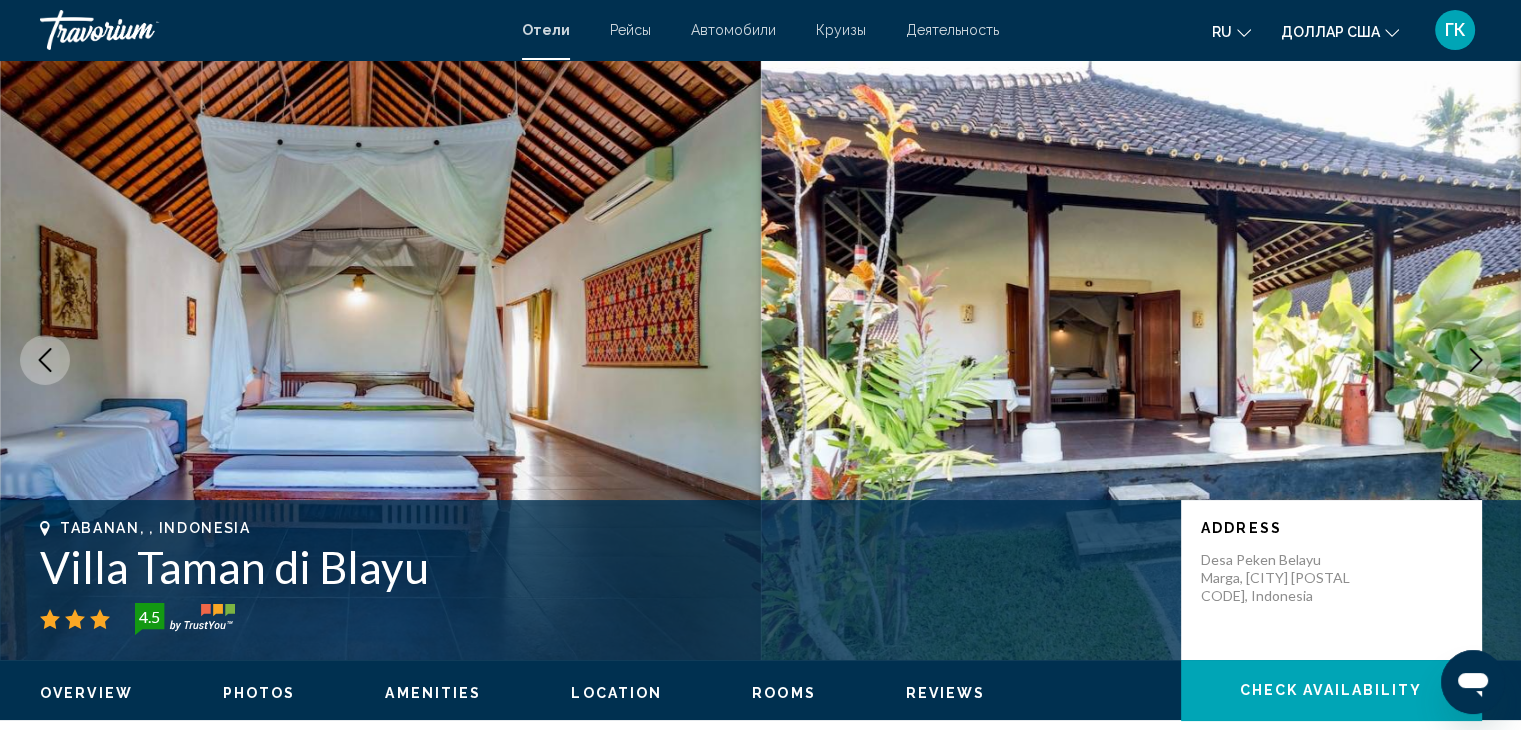 click 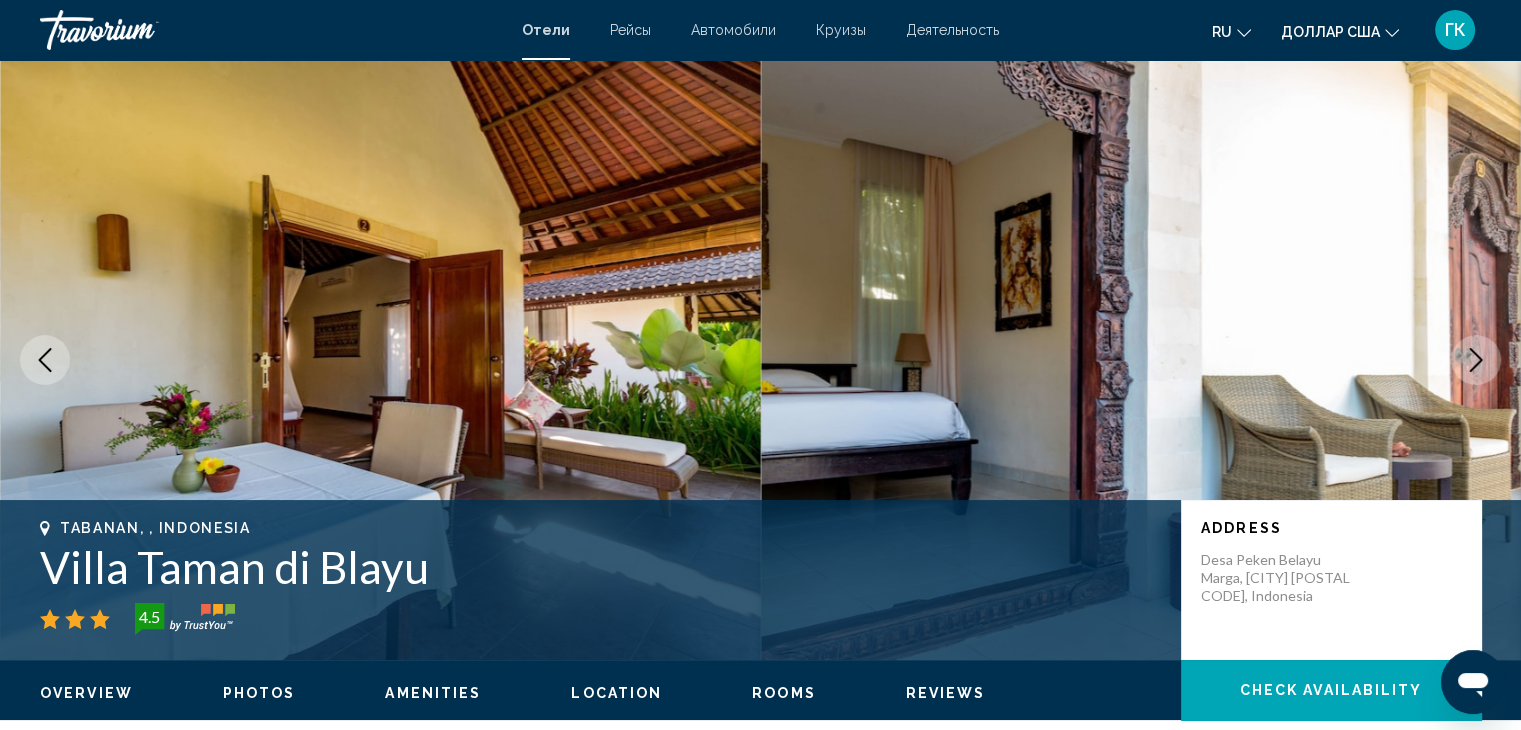 click 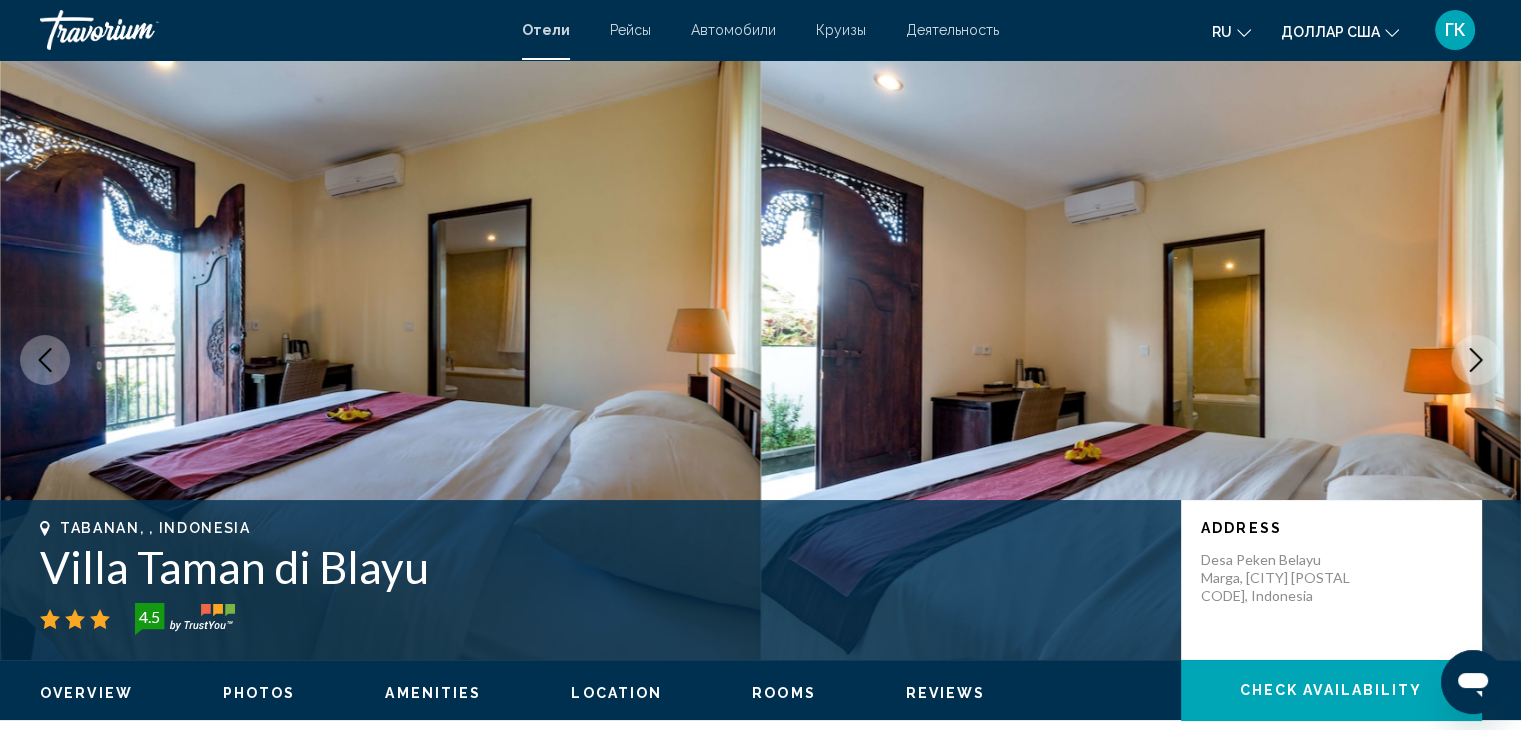 click 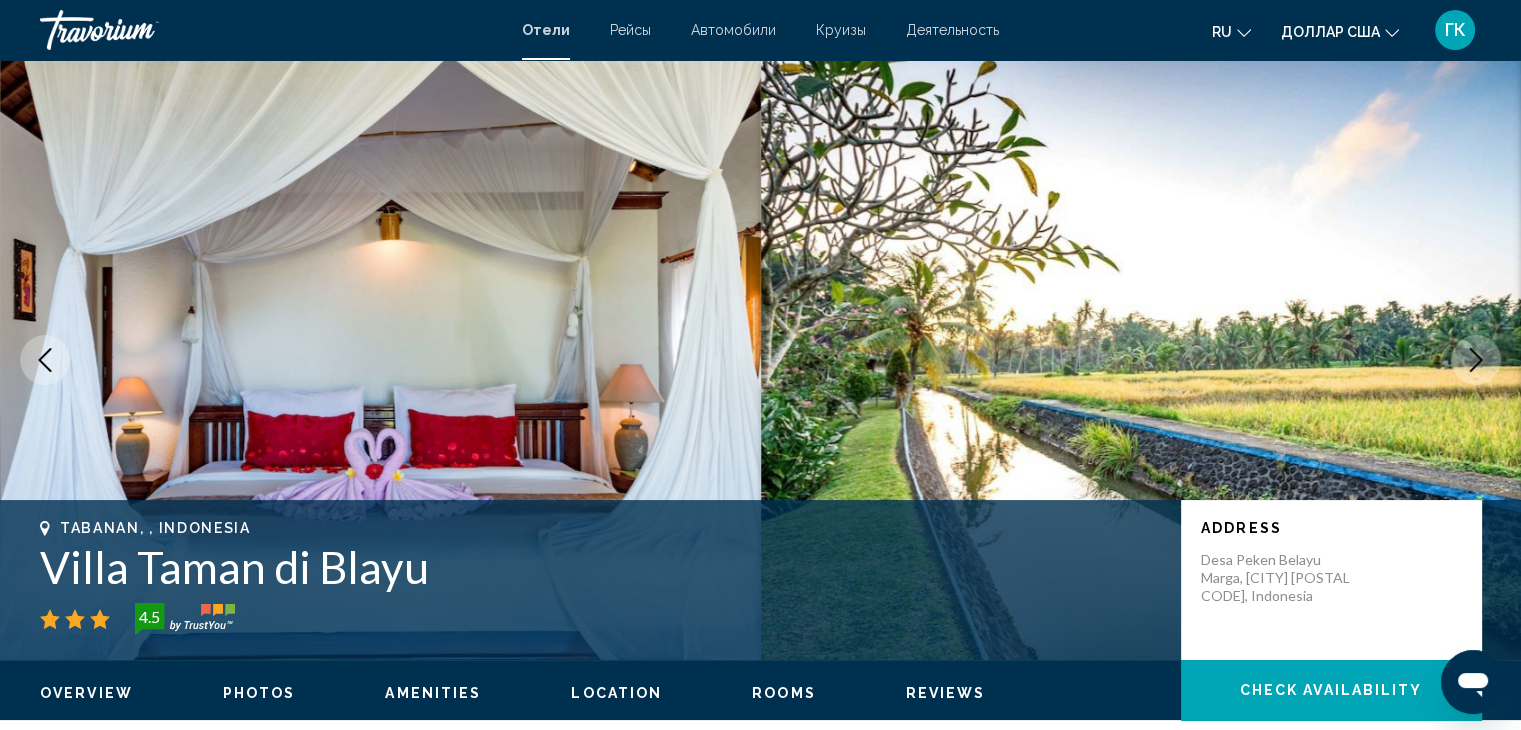 click 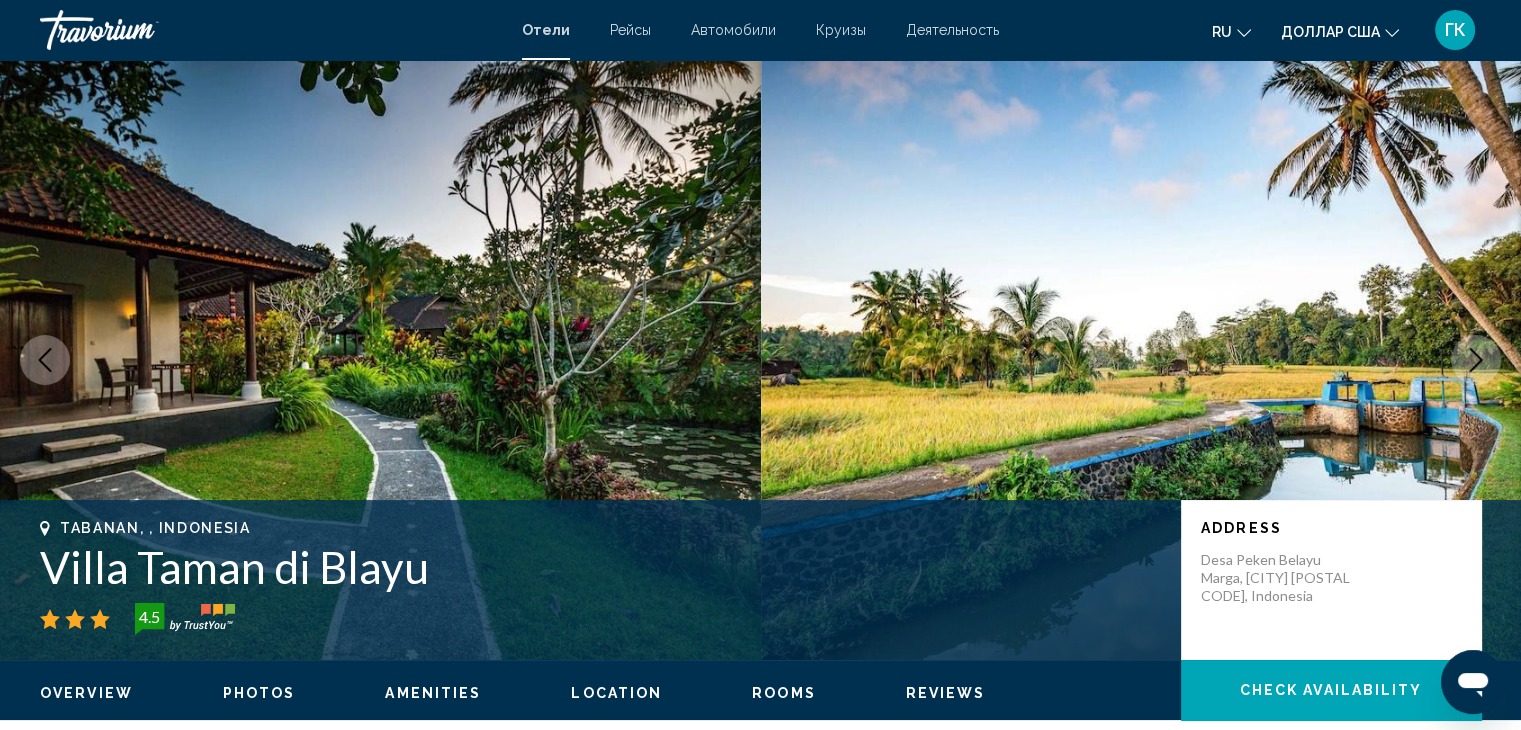 click 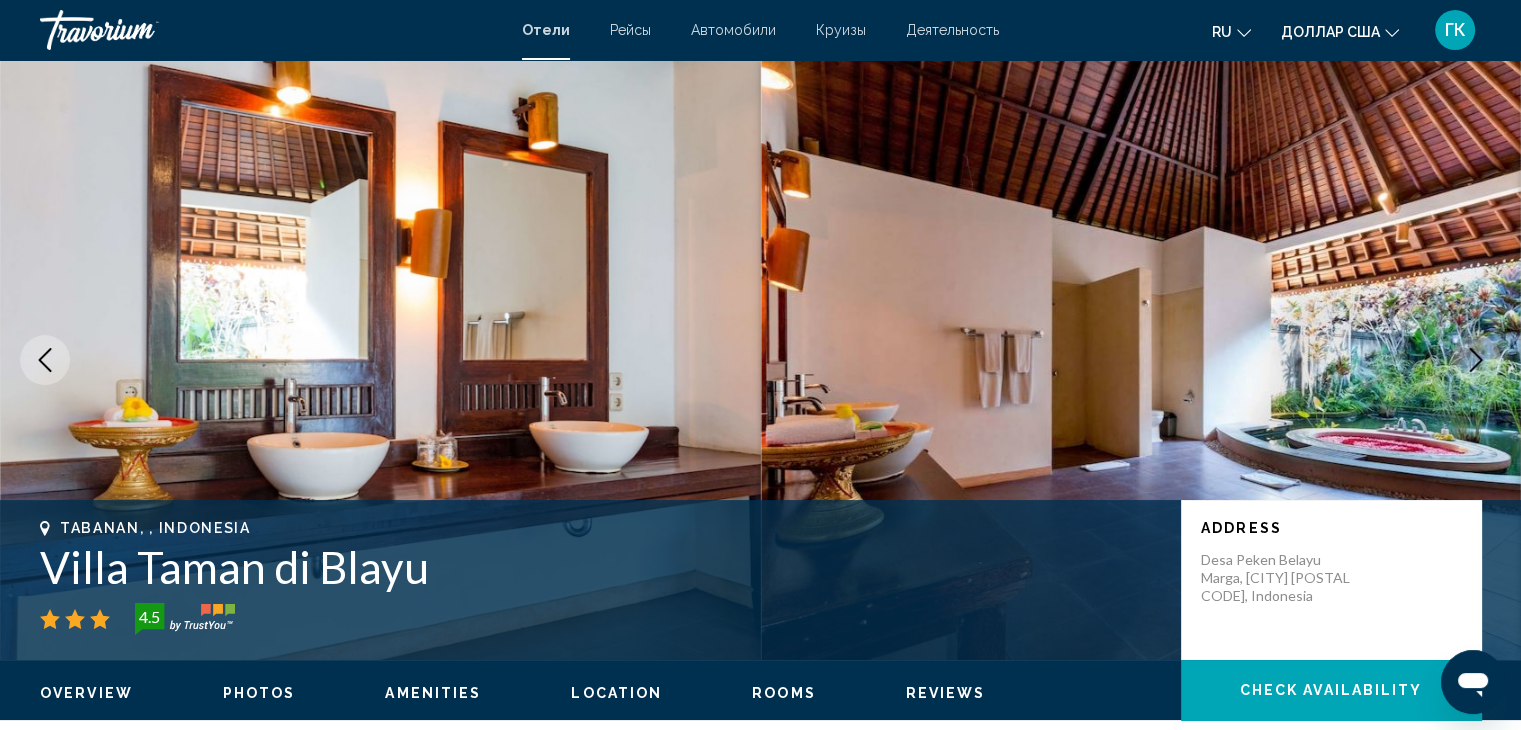 click 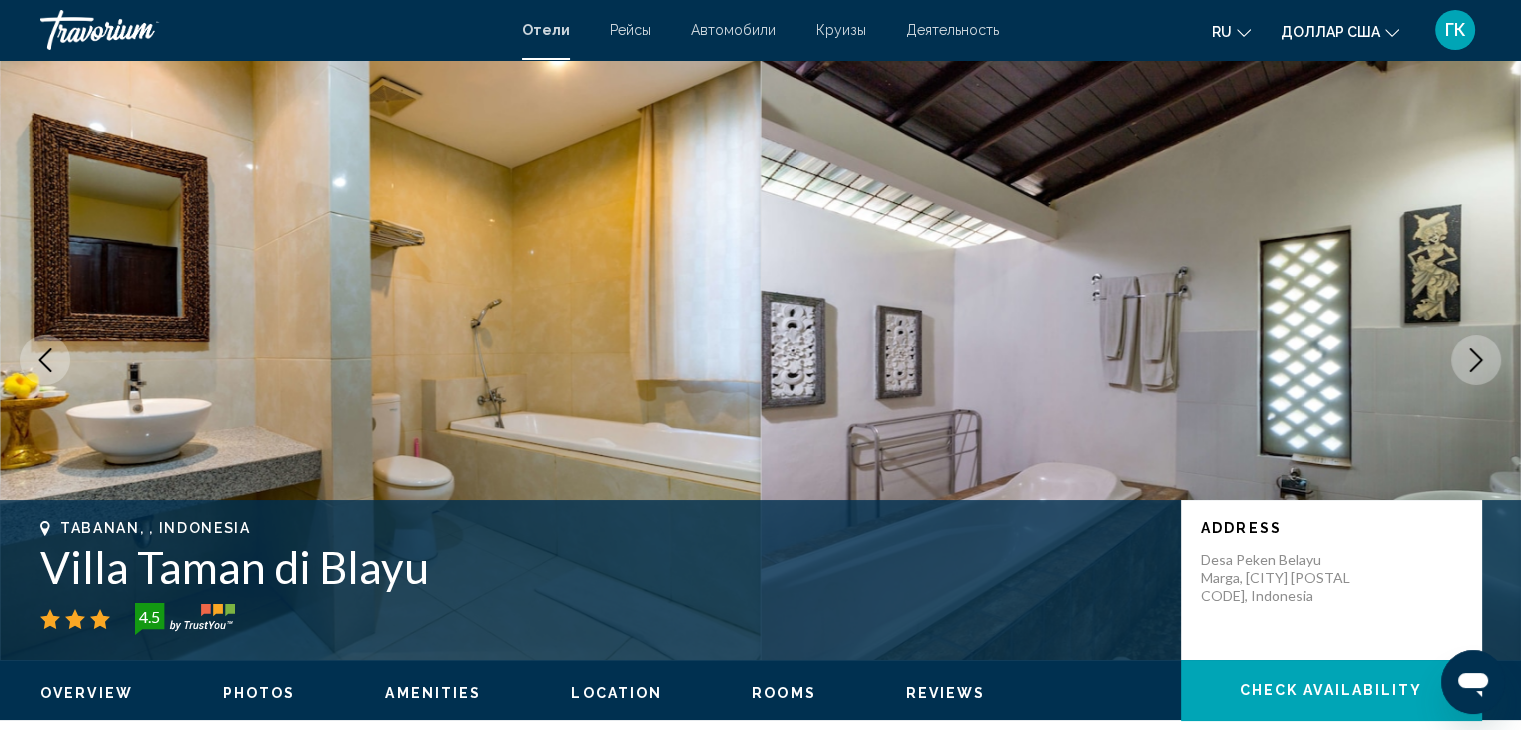 click 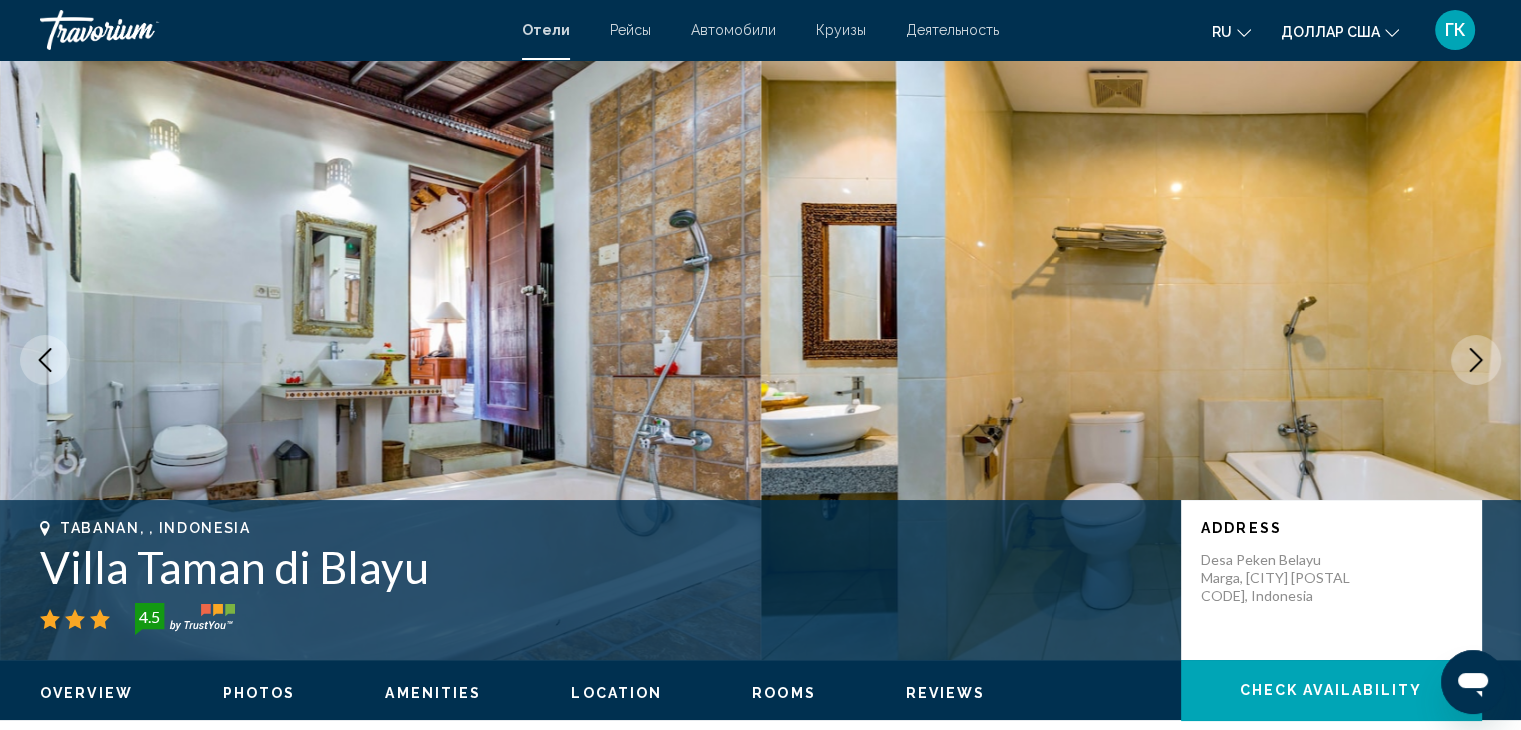 click 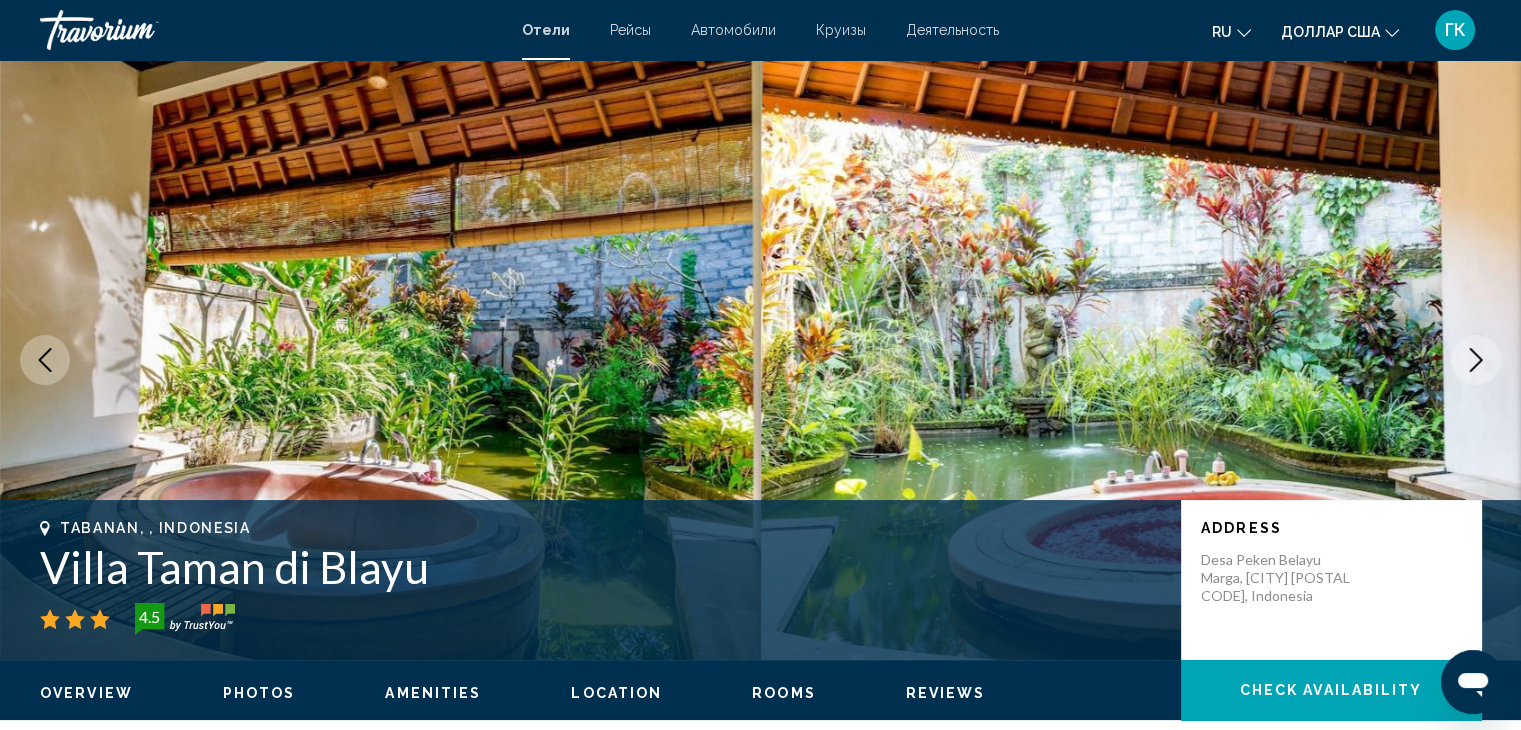 click 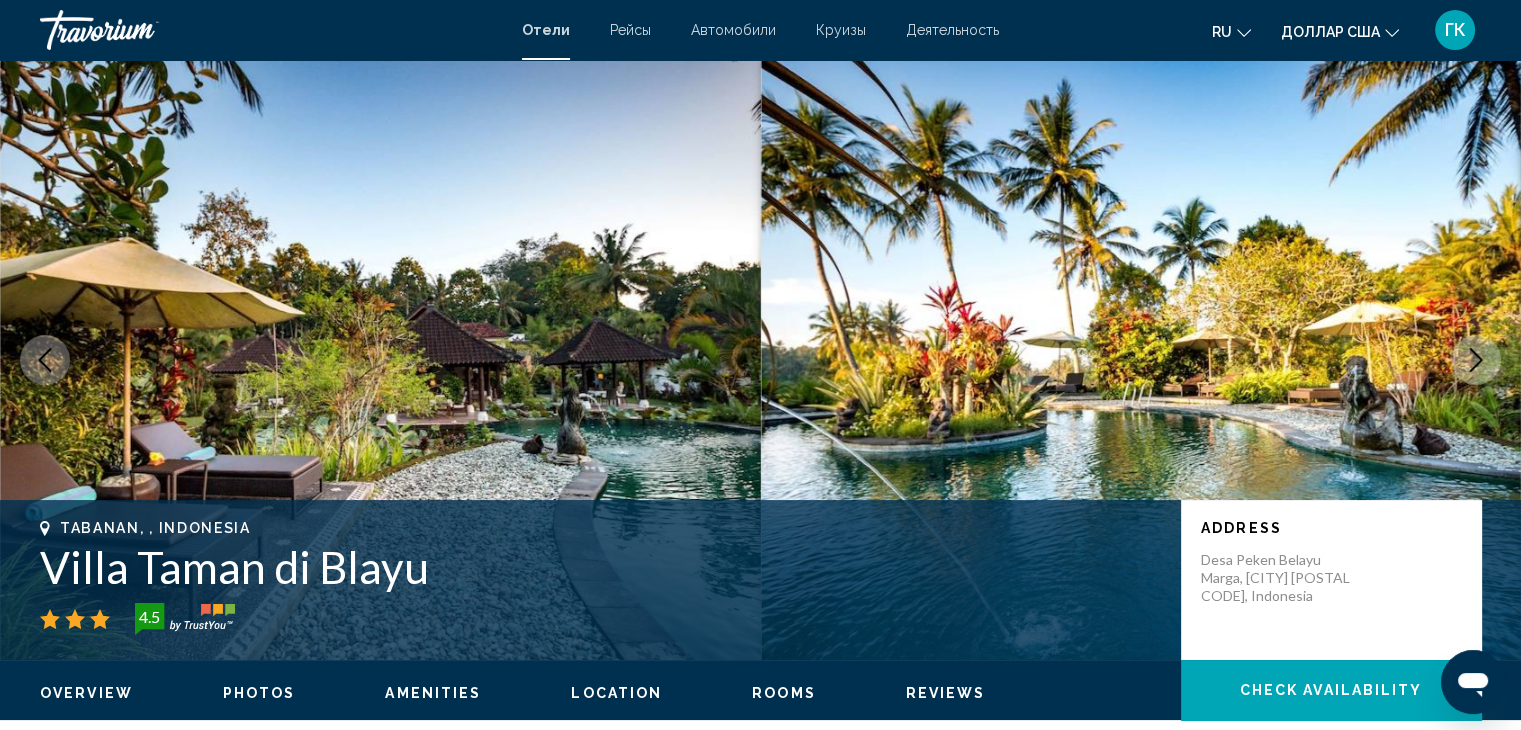 click 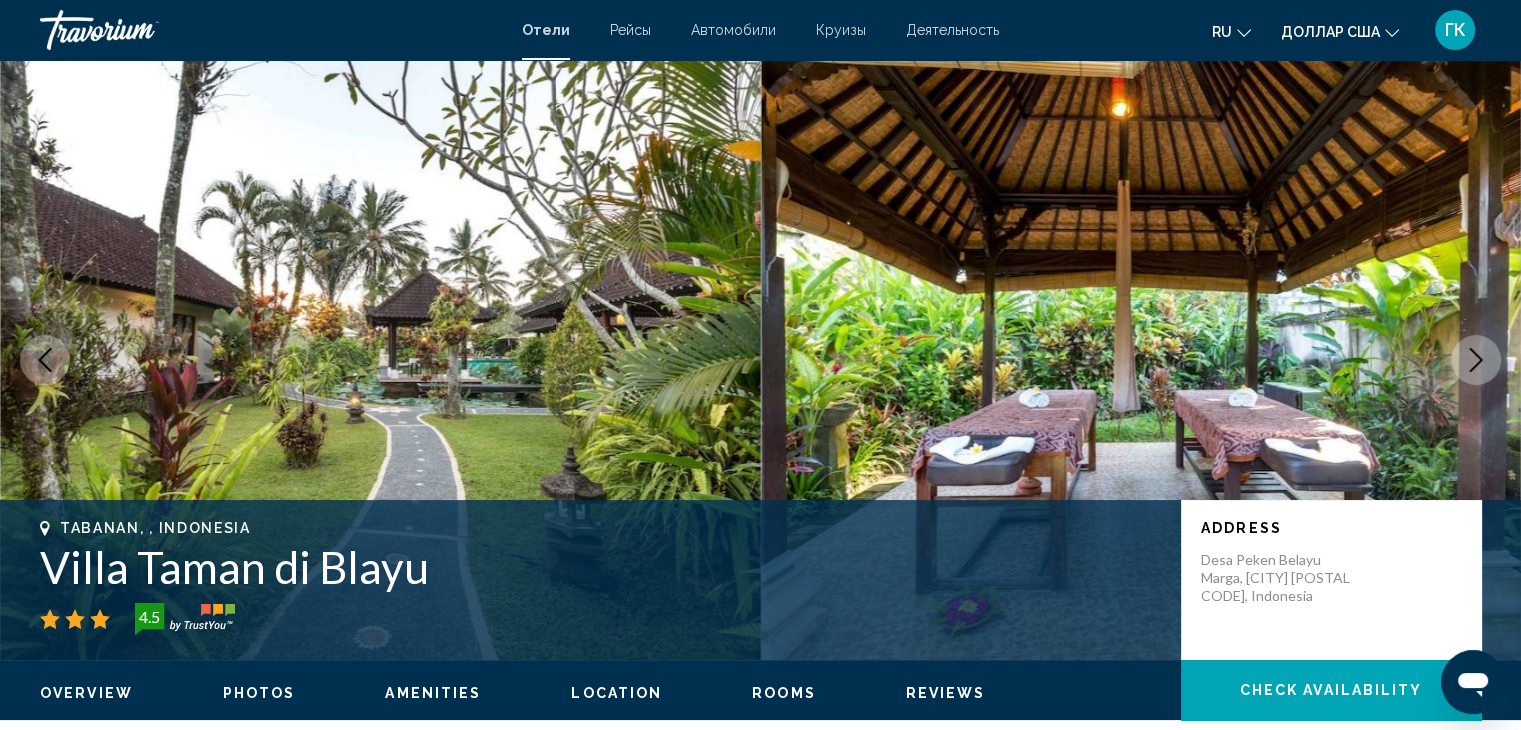 click 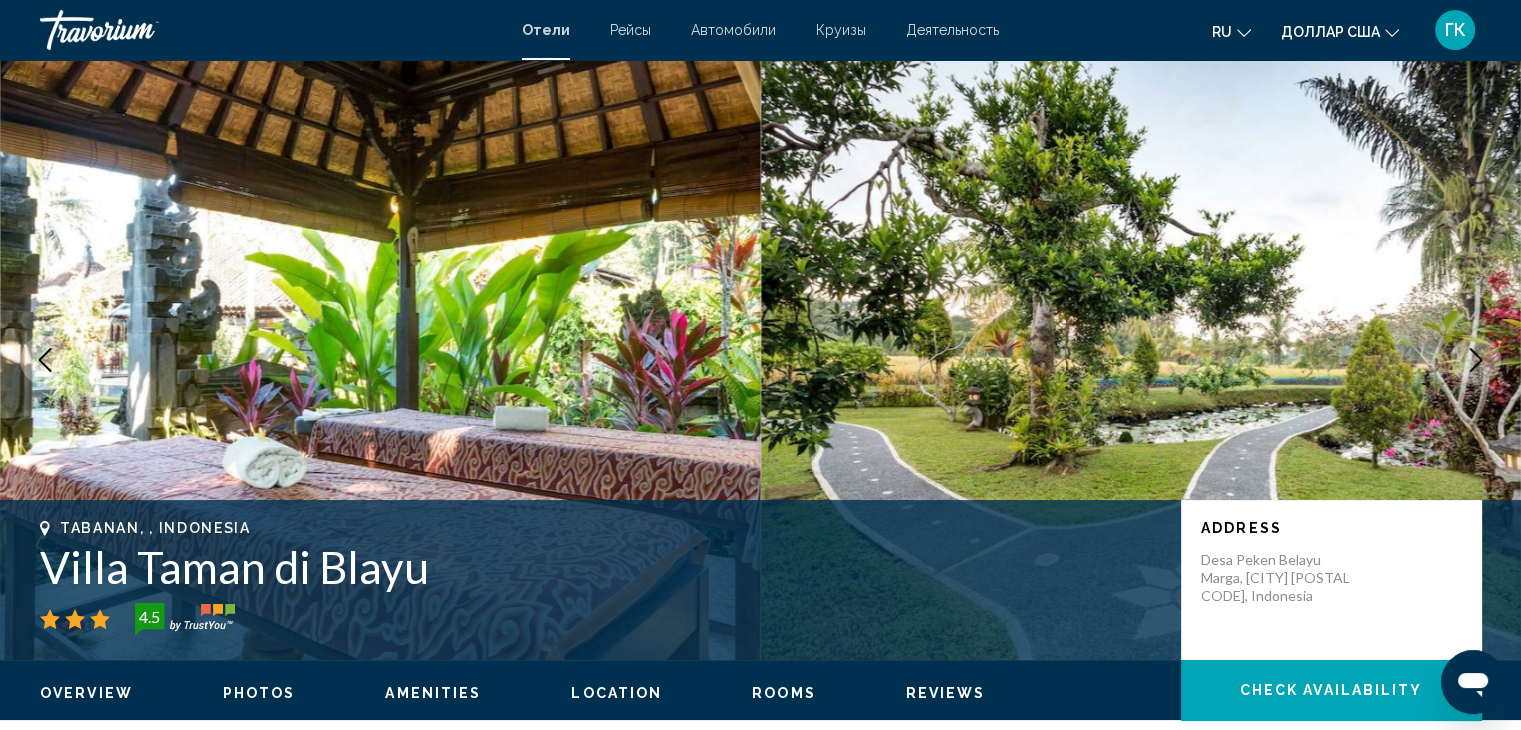click 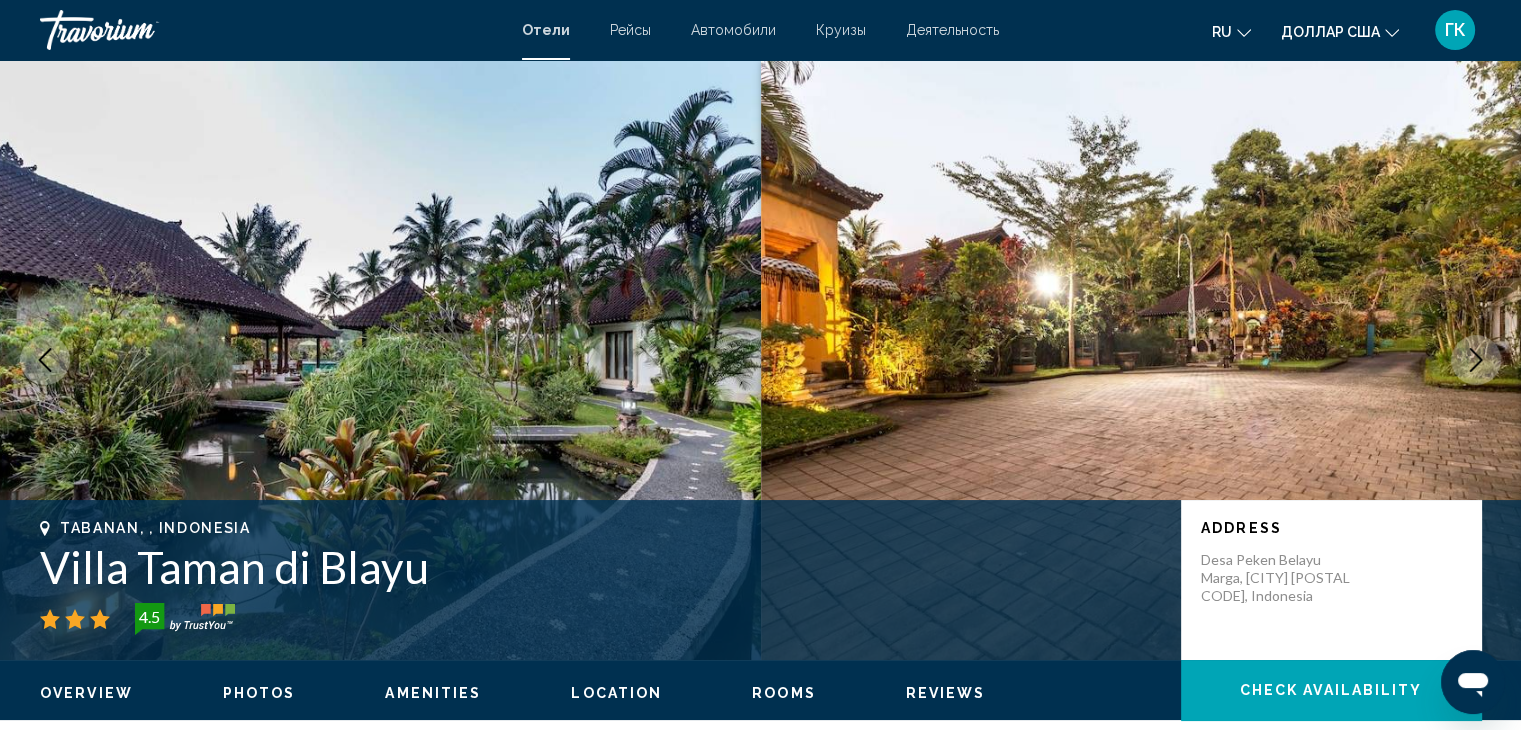 click 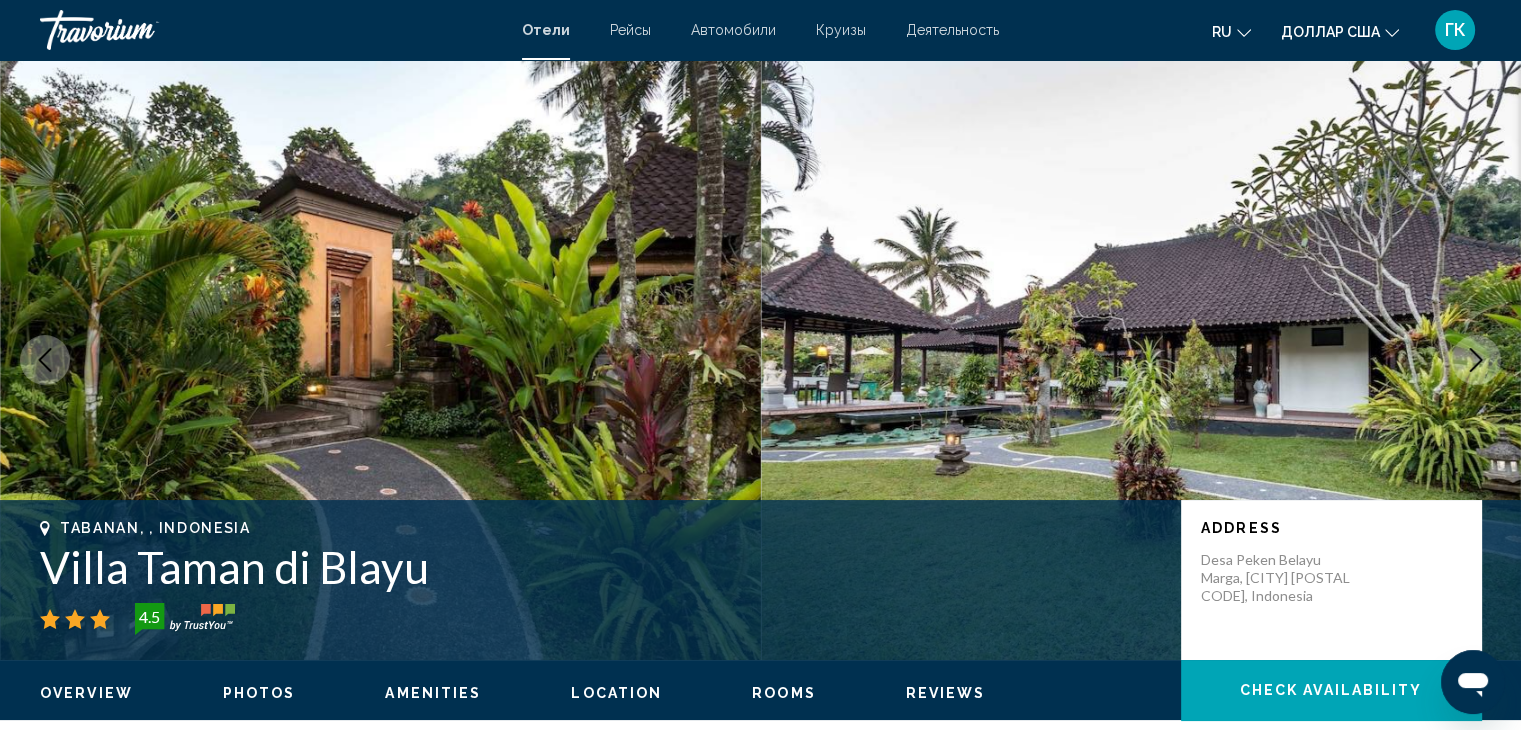 click 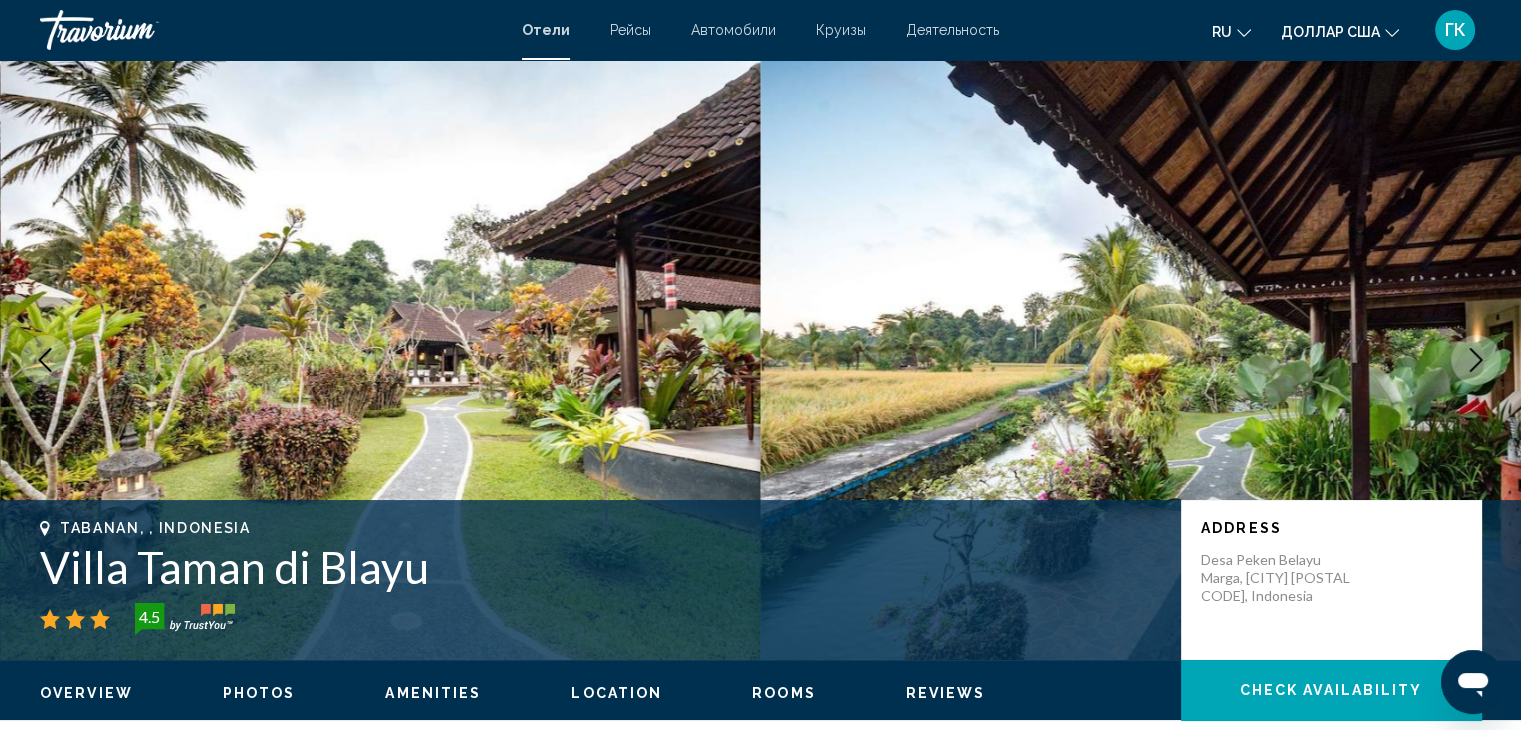 click 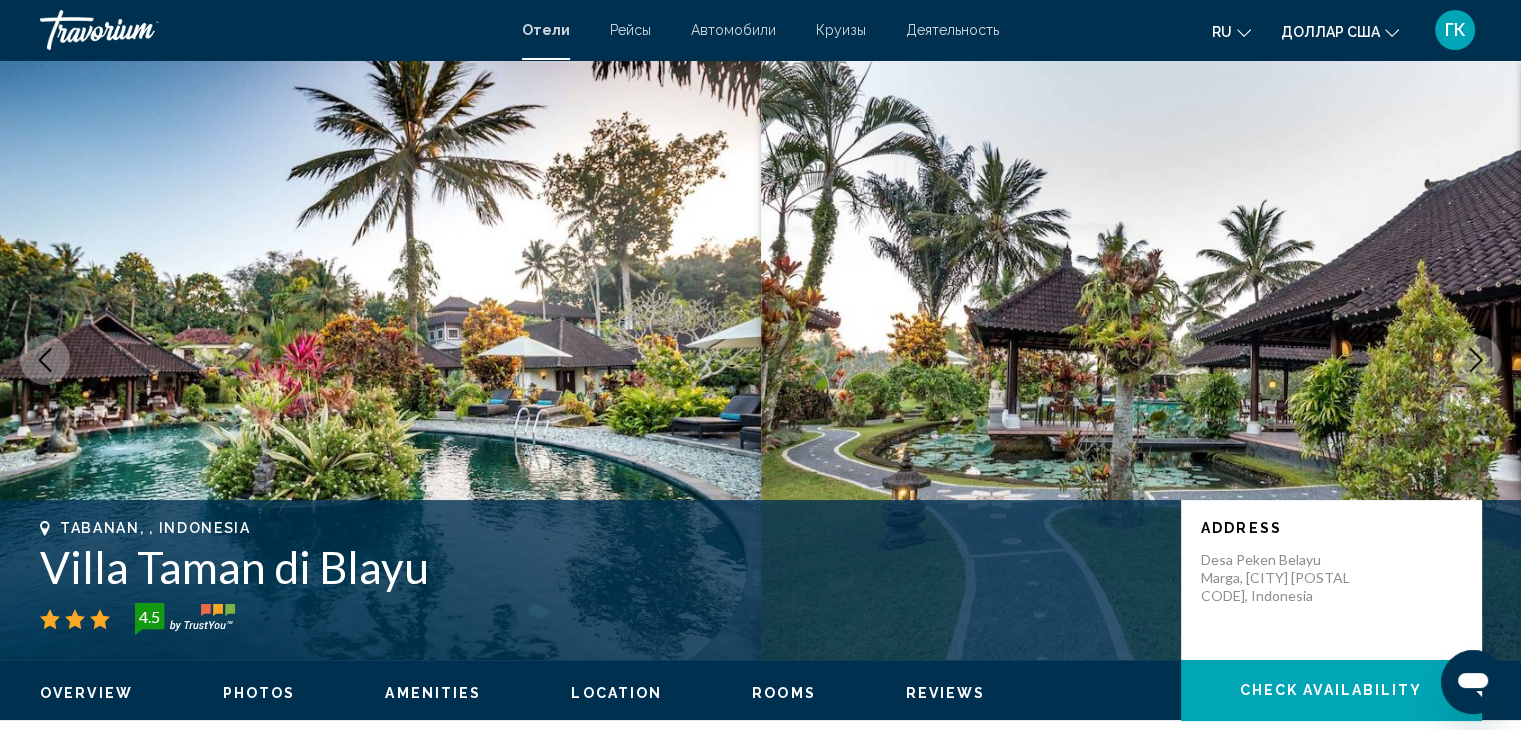 click 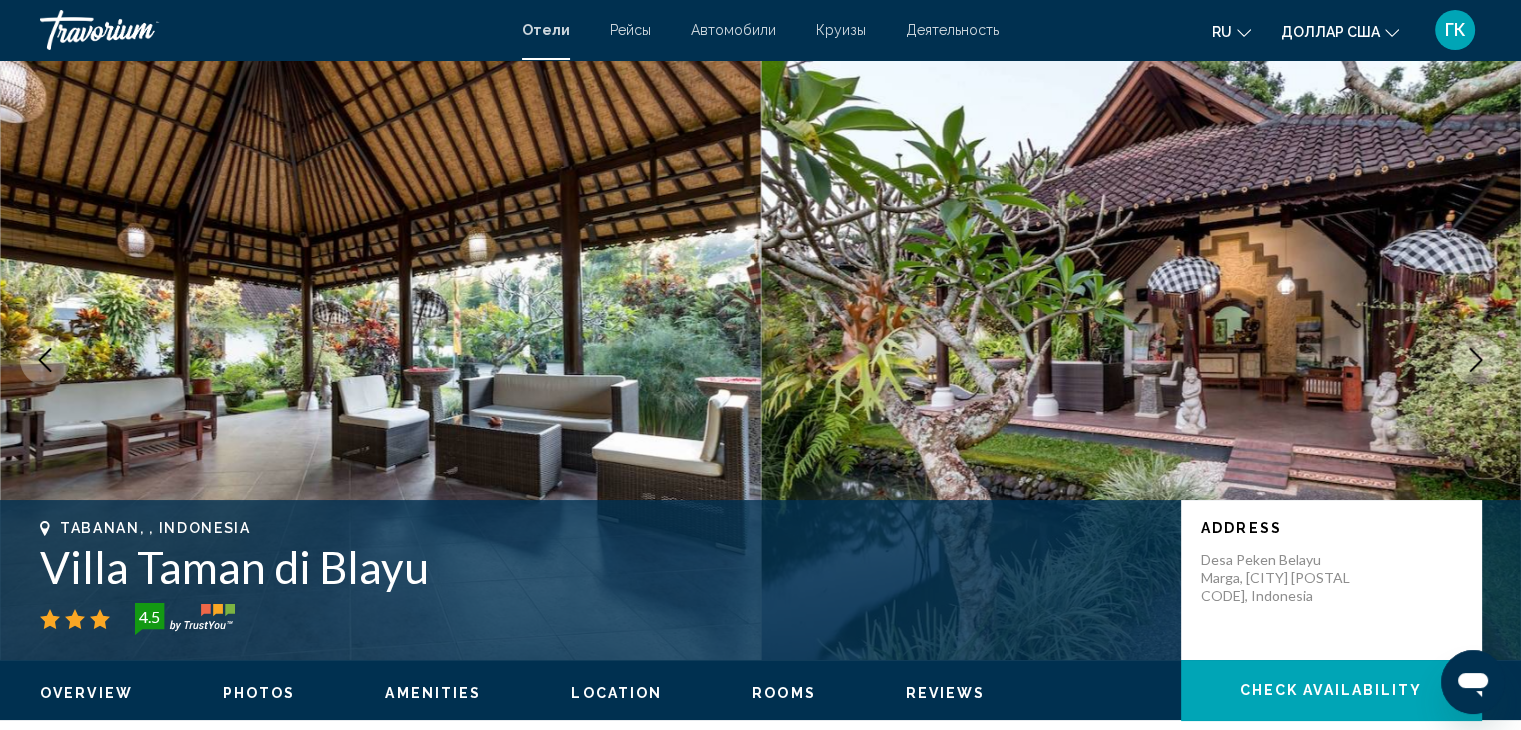 click 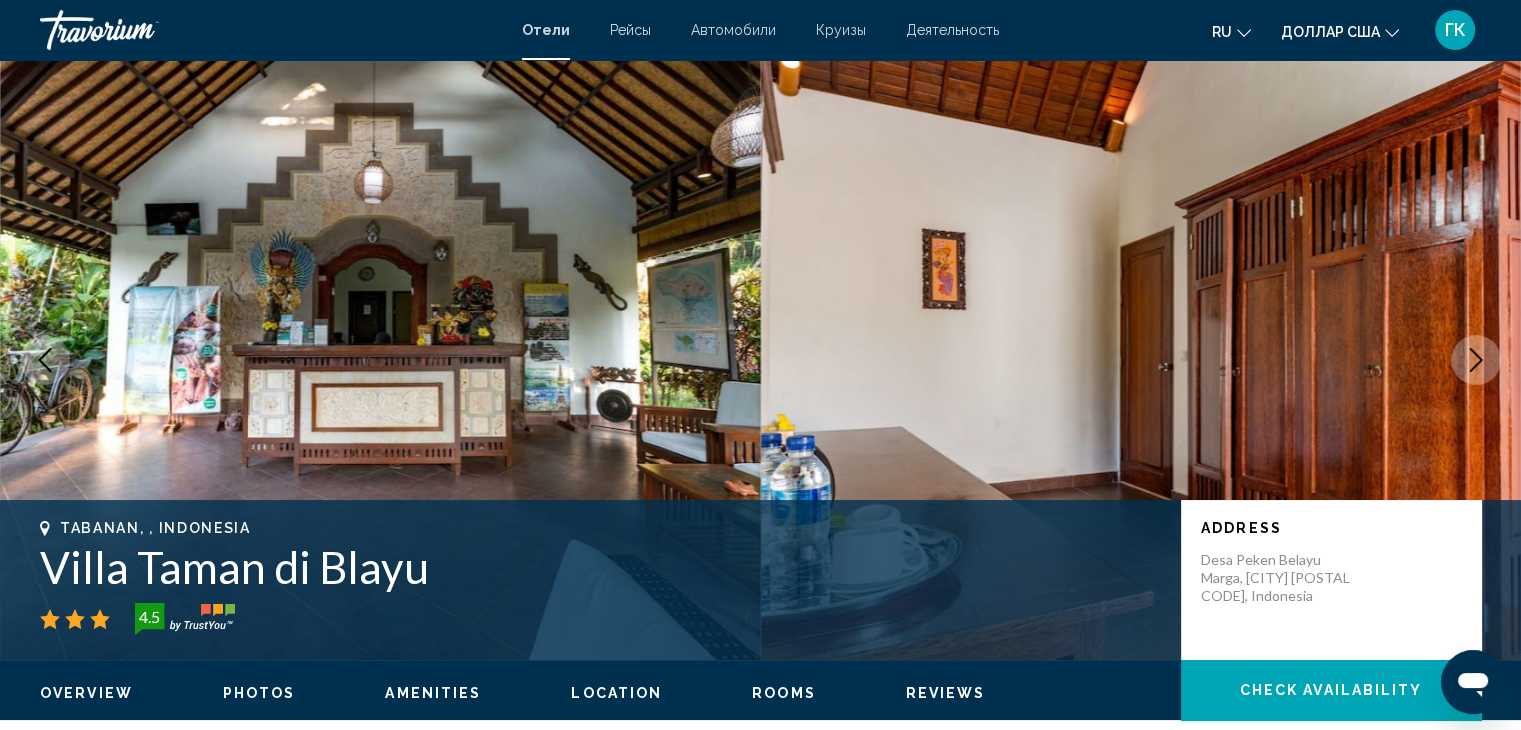 click 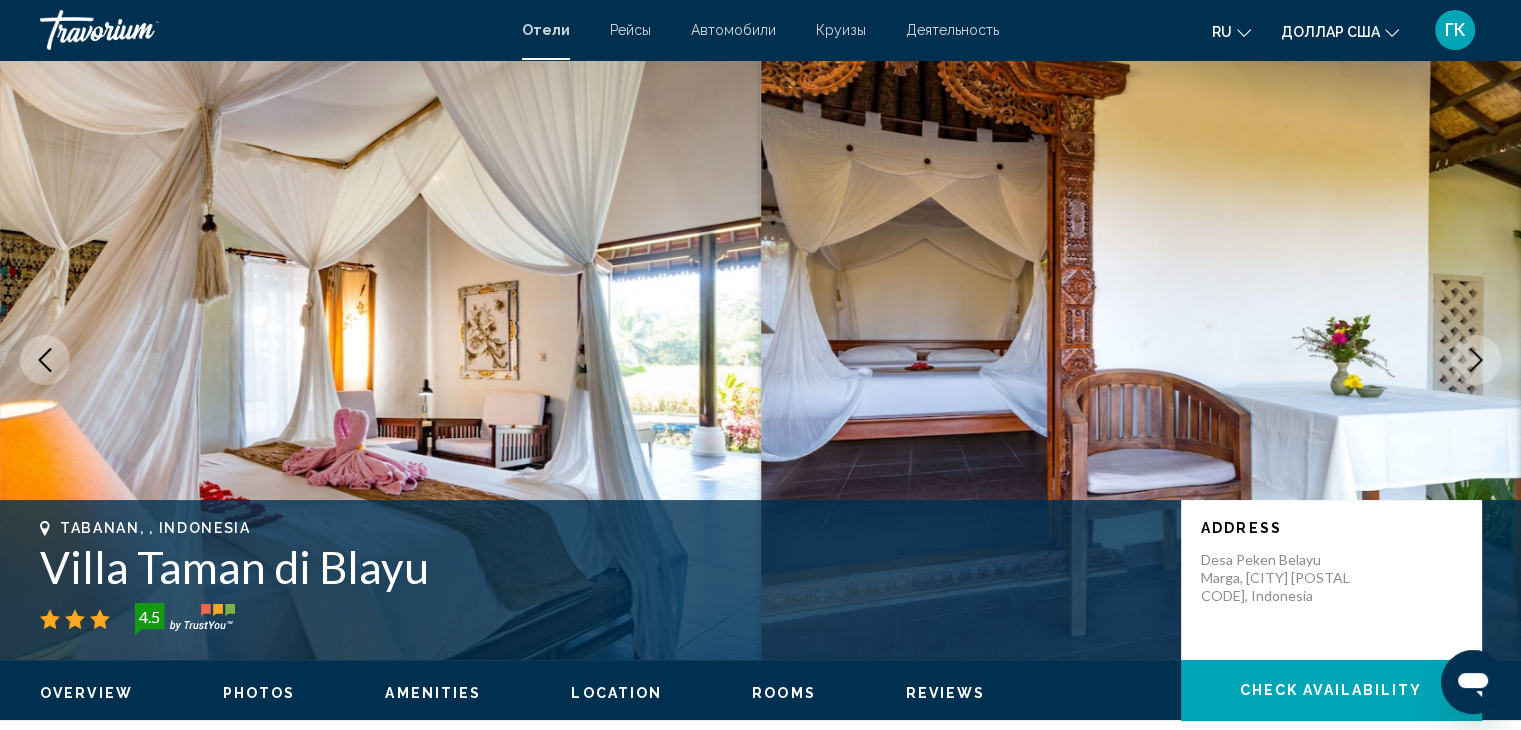 click 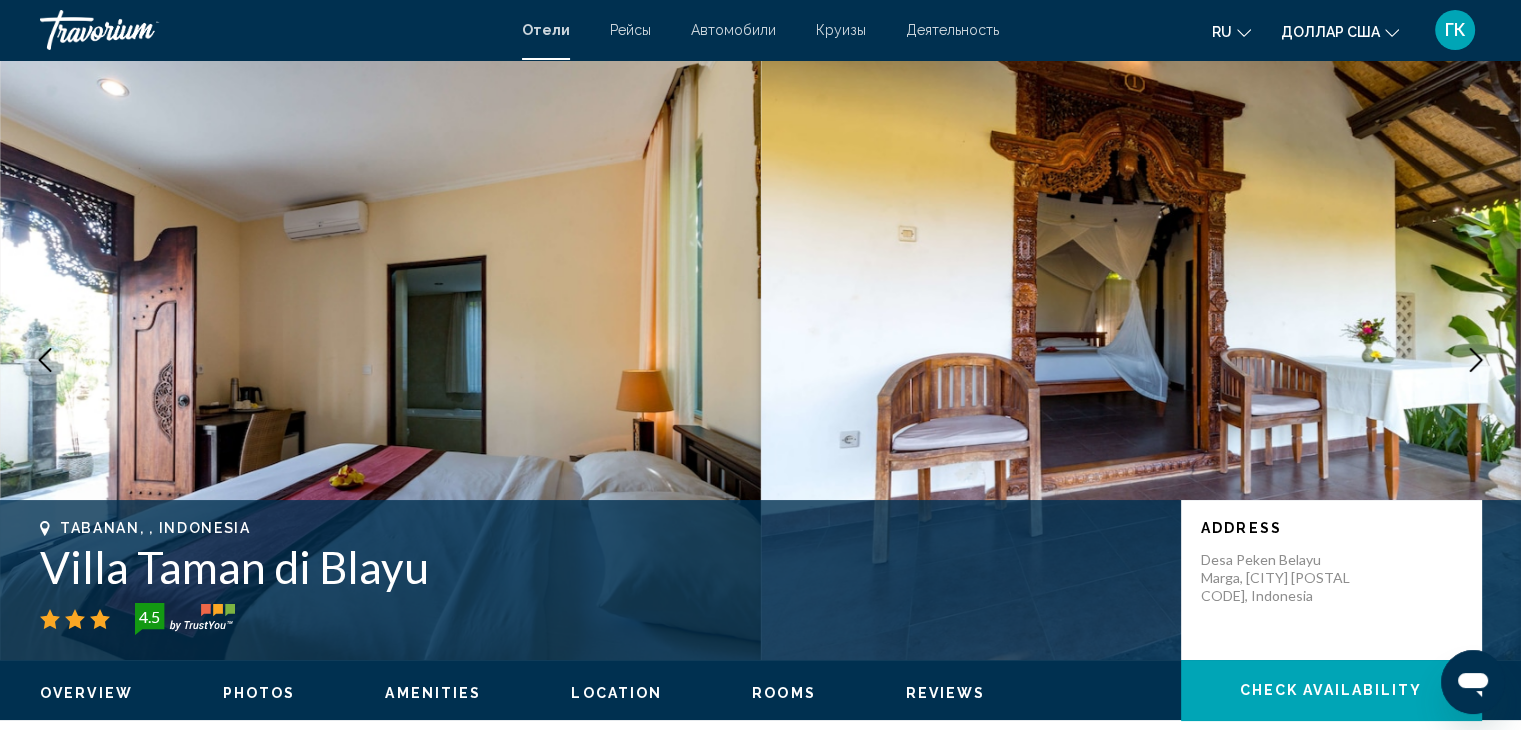 click 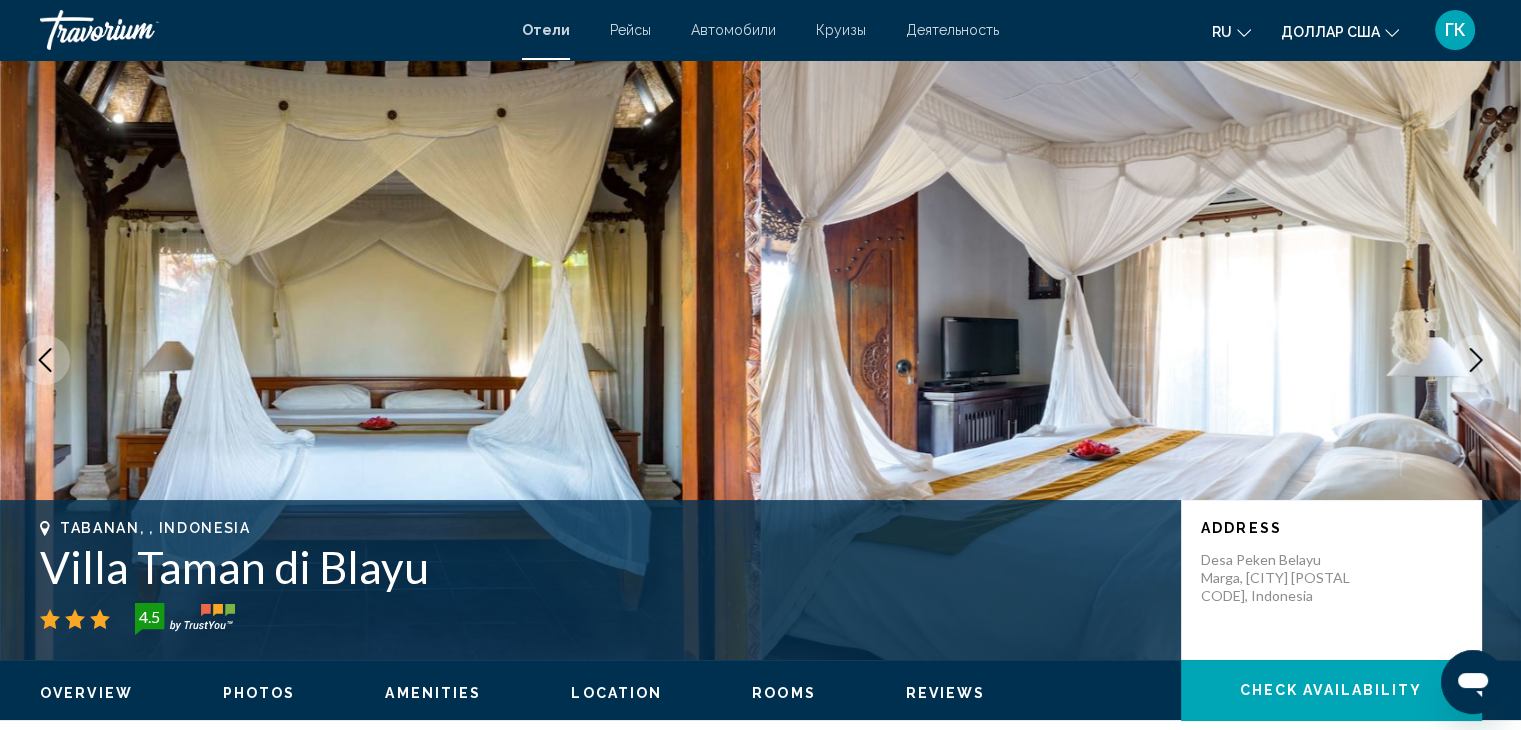 click 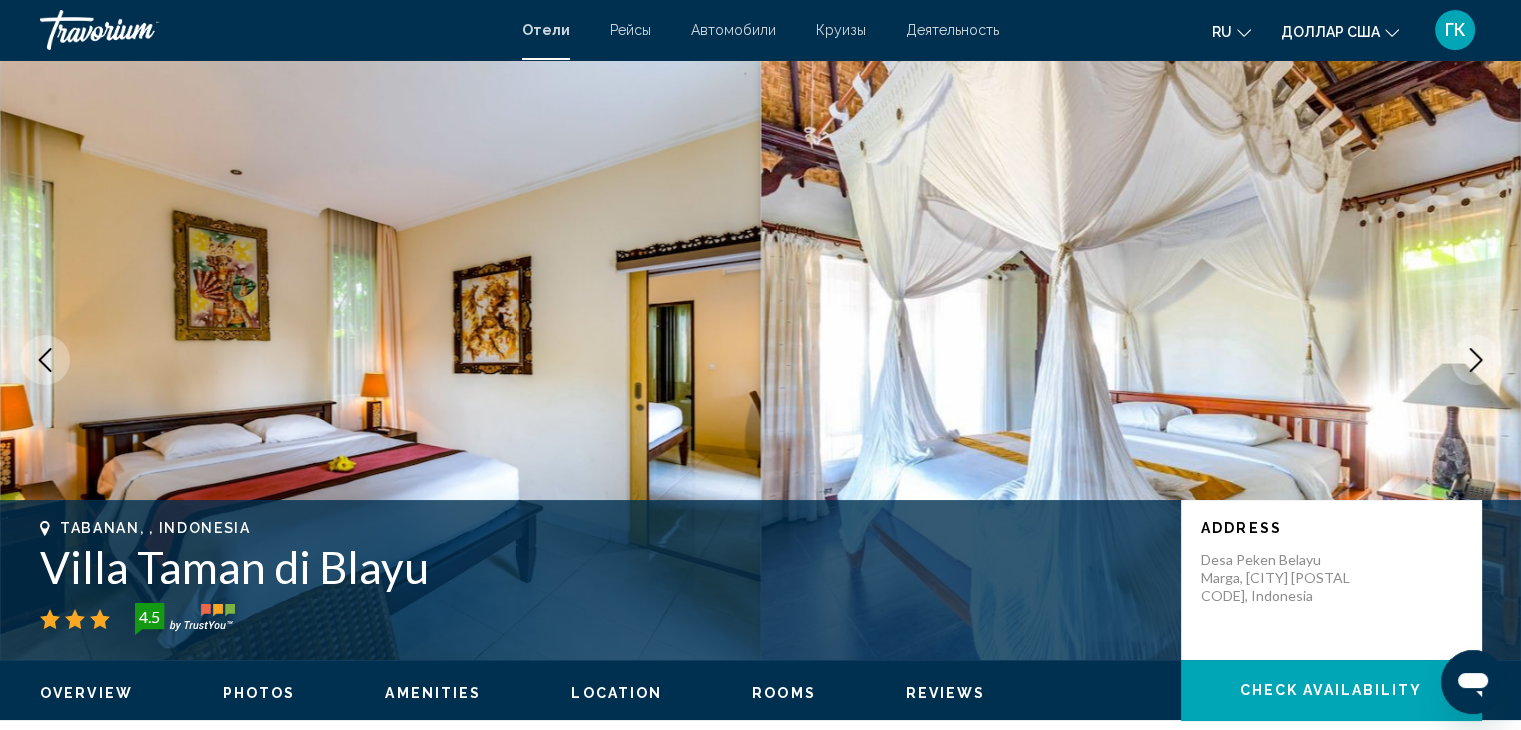 click 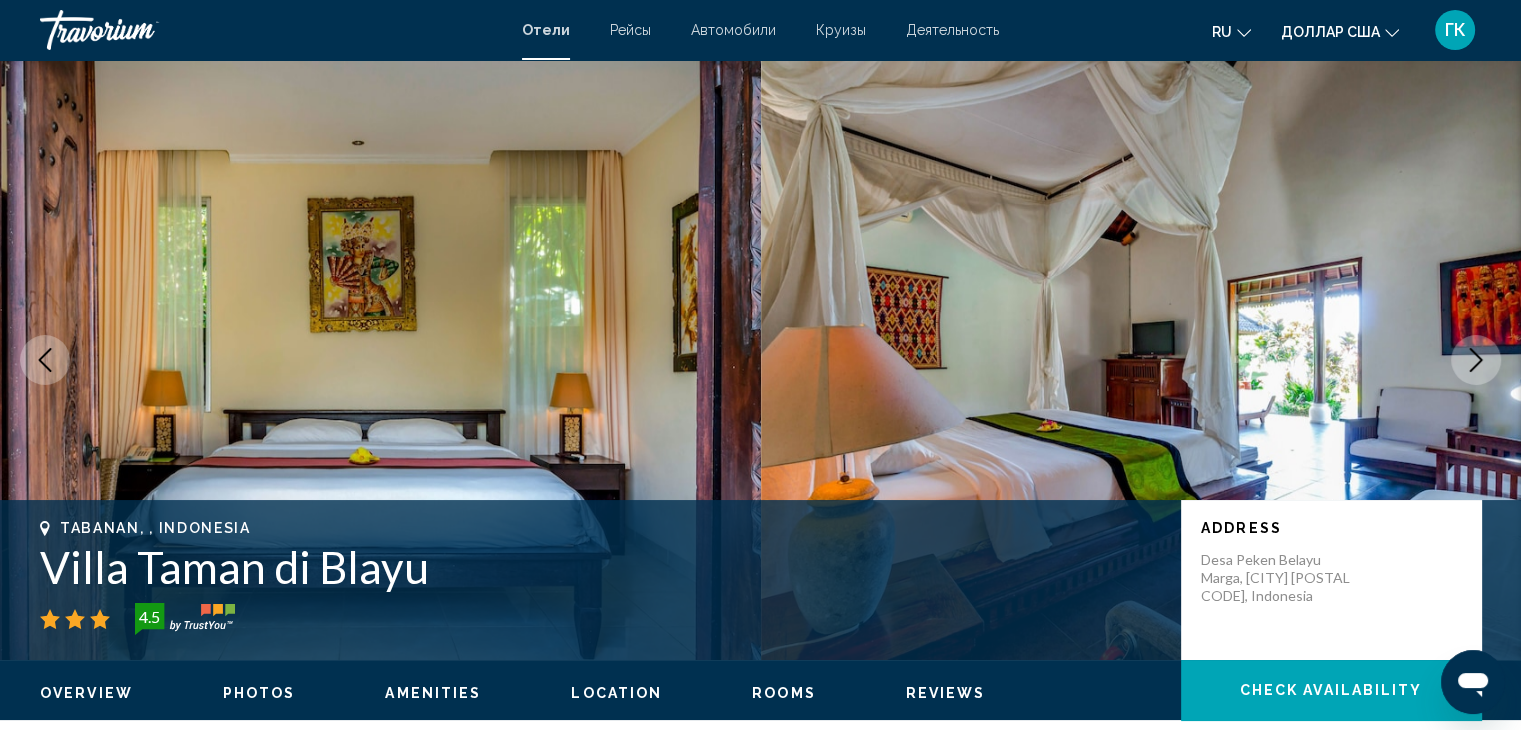 click 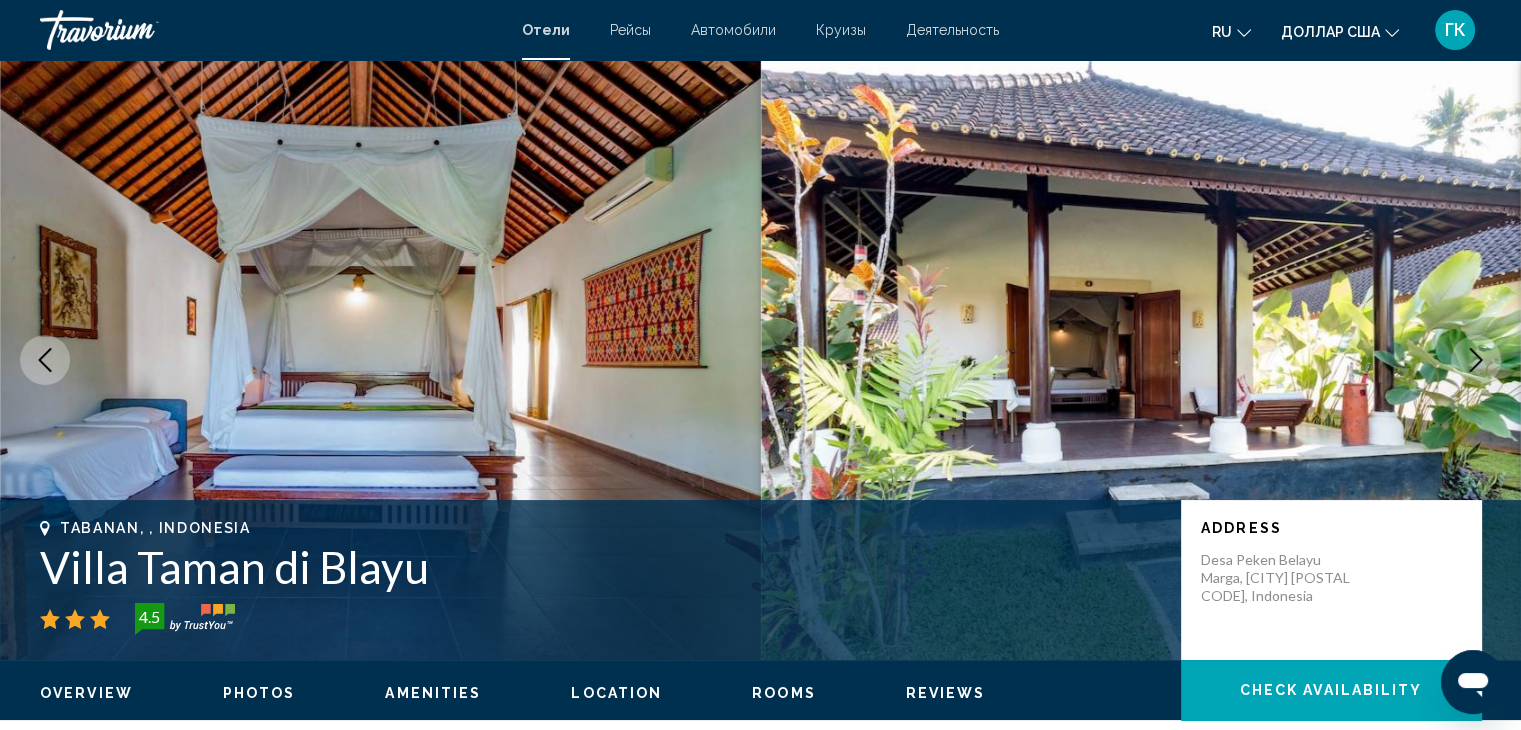 click 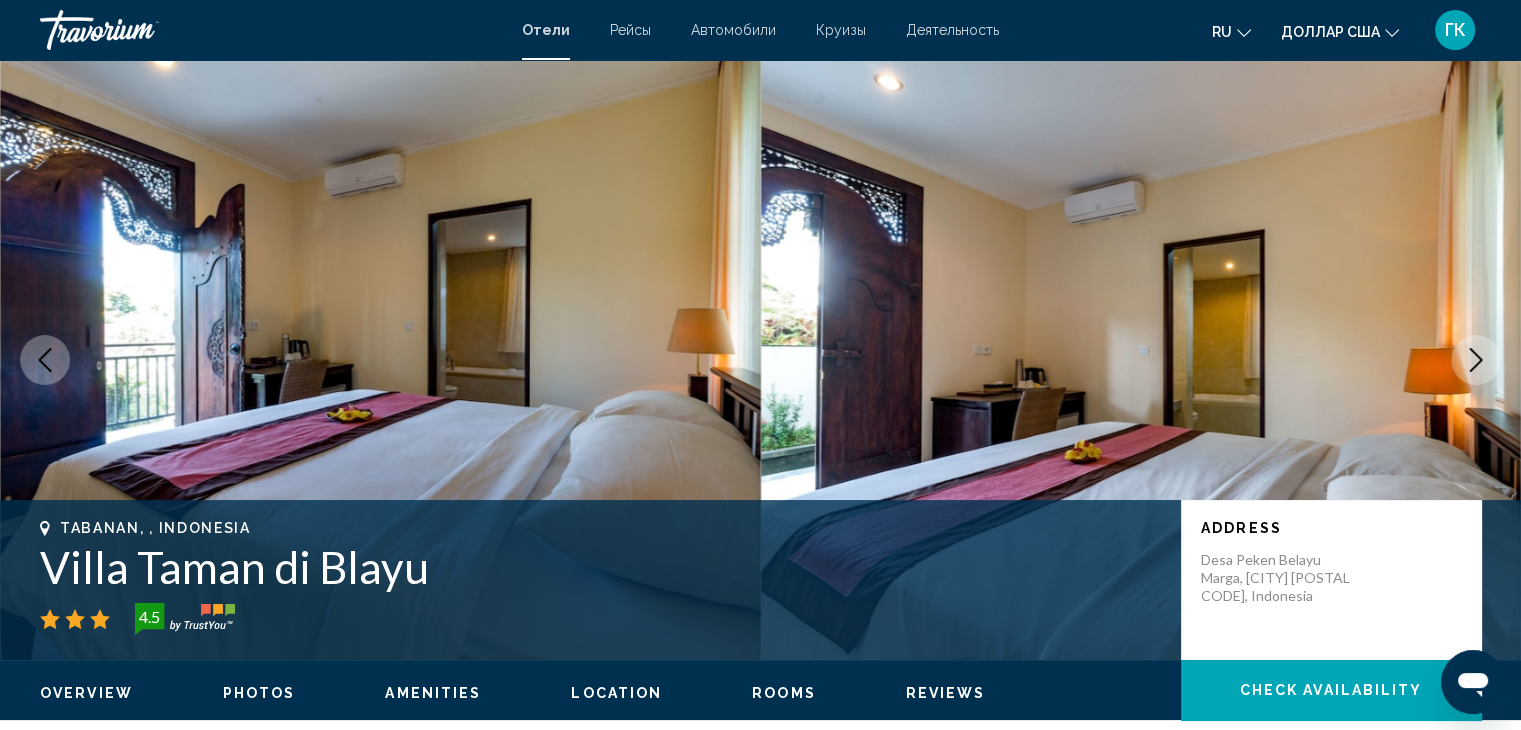 click 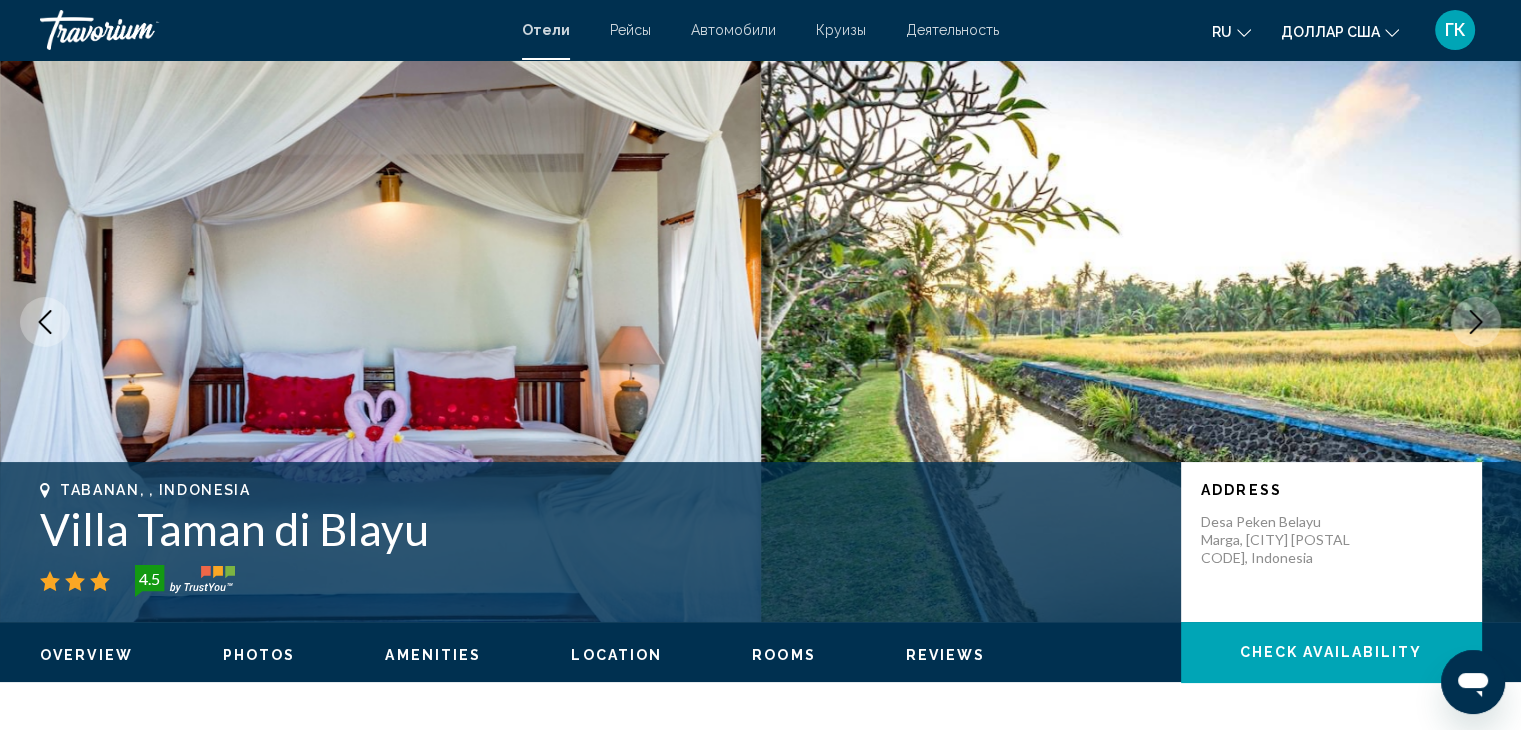 scroll, scrollTop: 0, scrollLeft: 0, axis: both 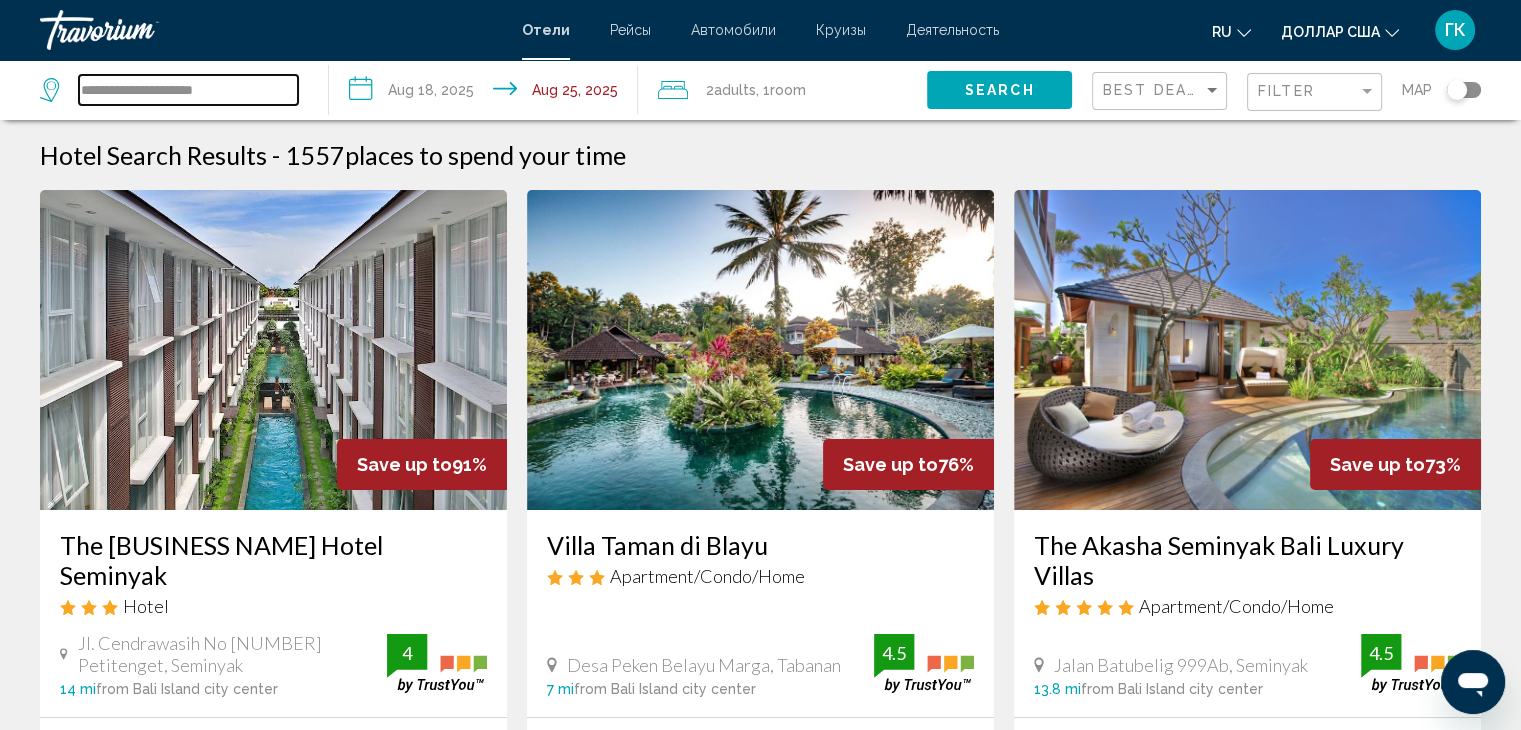 click on "**********" at bounding box center [188, 90] 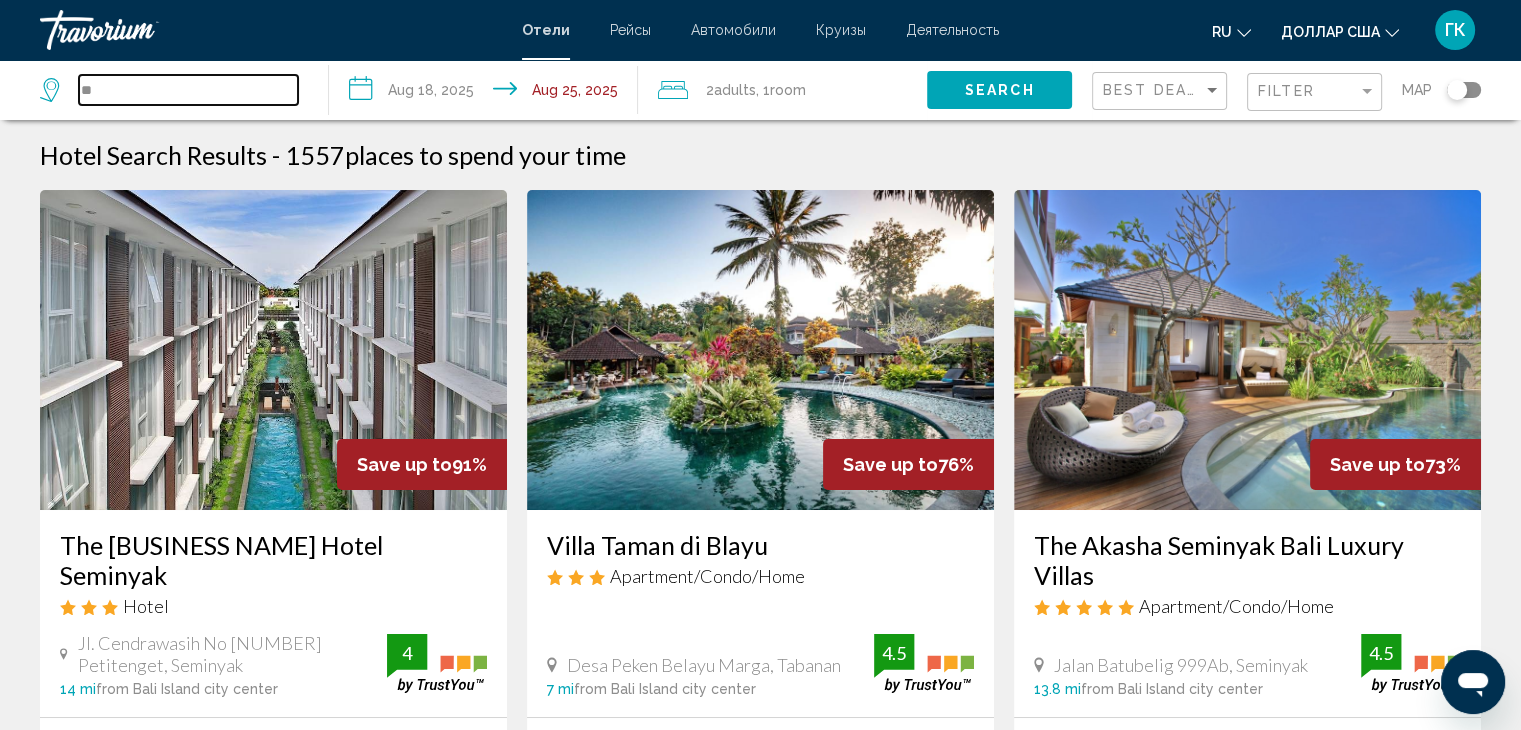 type on "*" 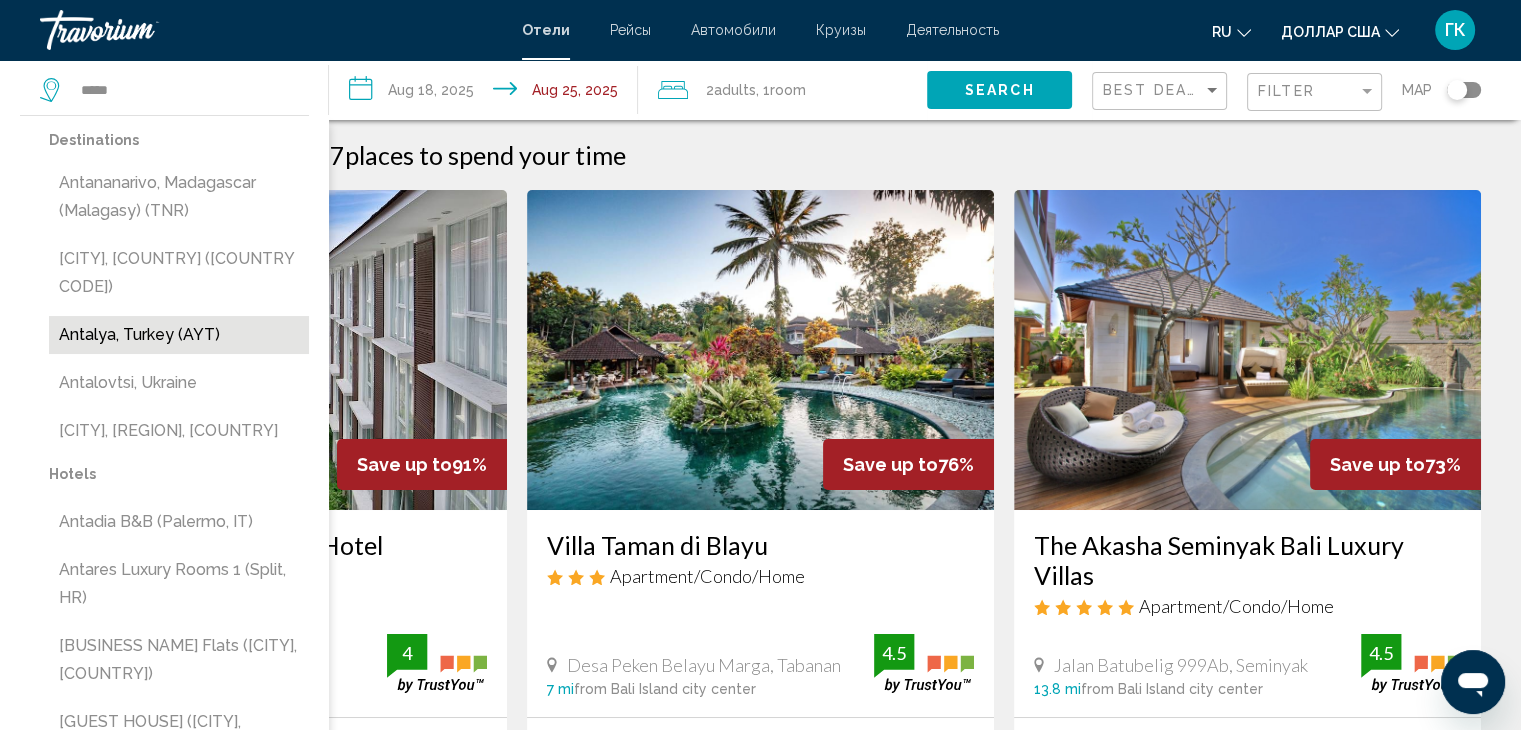 click on "Antalya, Turkey (AYT)" at bounding box center (179, 335) 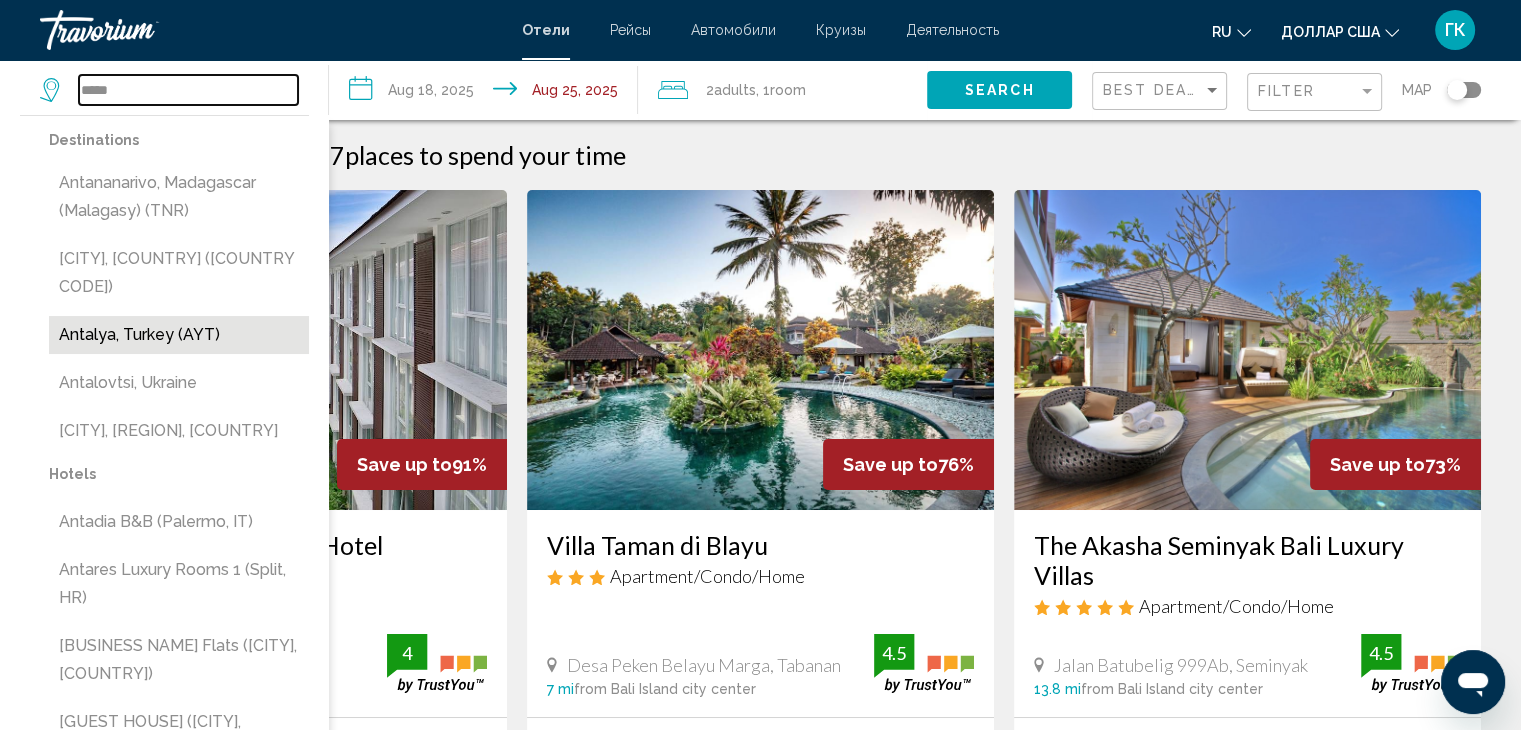 type on "**********" 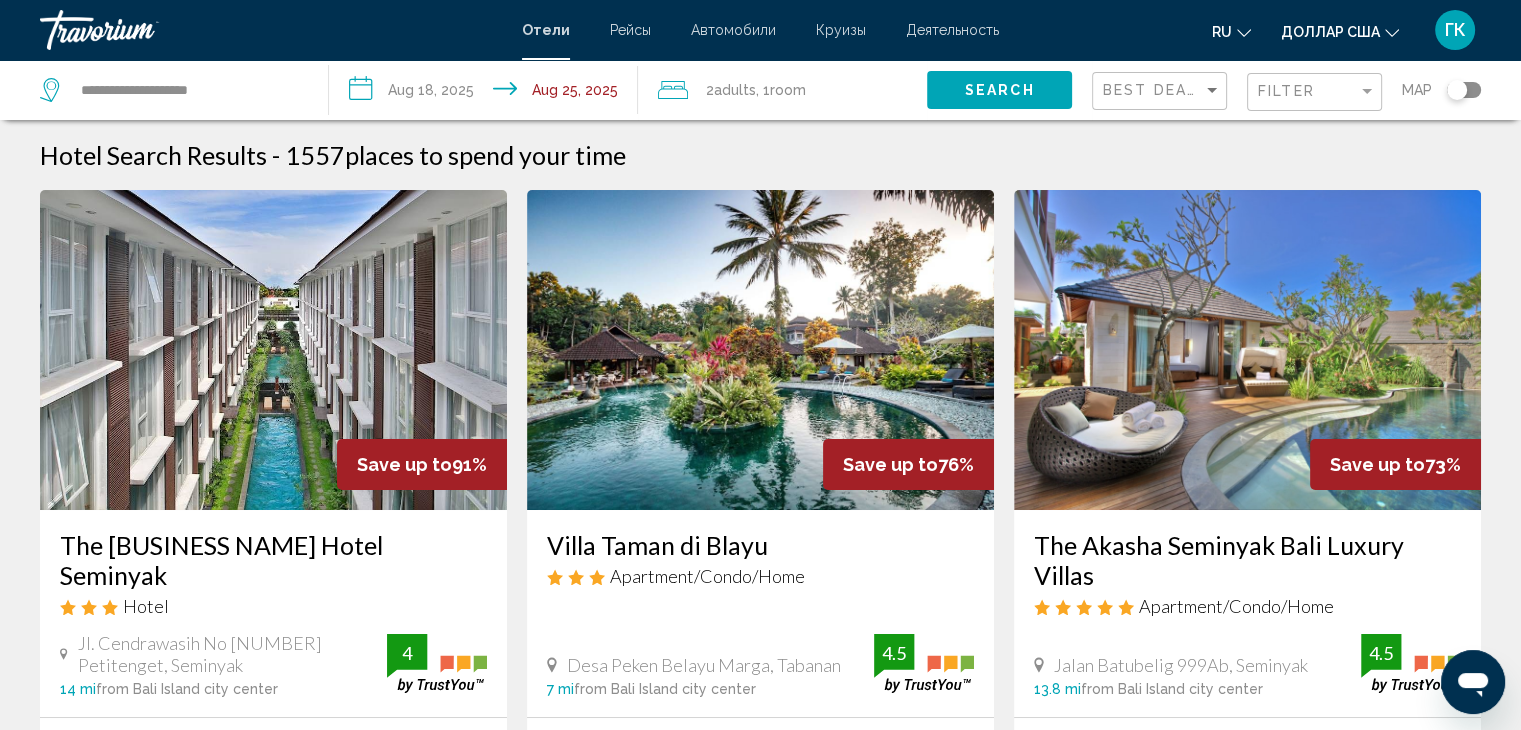 click on "Search" 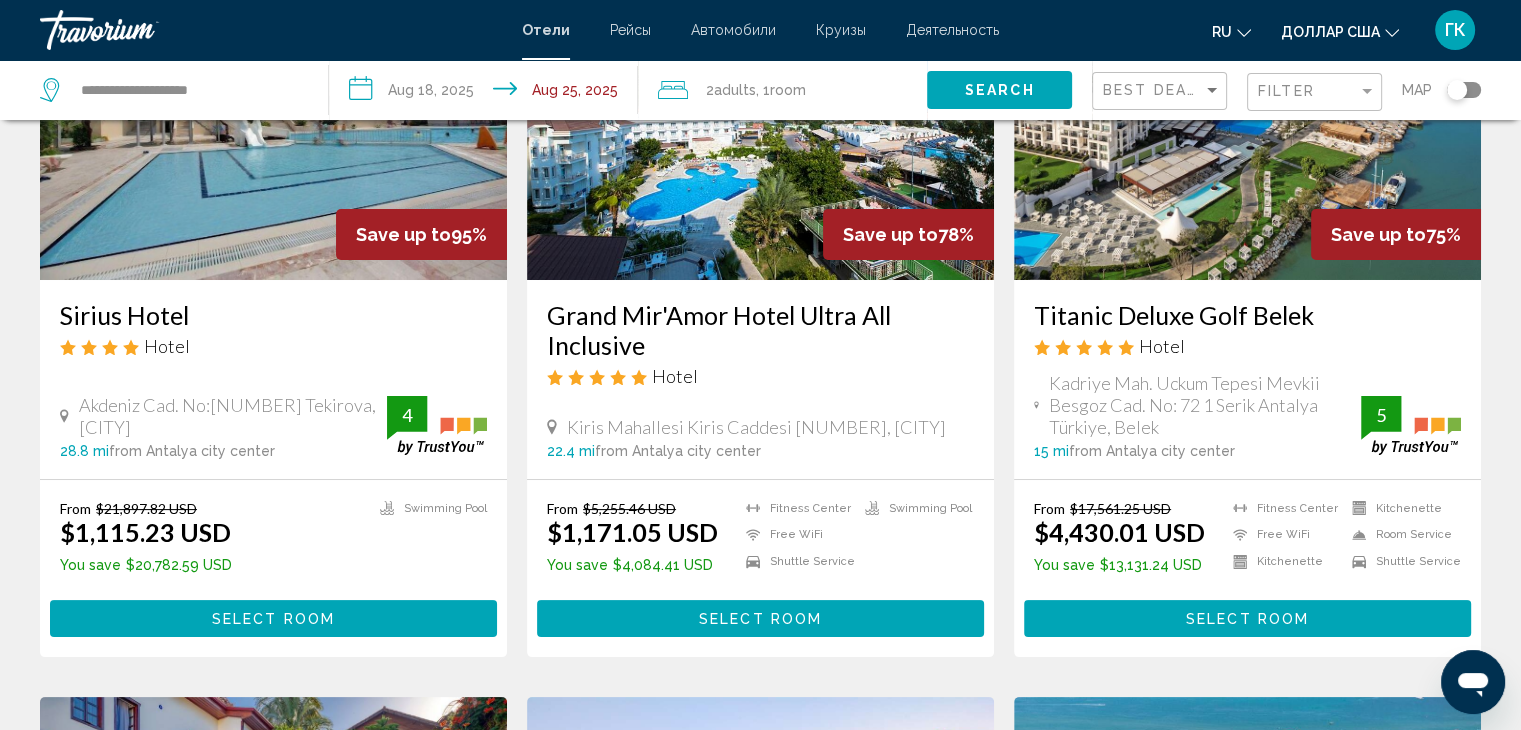 scroll, scrollTop: 0, scrollLeft: 0, axis: both 